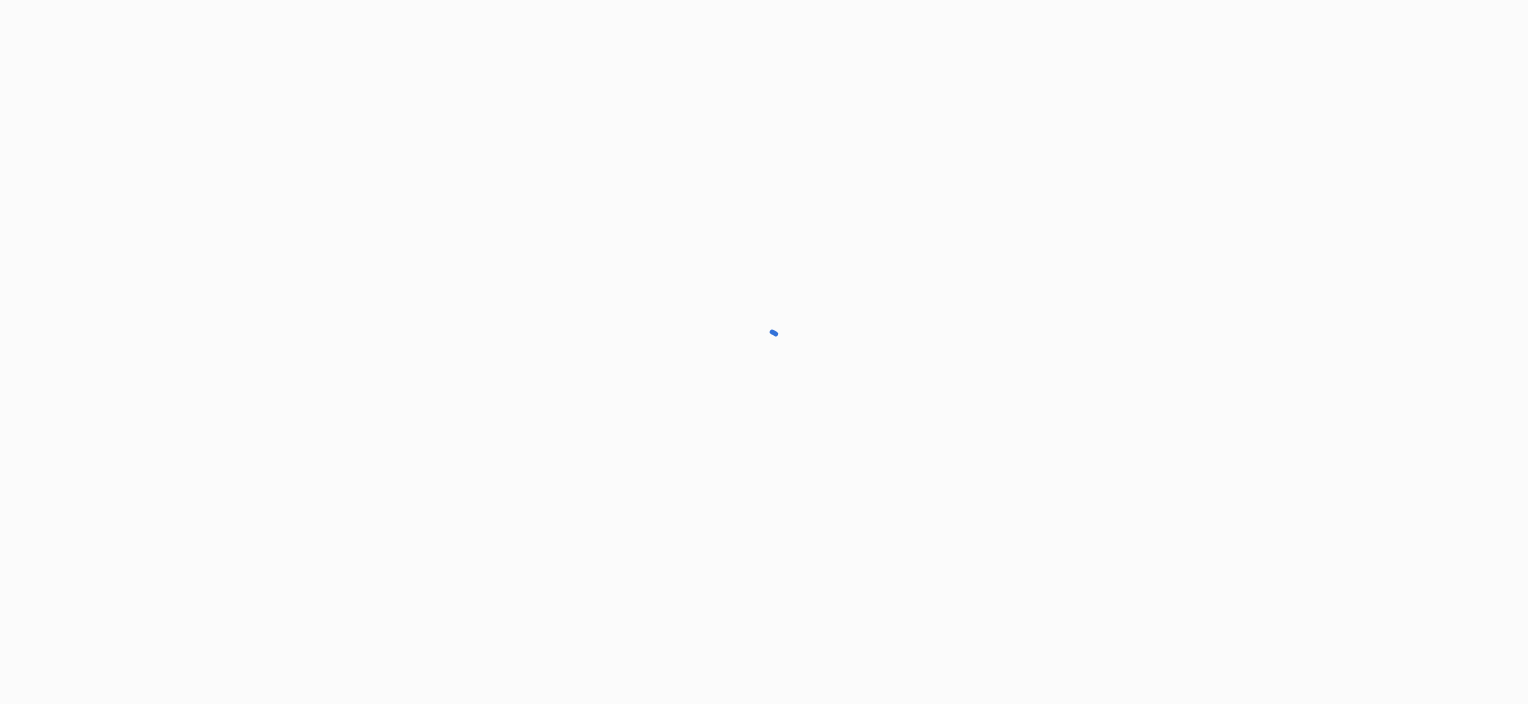 scroll, scrollTop: 0, scrollLeft: 0, axis: both 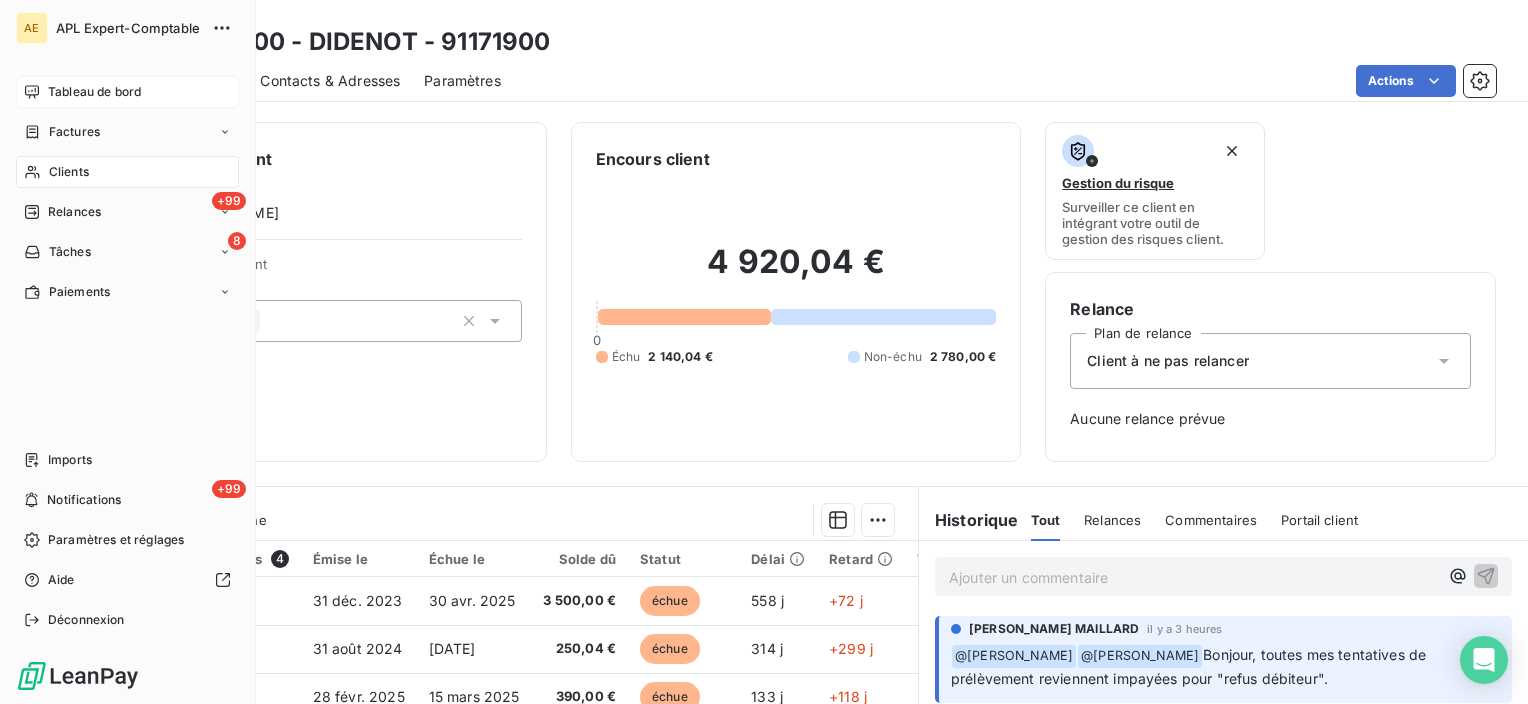 click on "Tableau de bord" at bounding box center [94, 92] 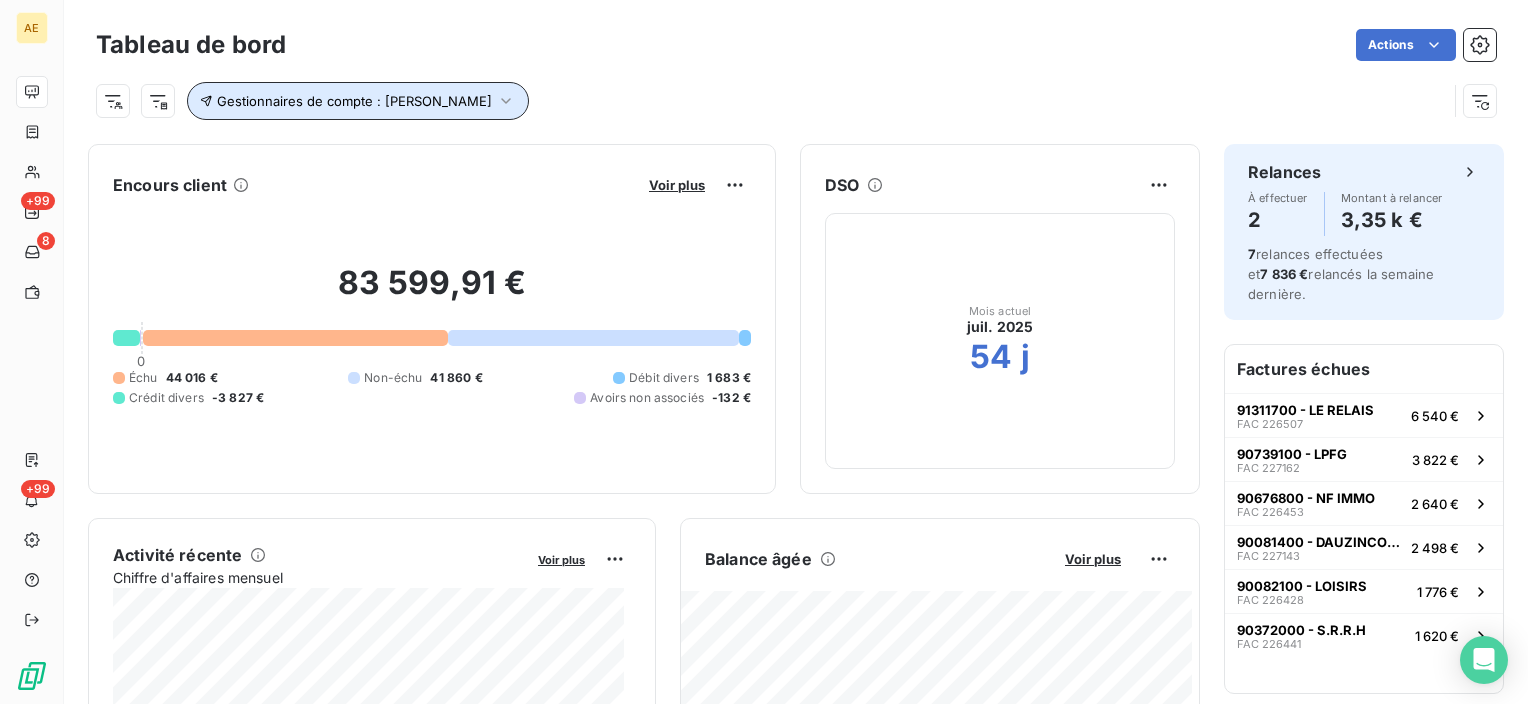 click on "Gestionnaires de compte  : [PERSON_NAME]" at bounding box center [354, 101] 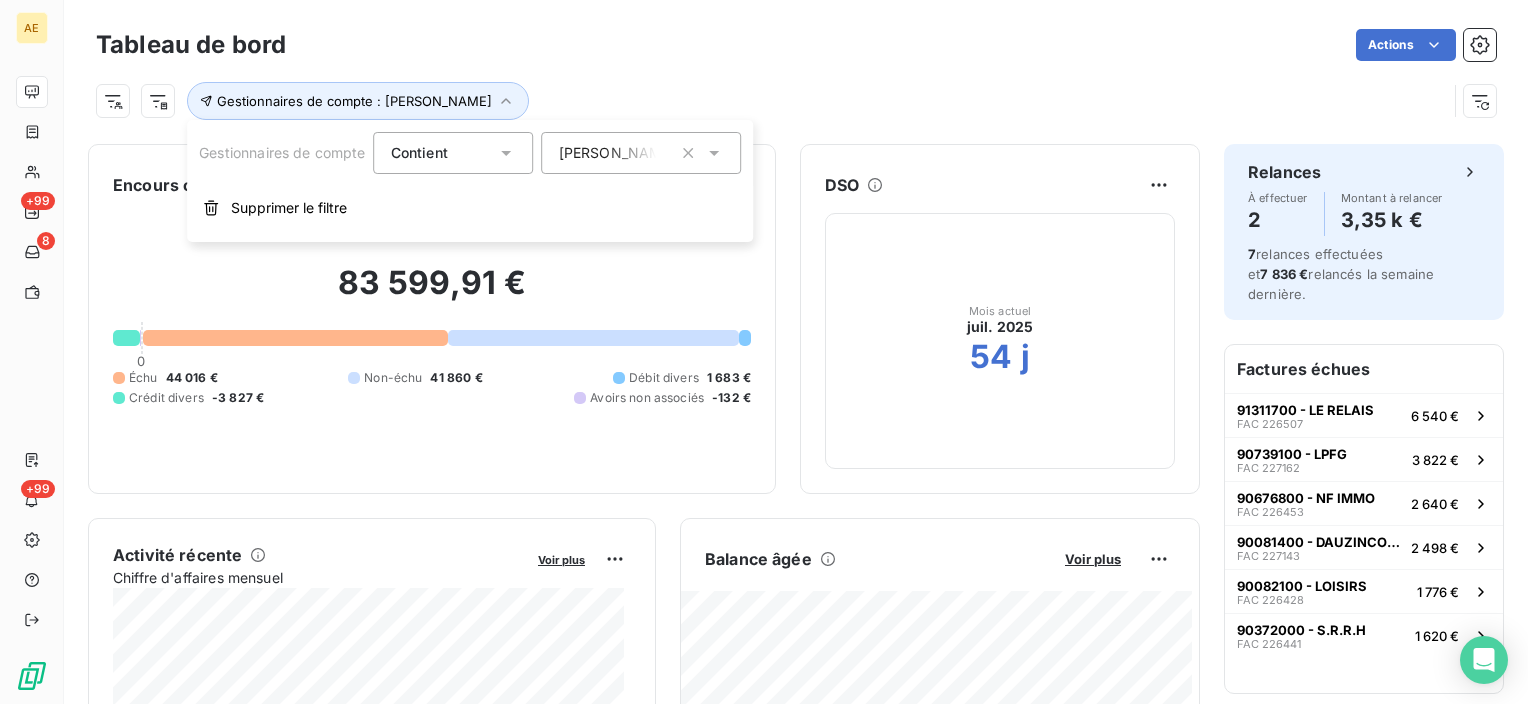 click on "[PERSON_NAME]" at bounding box center [617, 153] 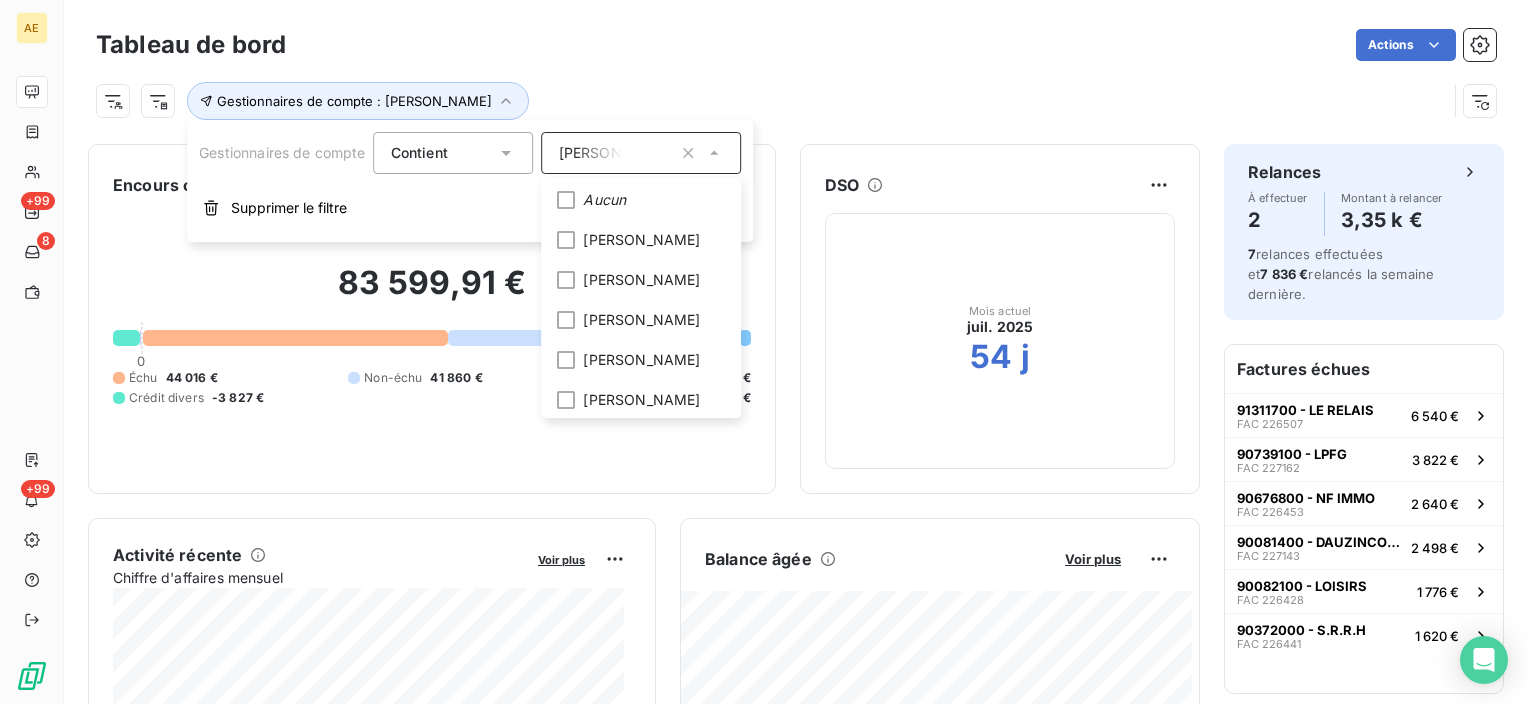 scroll, scrollTop: 560, scrollLeft: 0, axis: vertical 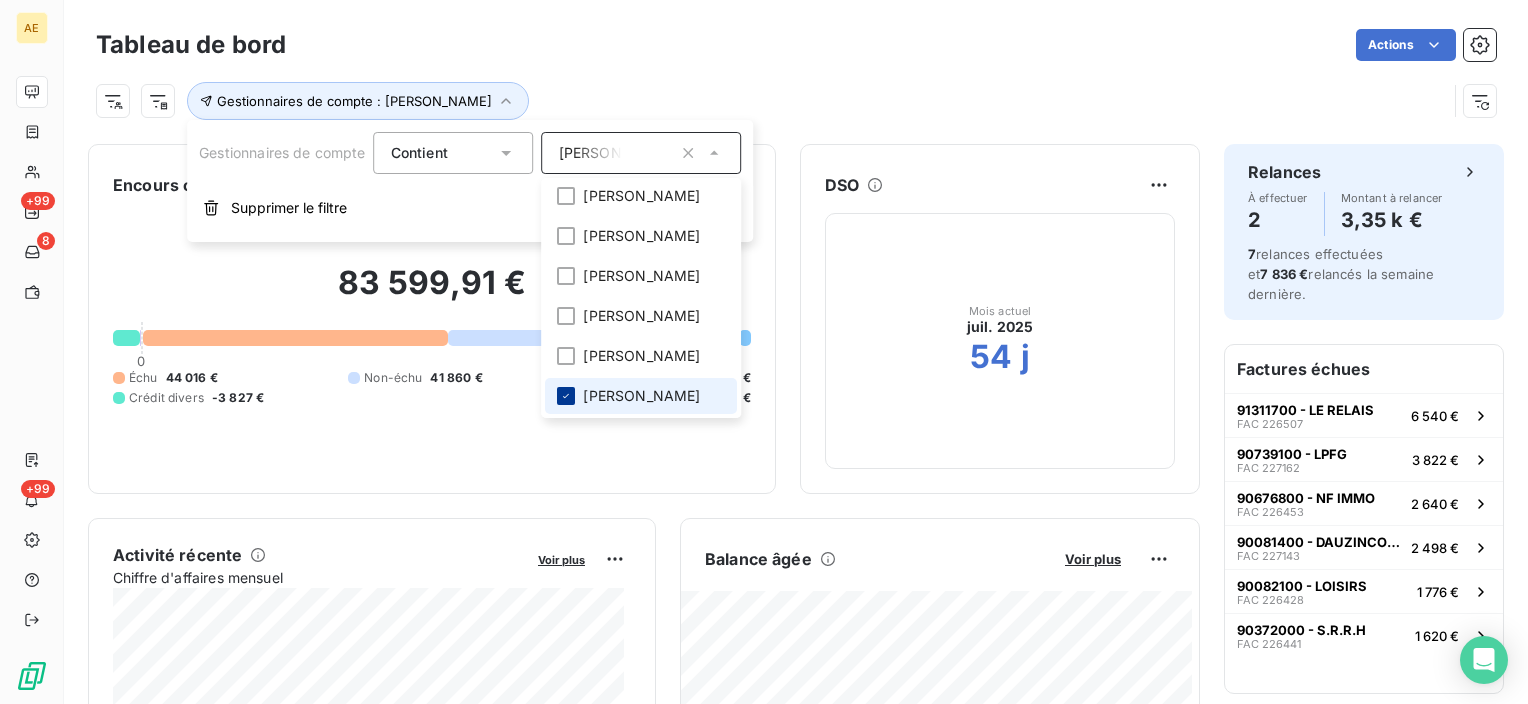 click 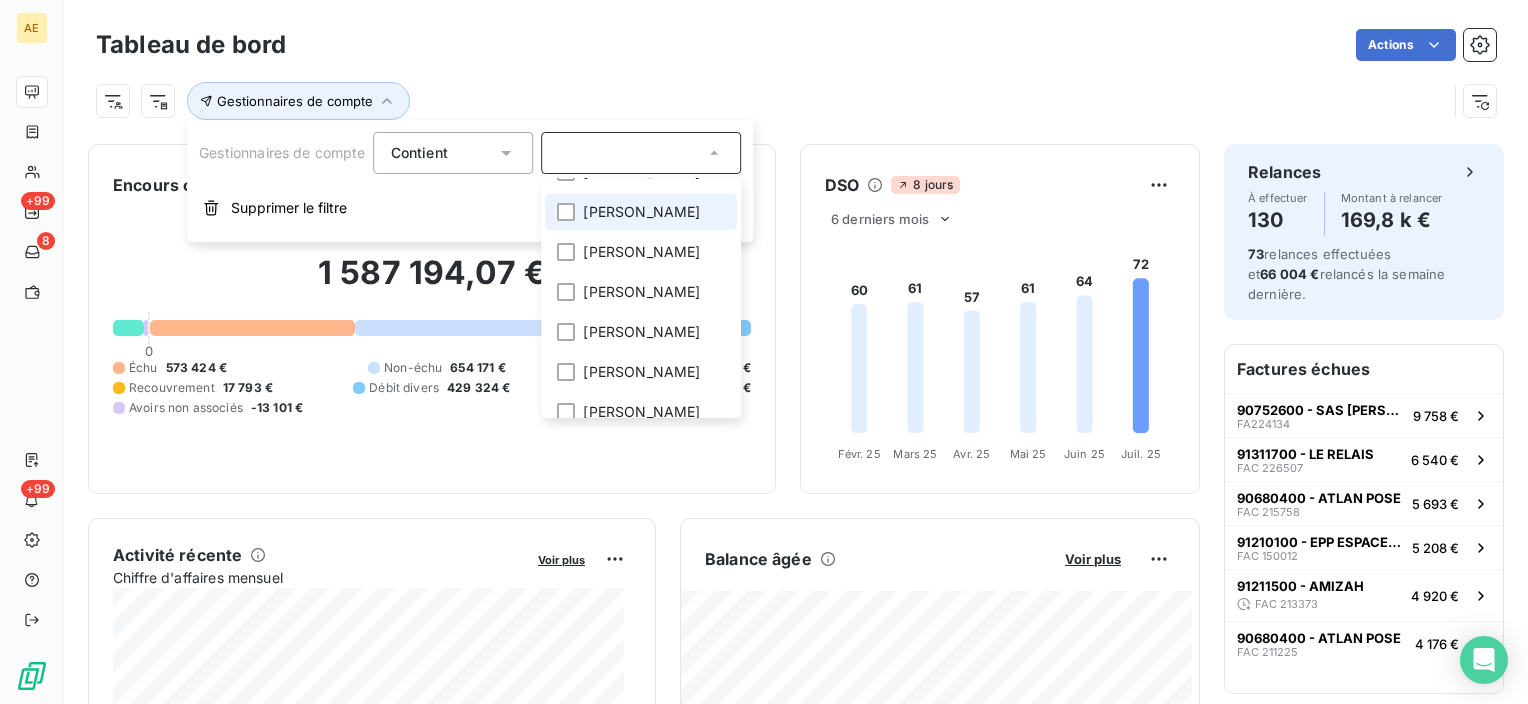 scroll, scrollTop: 100, scrollLeft: 0, axis: vertical 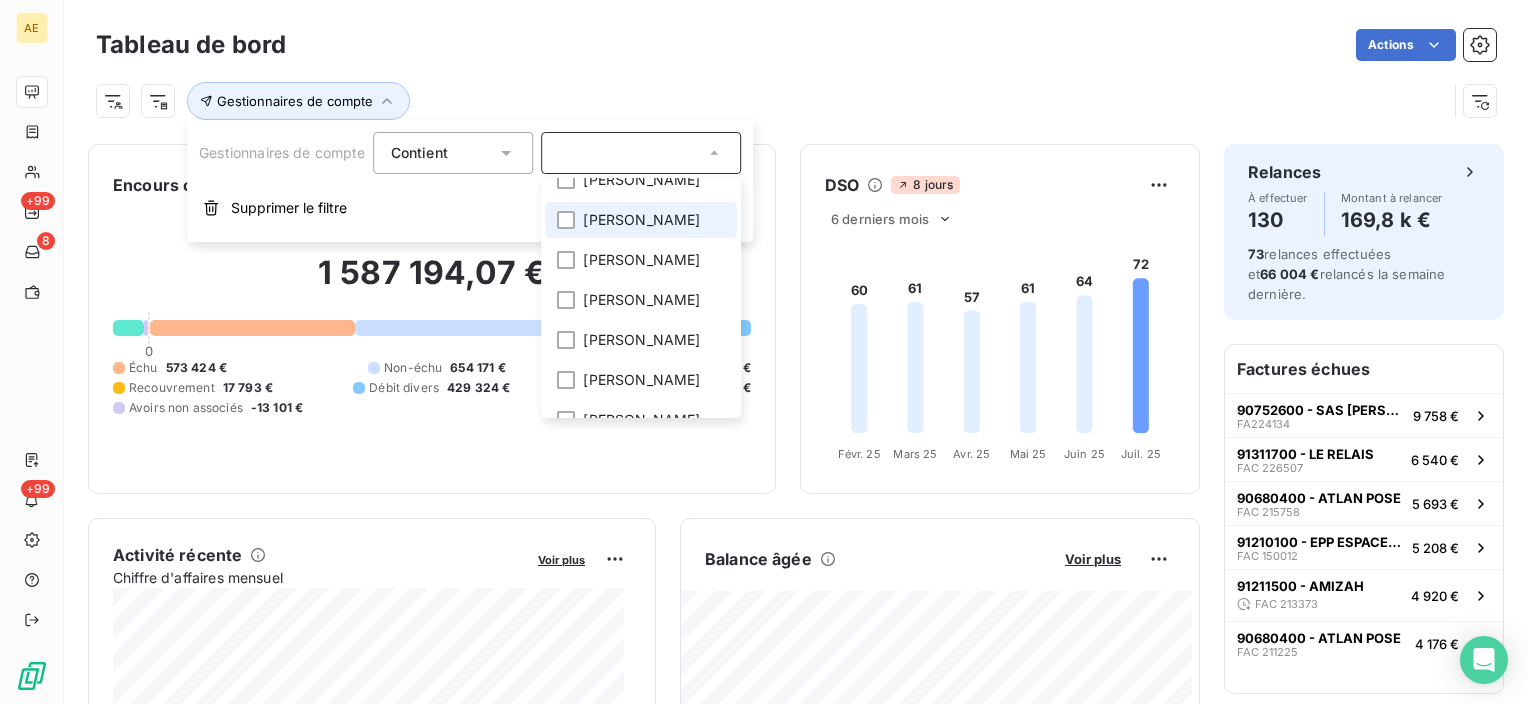 click on "[PERSON_NAME]" at bounding box center (642, 220) 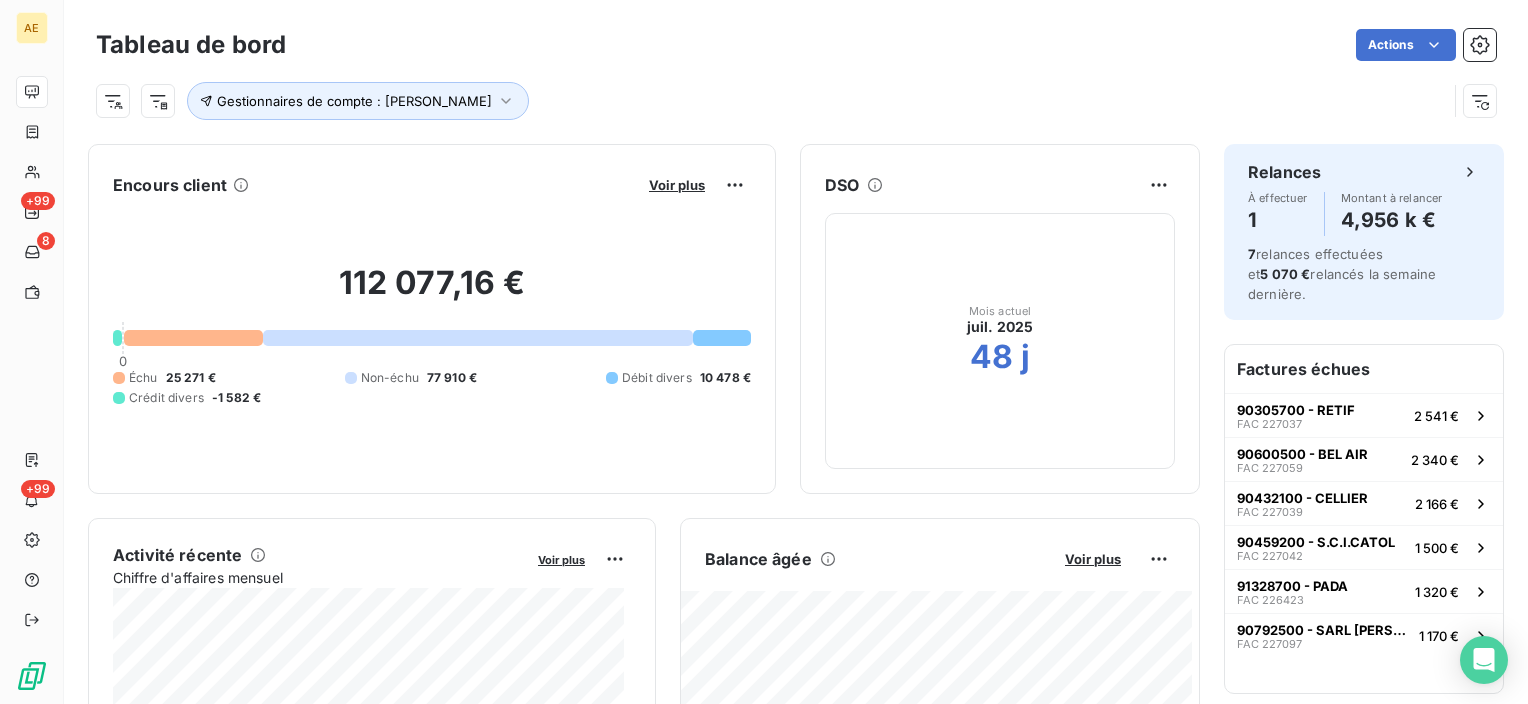 click on "Tableau de bord Actions" at bounding box center [796, 45] 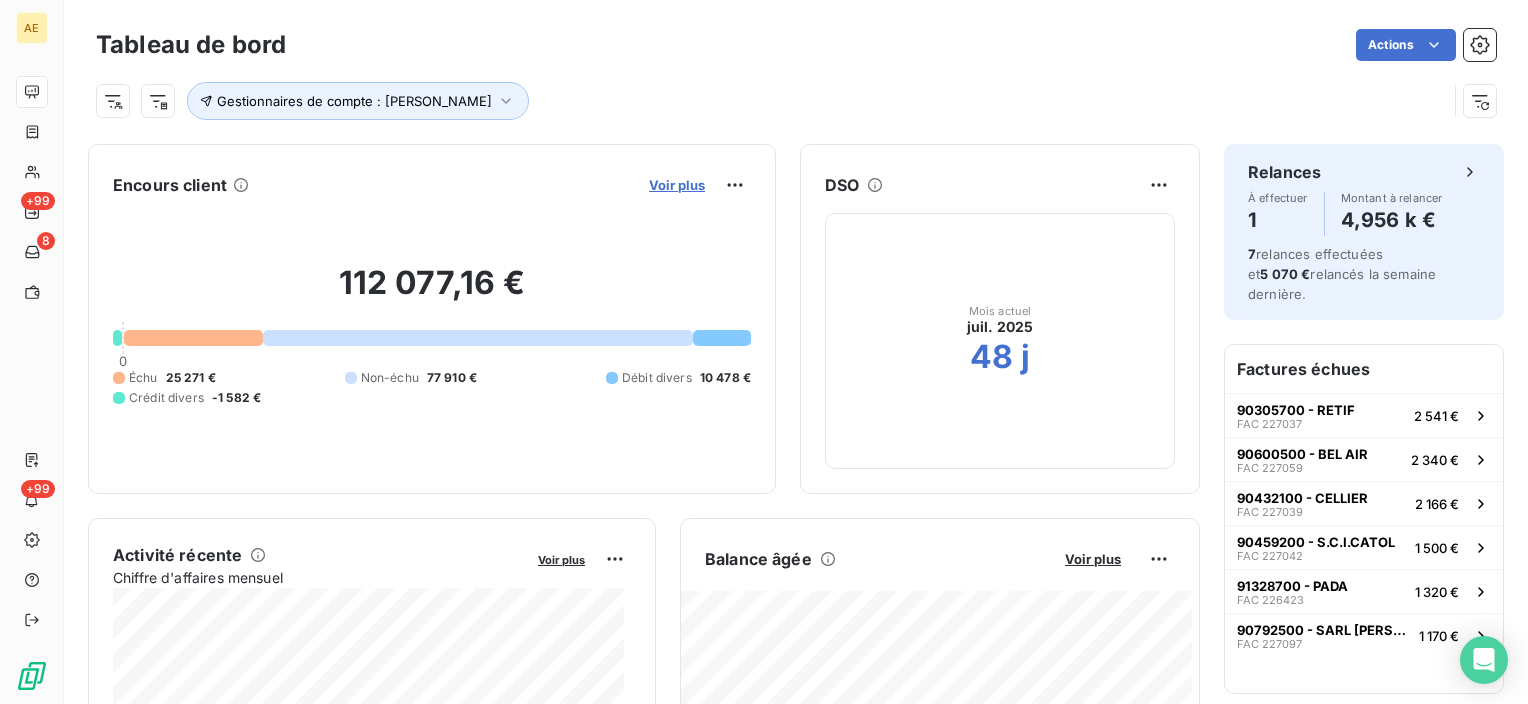 click on "Voir plus" at bounding box center (677, 185) 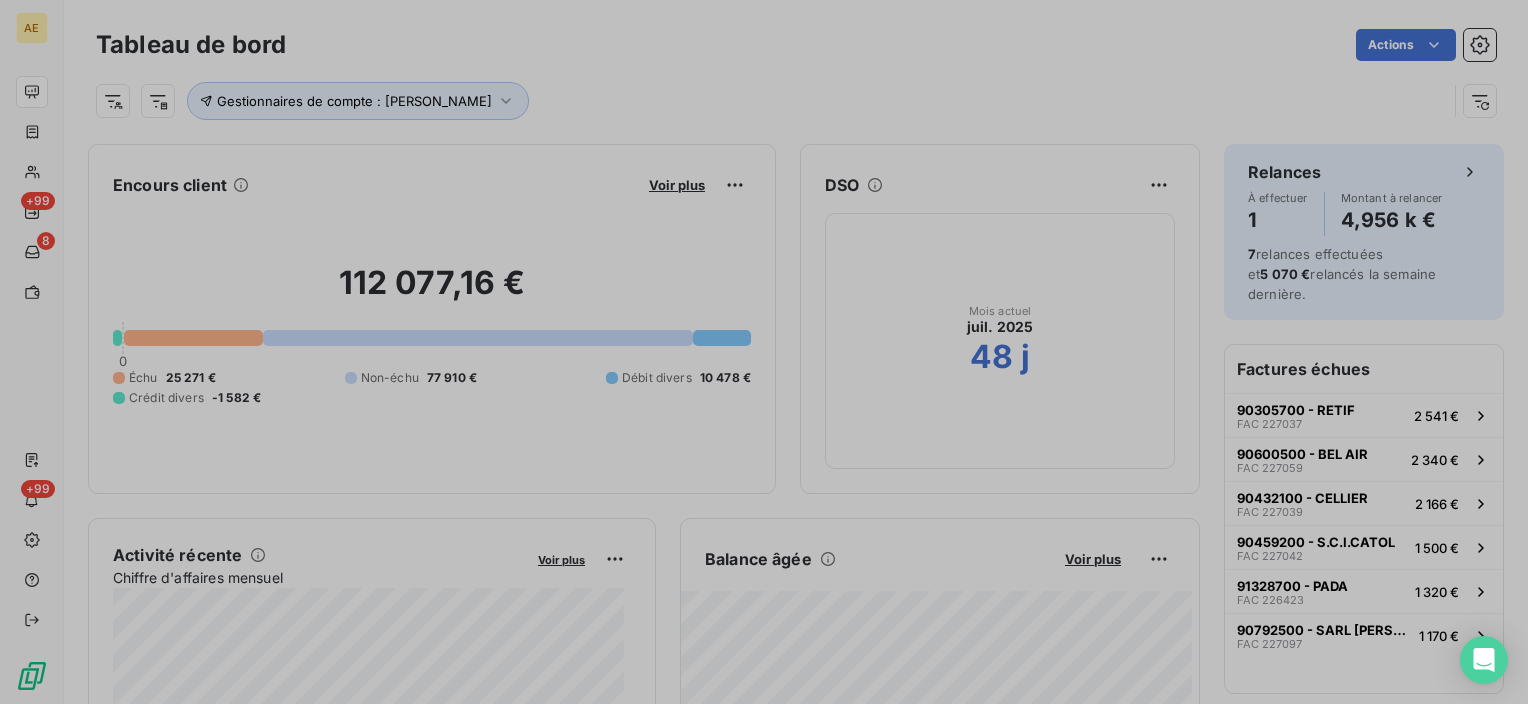 scroll, scrollTop: 16, scrollLeft: 16, axis: both 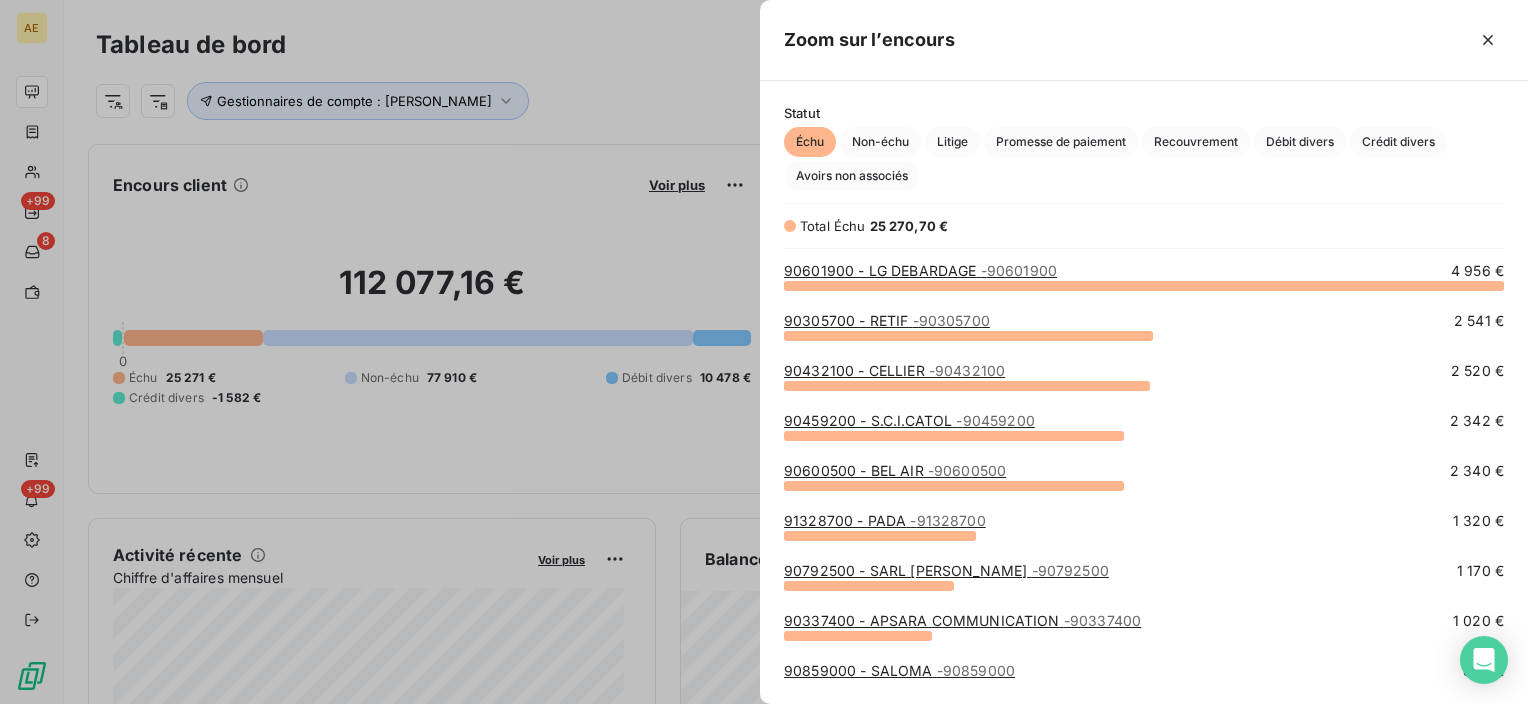 click on "90601900 - LG DEBARDAGE   -  90601900" at bounding box center (920, 270) 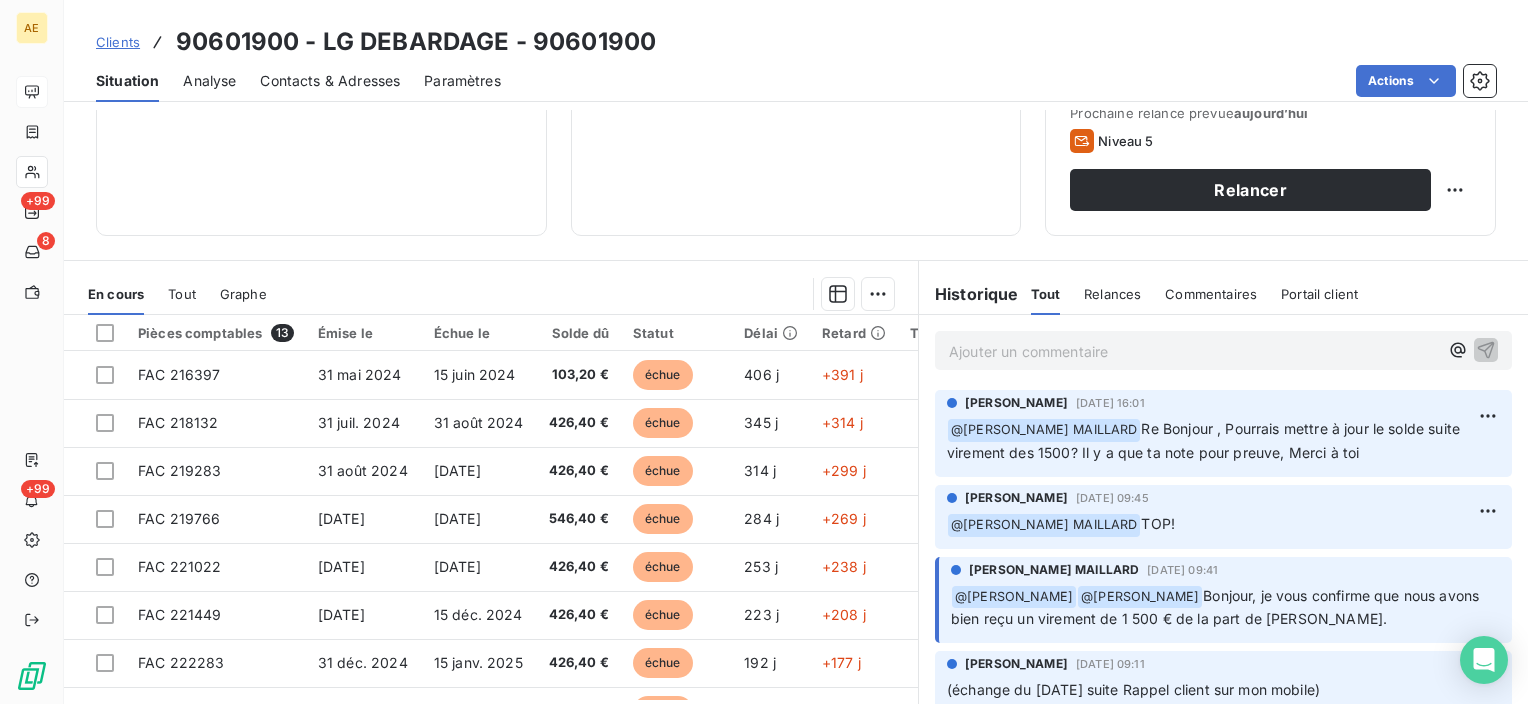scroll, scrollTop: 300, scrollLeft: 0, axis: vertical 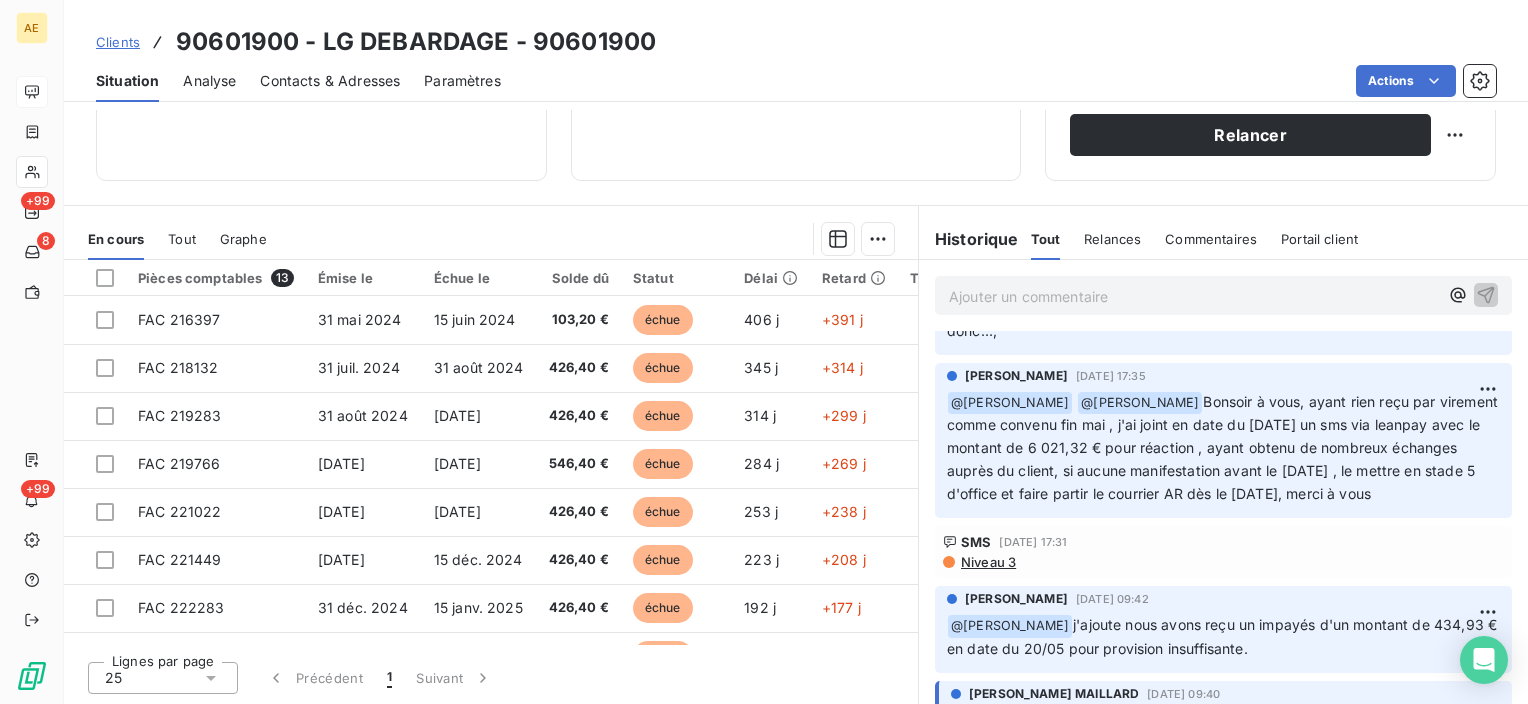 click on "Niveau 3" at bounding box center (987, 562) 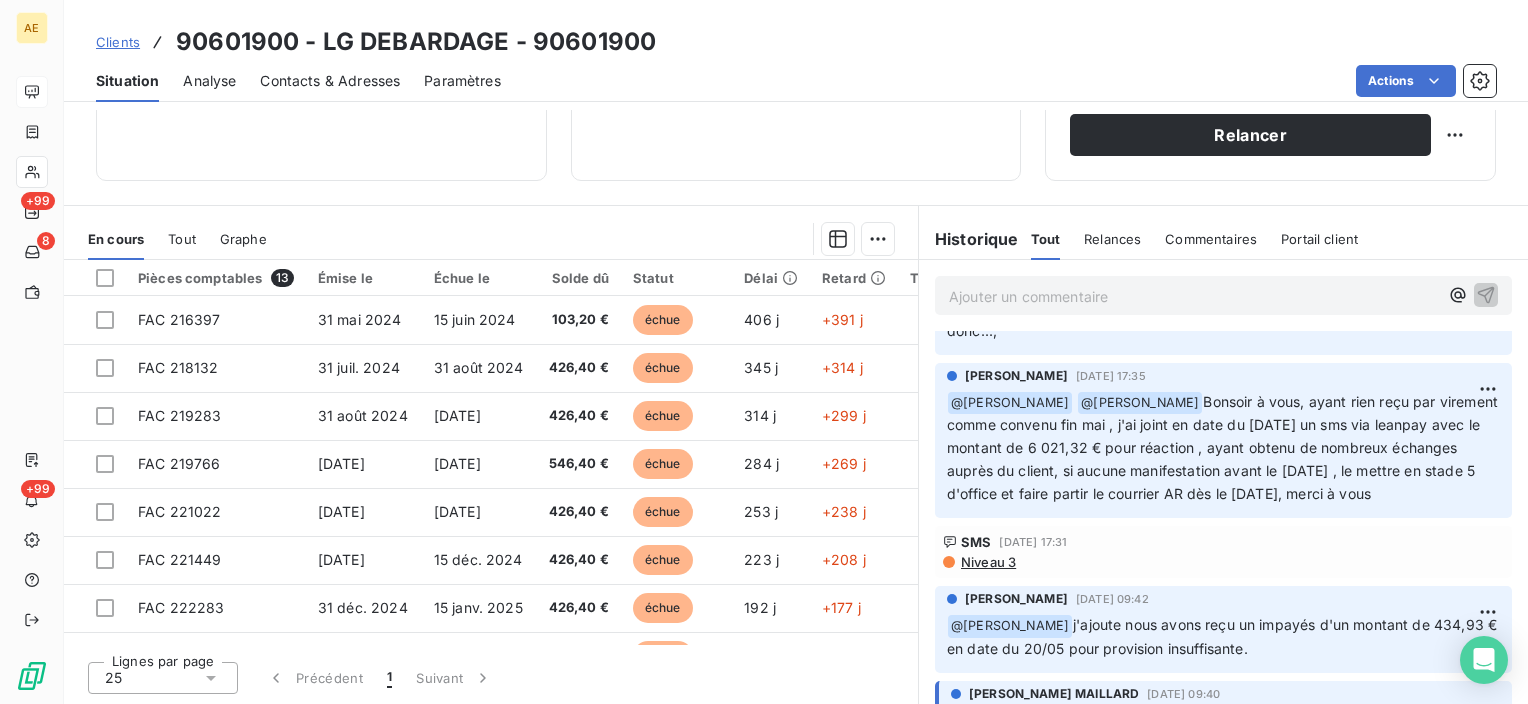 scroll, scrollTop: 923, scrollLeft: 0, axis: vertical 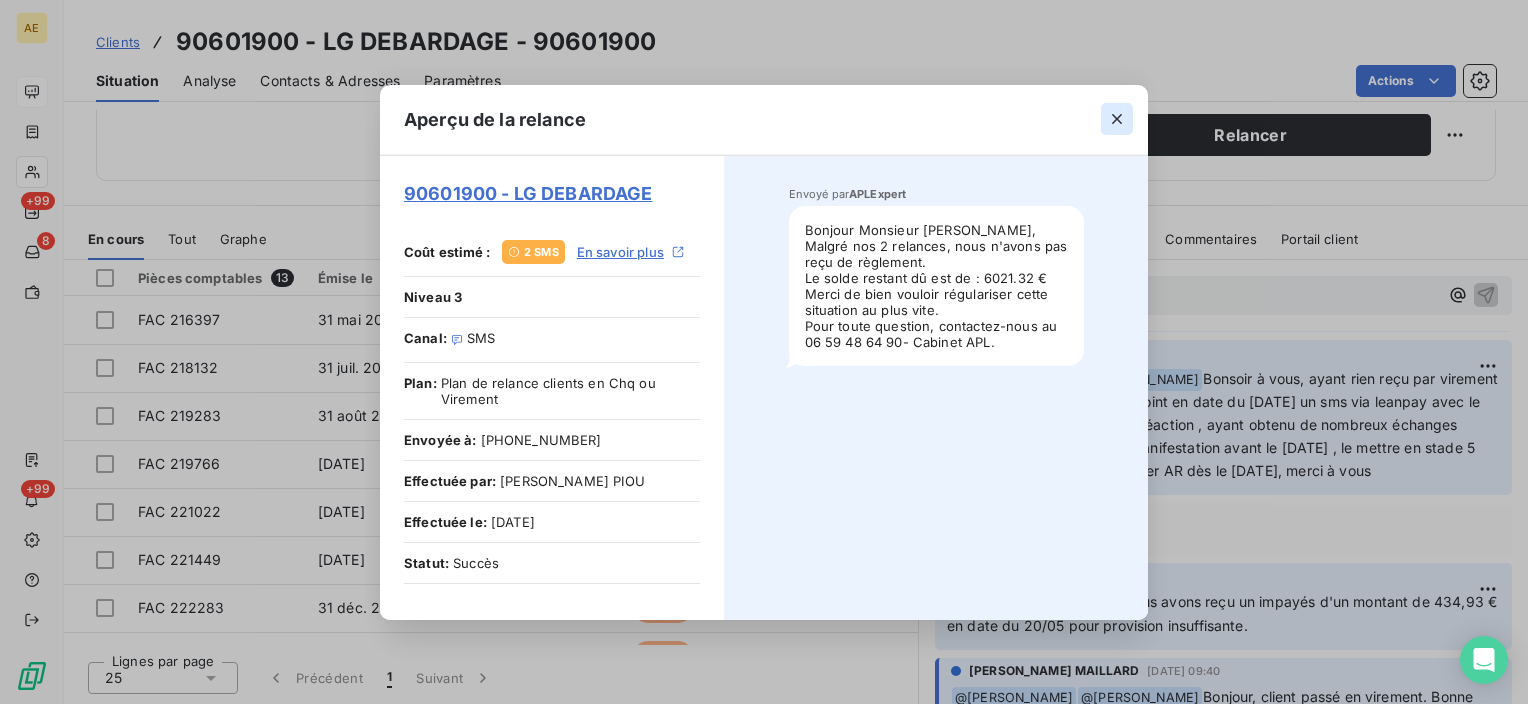 click 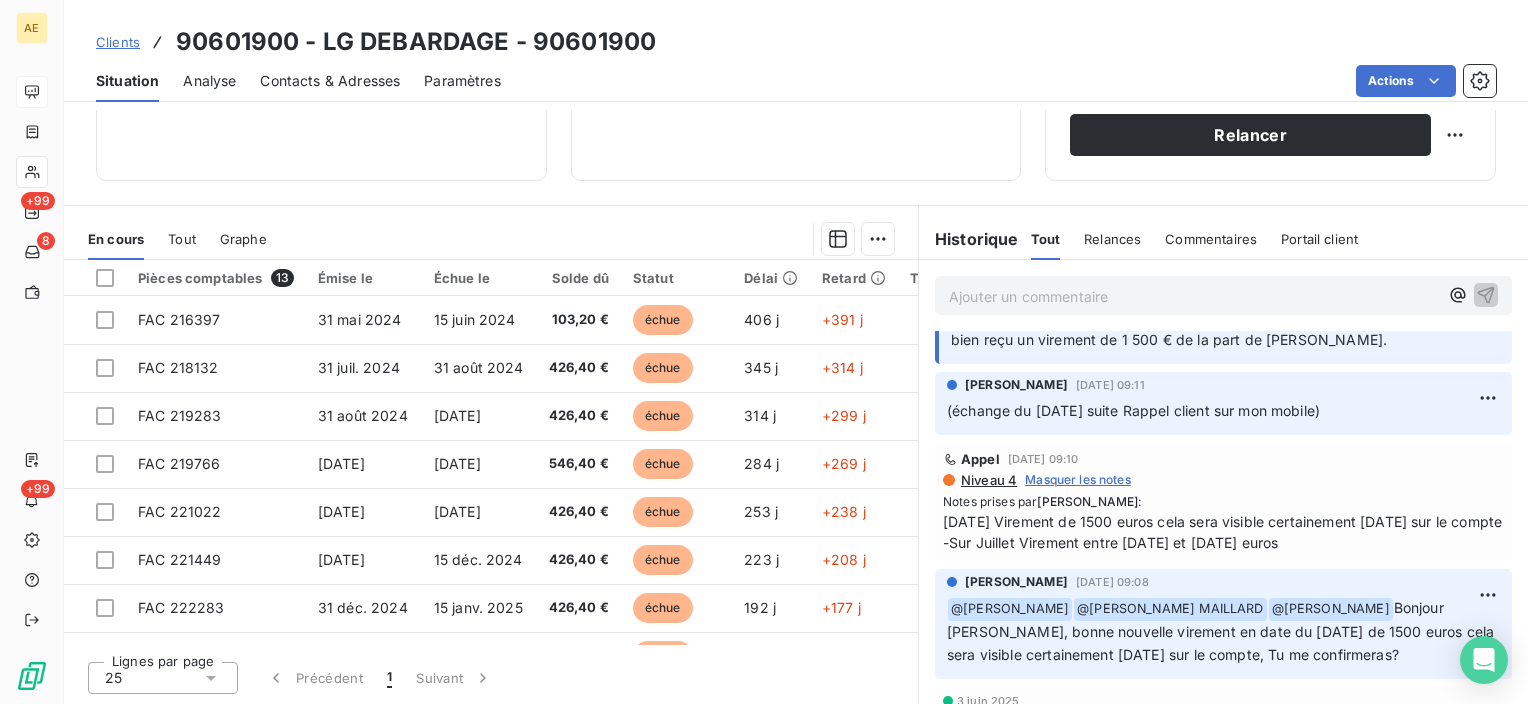 scroll, scrollTop: 223, scrollLeft: 0, axis: vertical 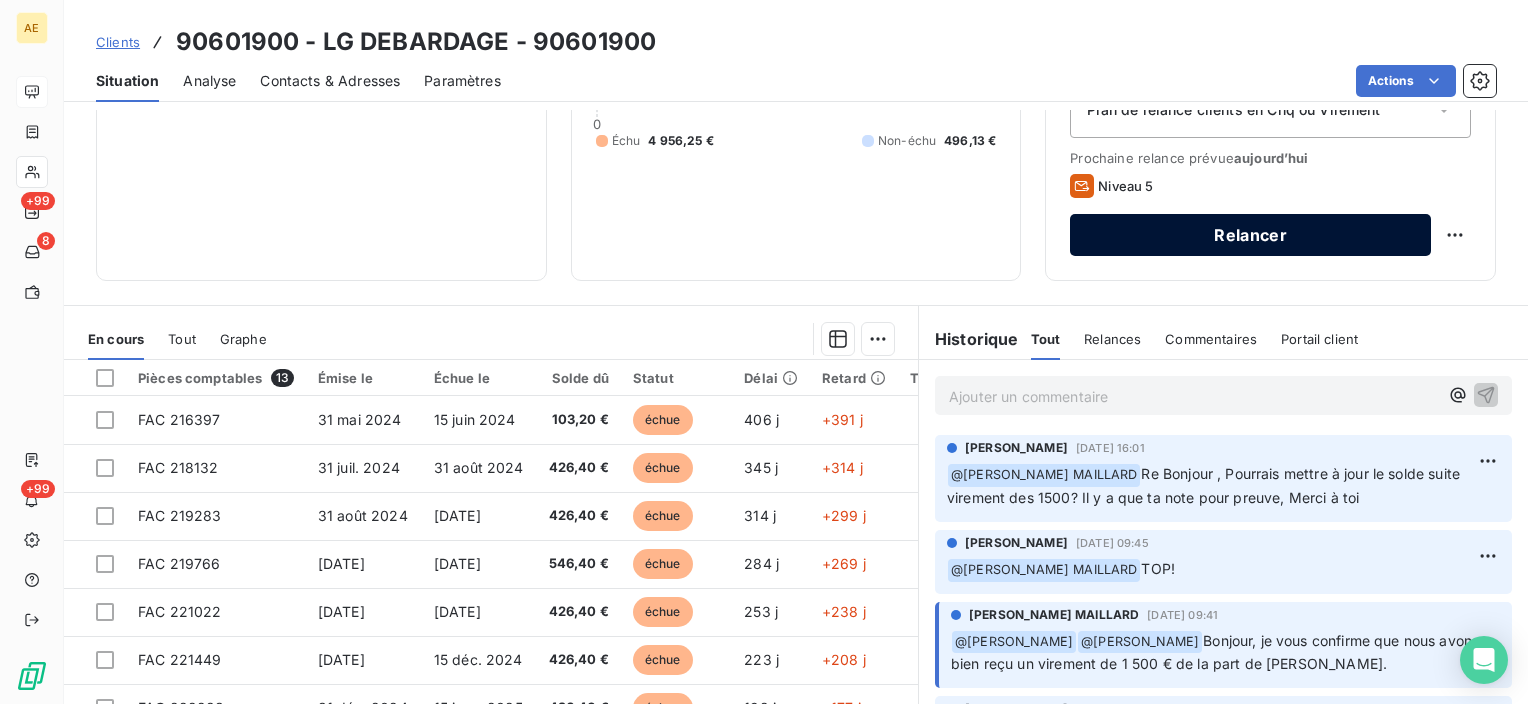 click on "Relancer" at bounding box center (1250, 235) 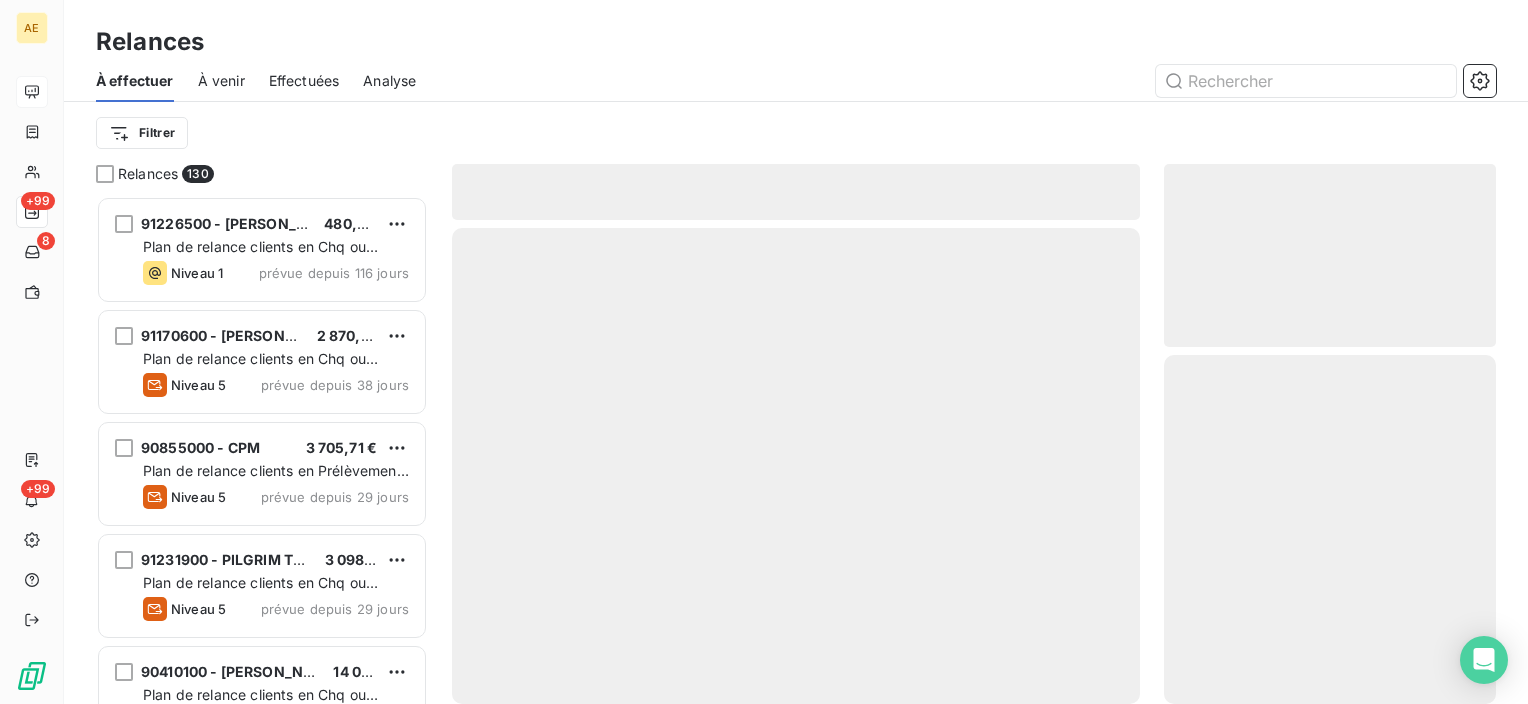 scroll, scrollTop: 16, scrollLeft: 16, axis: both 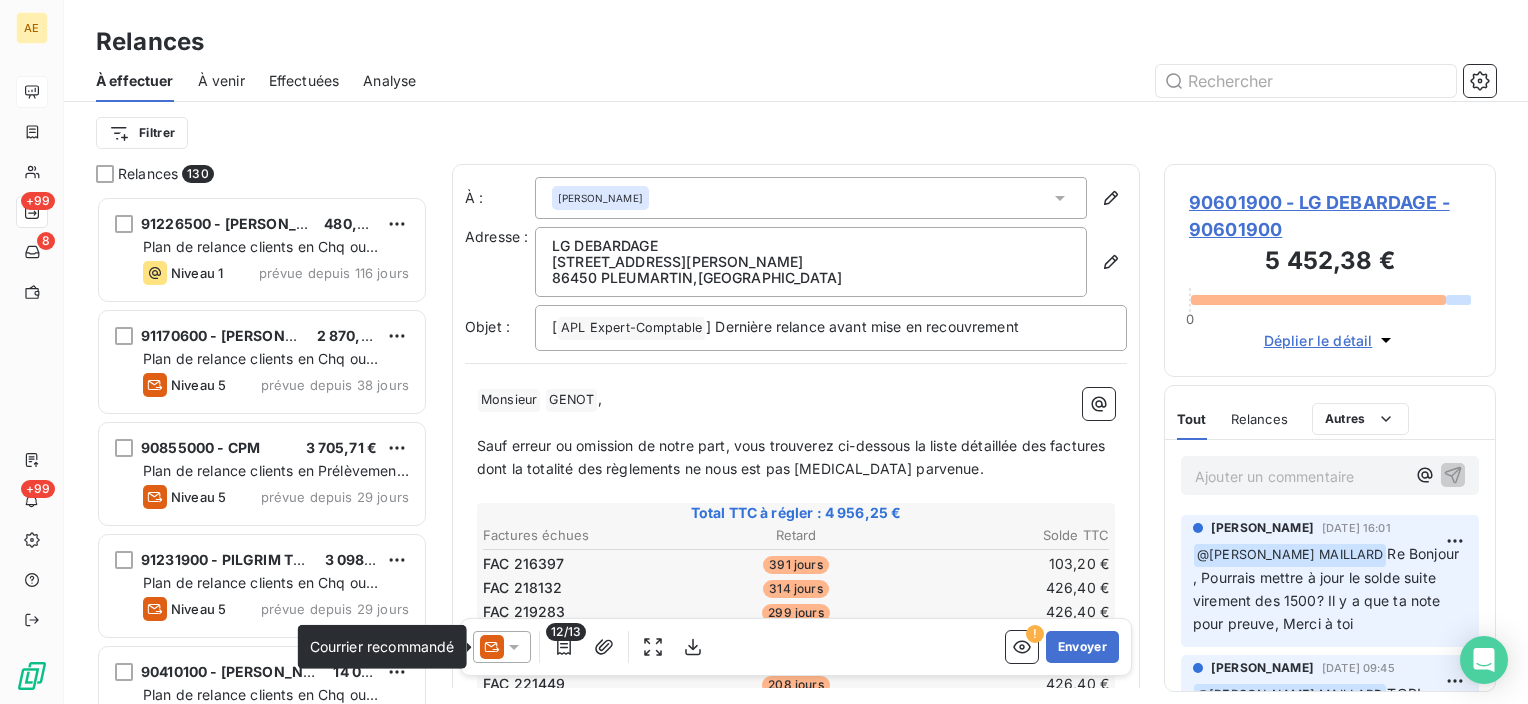 click 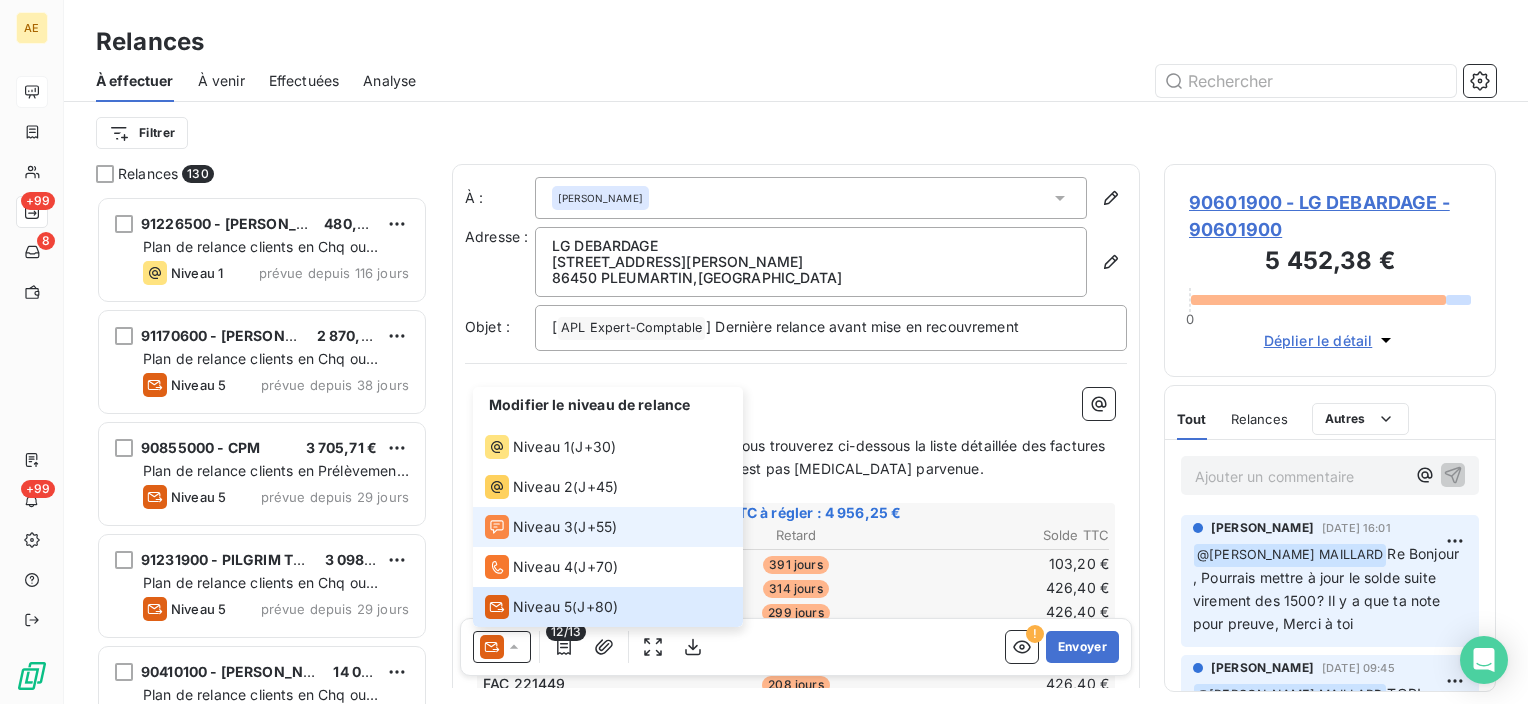 click on "Niveau 3  ( J+55 )" at bounding box center (608, 527) 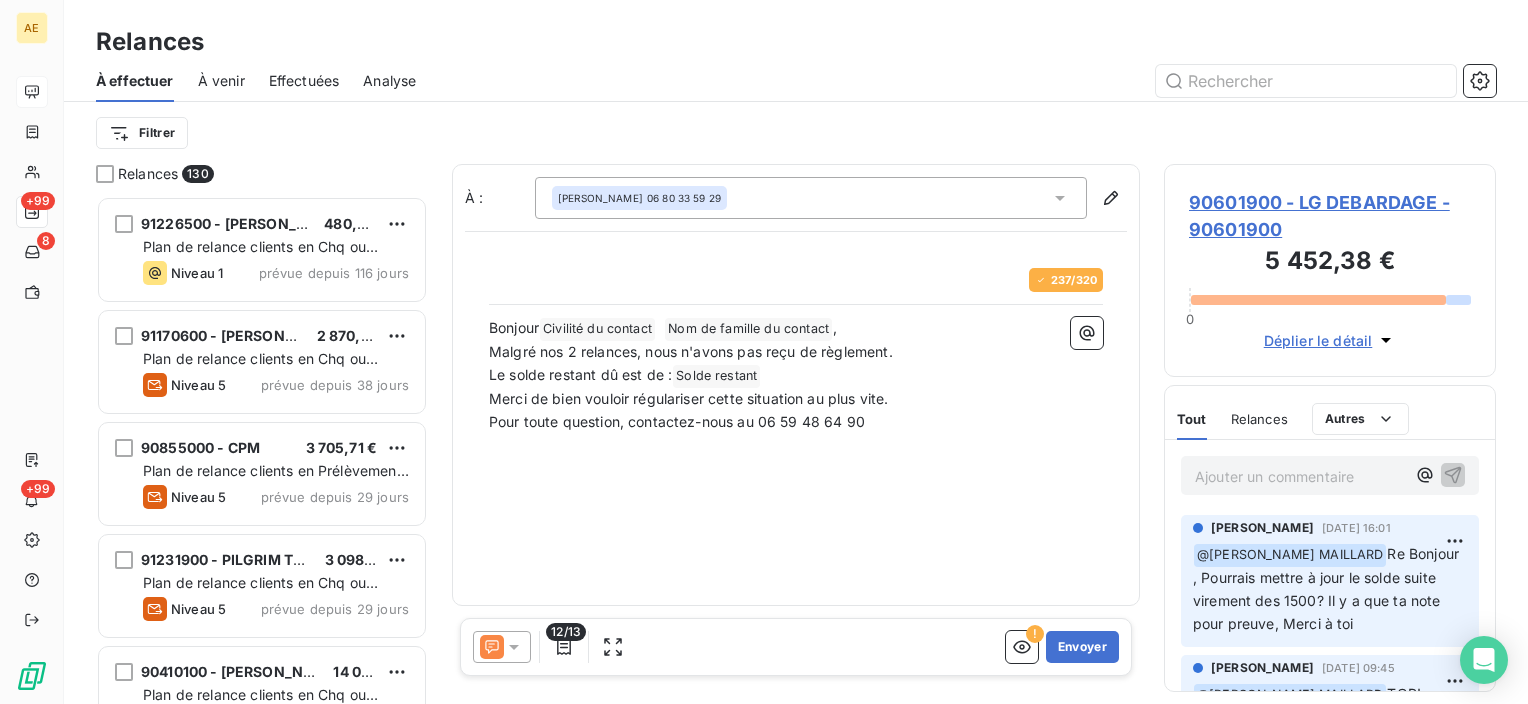 scroll, scrollTop: 16, scrollLeft: 16, axis: both 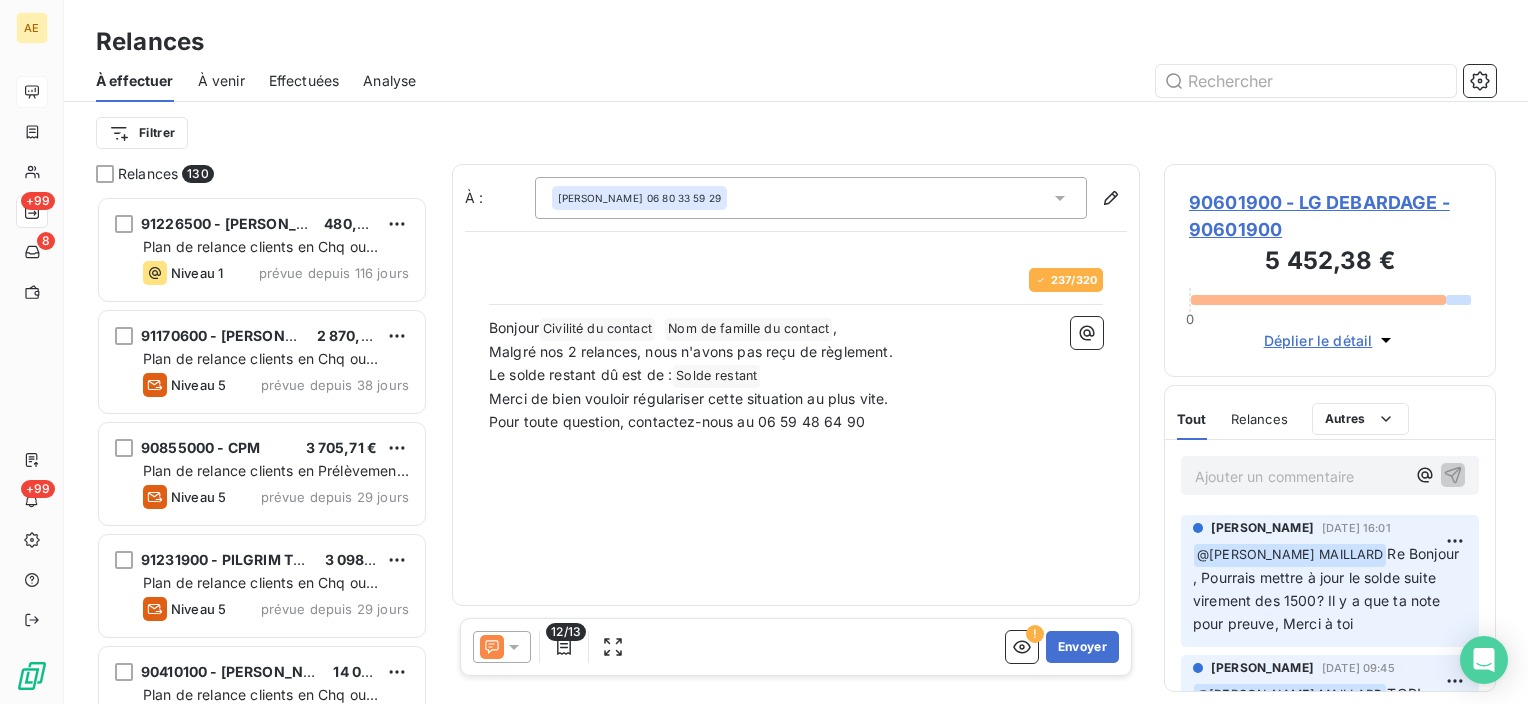 click on "Pour toute question, contactez-nous au 06 59 48 64 90" at bounding box center [677, 421] 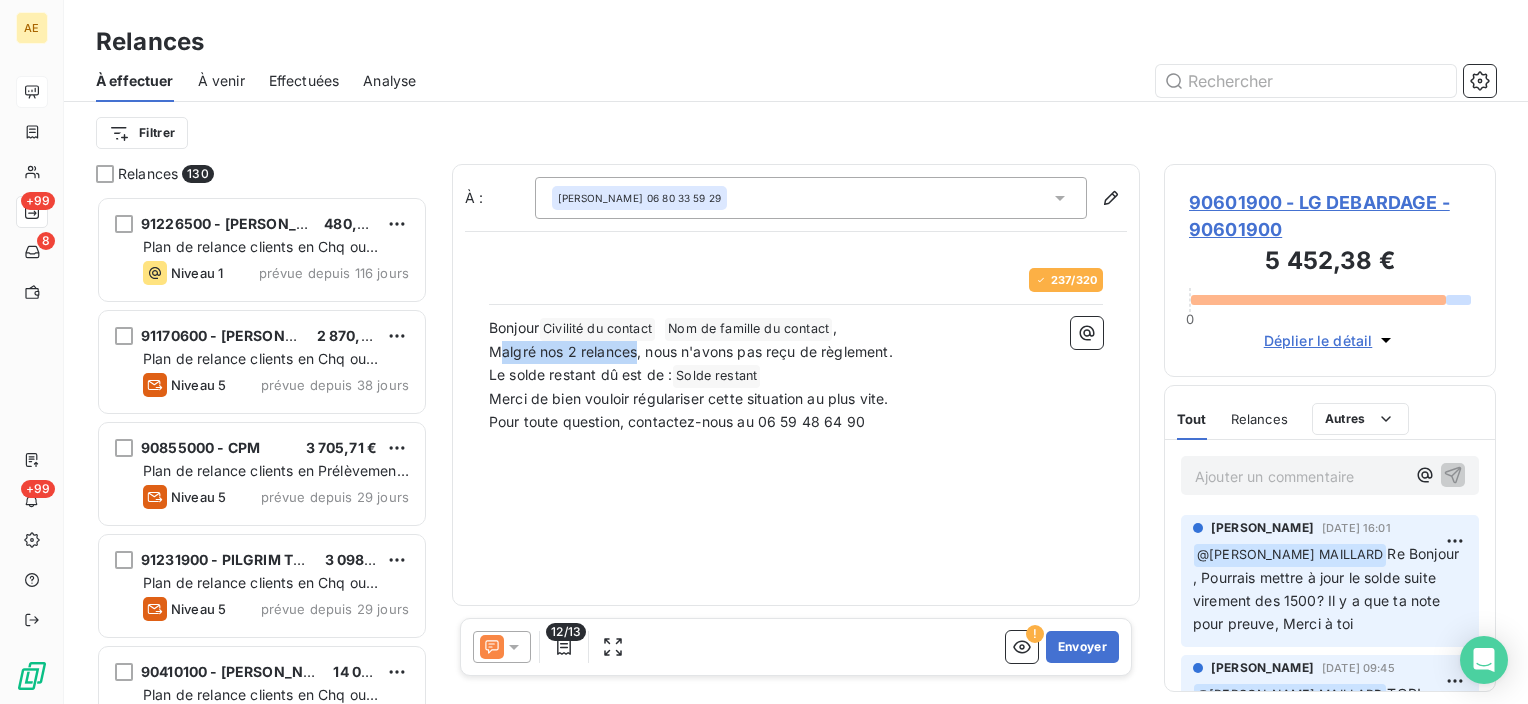 drag, startPoint x: 640, startPoint y: 349, endPoint x: 497, endPoint y: 341, distance: 143.2236 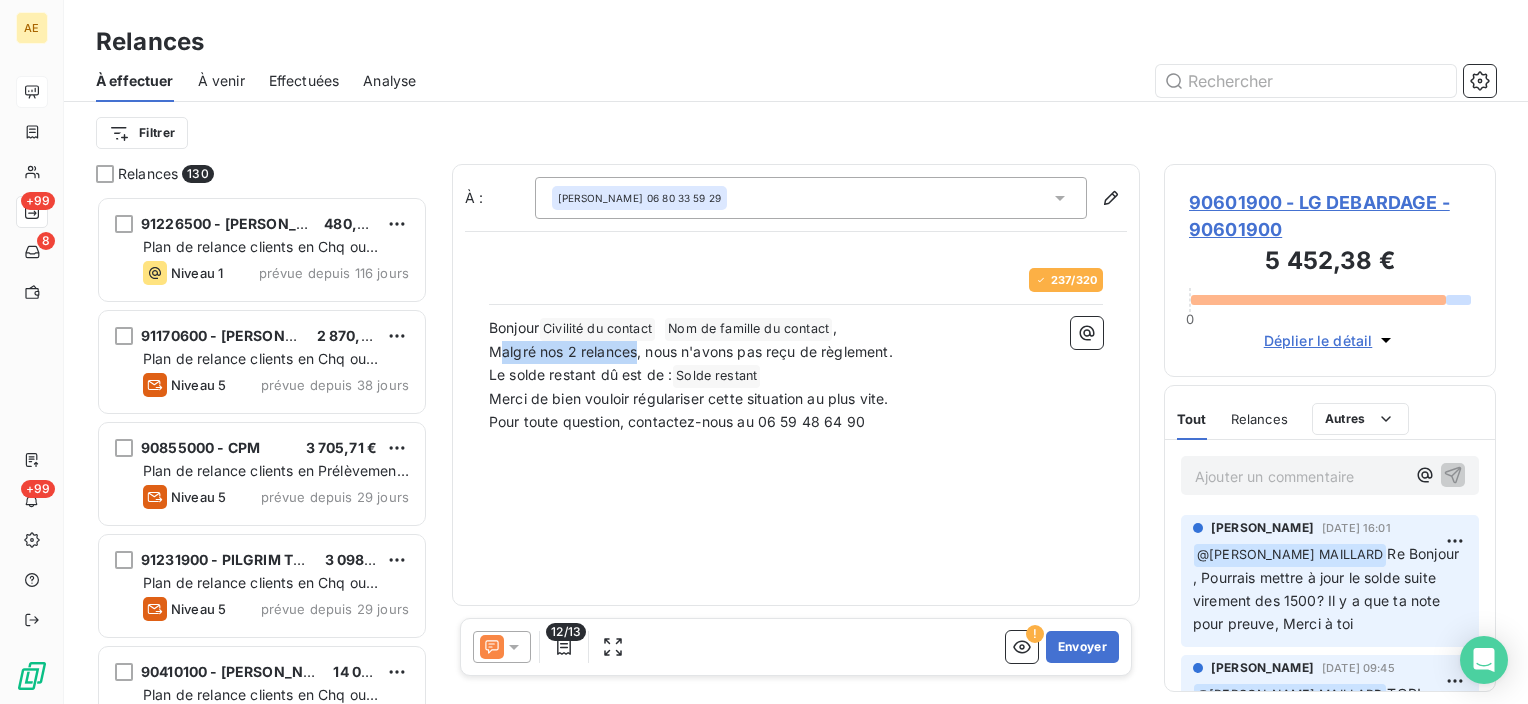 click on "Malgré nos 2 relances, nous n'avons pas reçu de règlement." at bounding box center (796, 352) 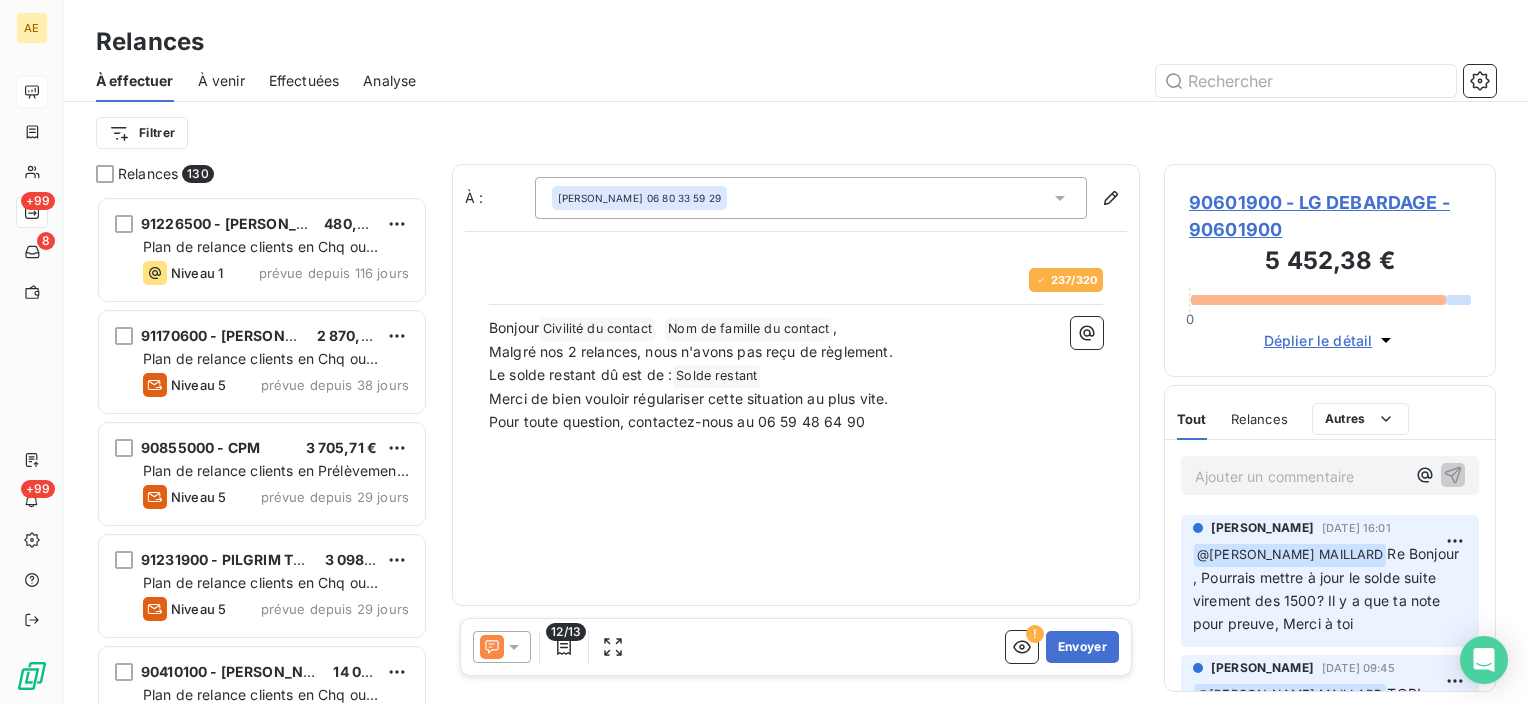click on "Malgré nos 2 relances, nous n'avons pas reçu de règlement." at bounding box center (796, 352) 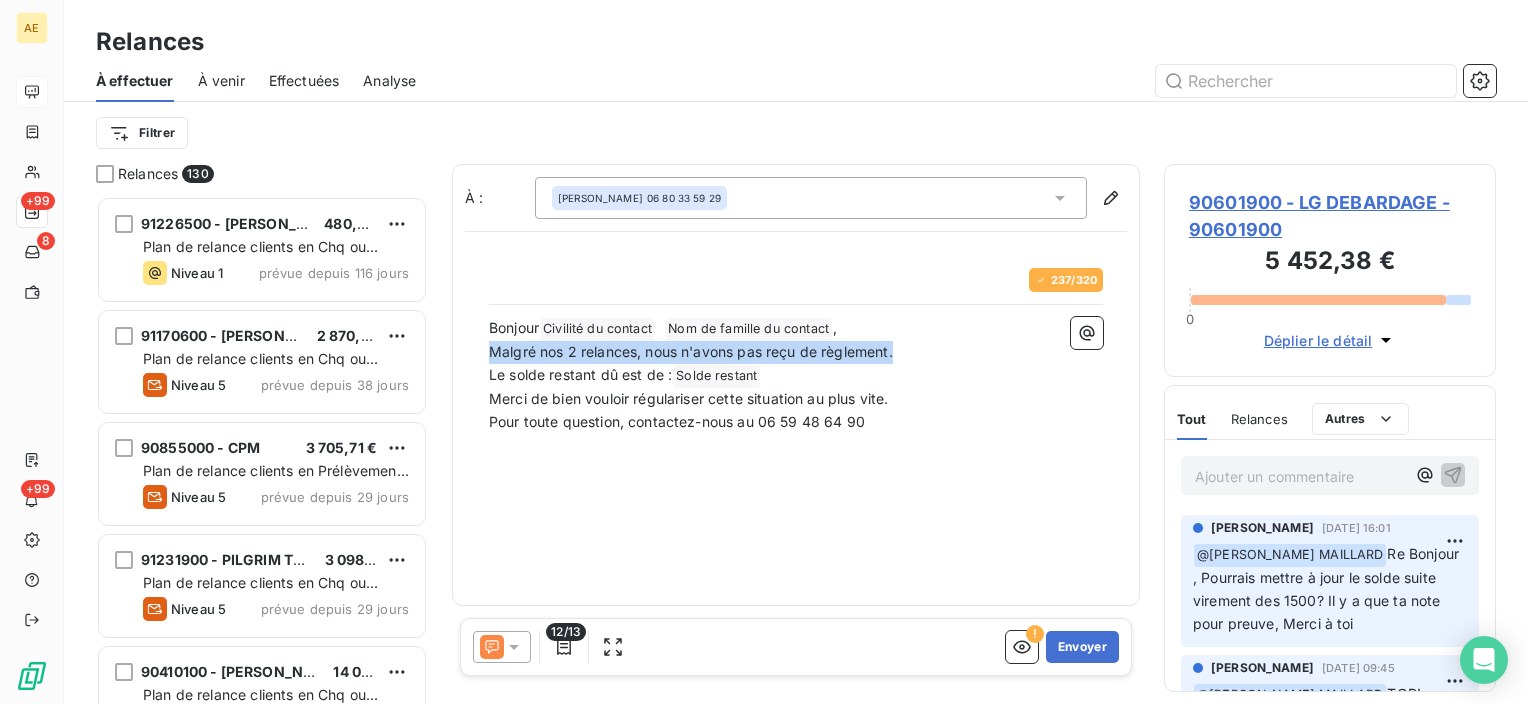 drag, startPoint x: 904, startPoint y: 350, endPoint x: 476, endPoint y: 340, distance: 428.11682 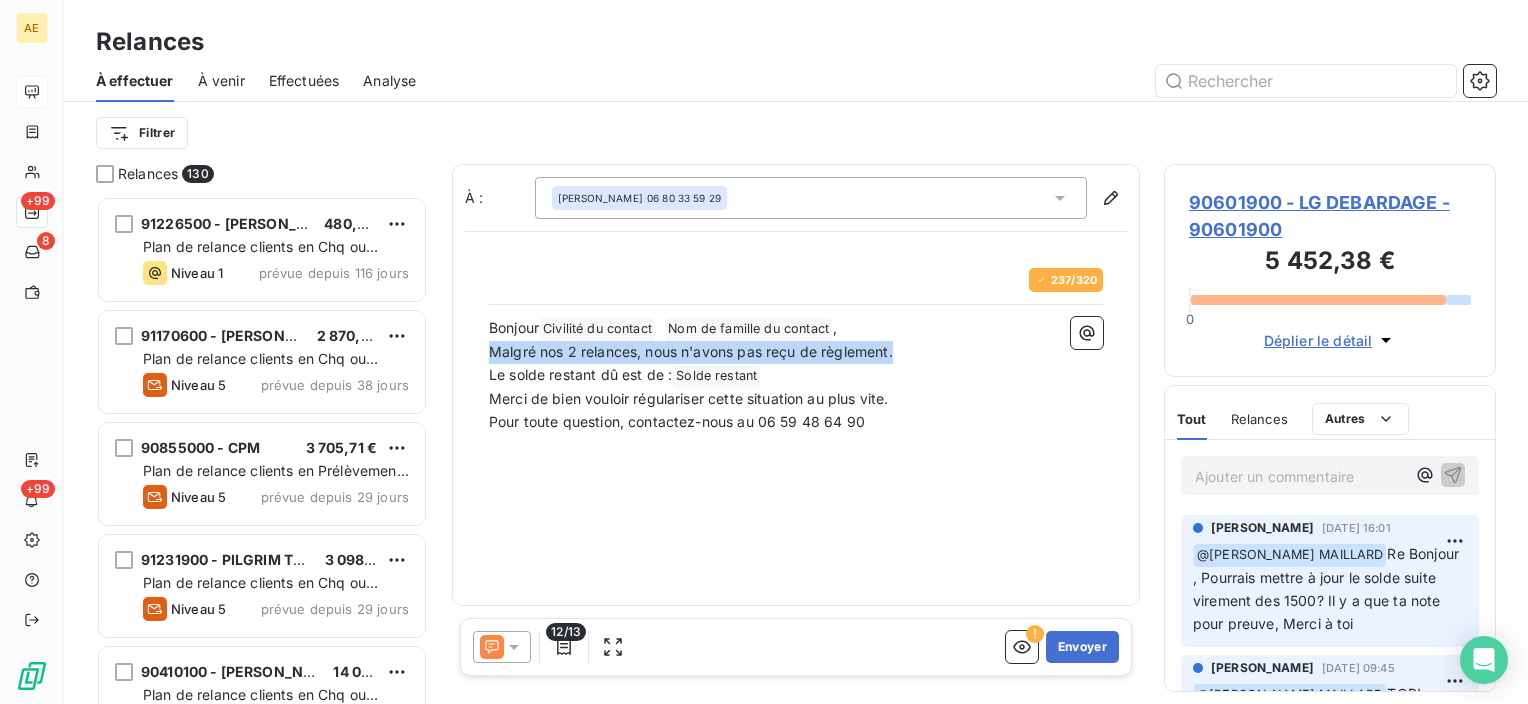 click on "237 / 320 Bonjour  Civilité du contact ﻿    Nom de famille du contact ﻿ , Malgré nos 2 relances, nous n'avons pas reçu de règlement. Le solde restant dû est de :  Solde restant ﻿ ﻿ Merci de bien vouloir régulariser cette situation au plus vite. Pour toute question, contactez-nous au 06 59 48 64 90" at bounding box center [796, 392] 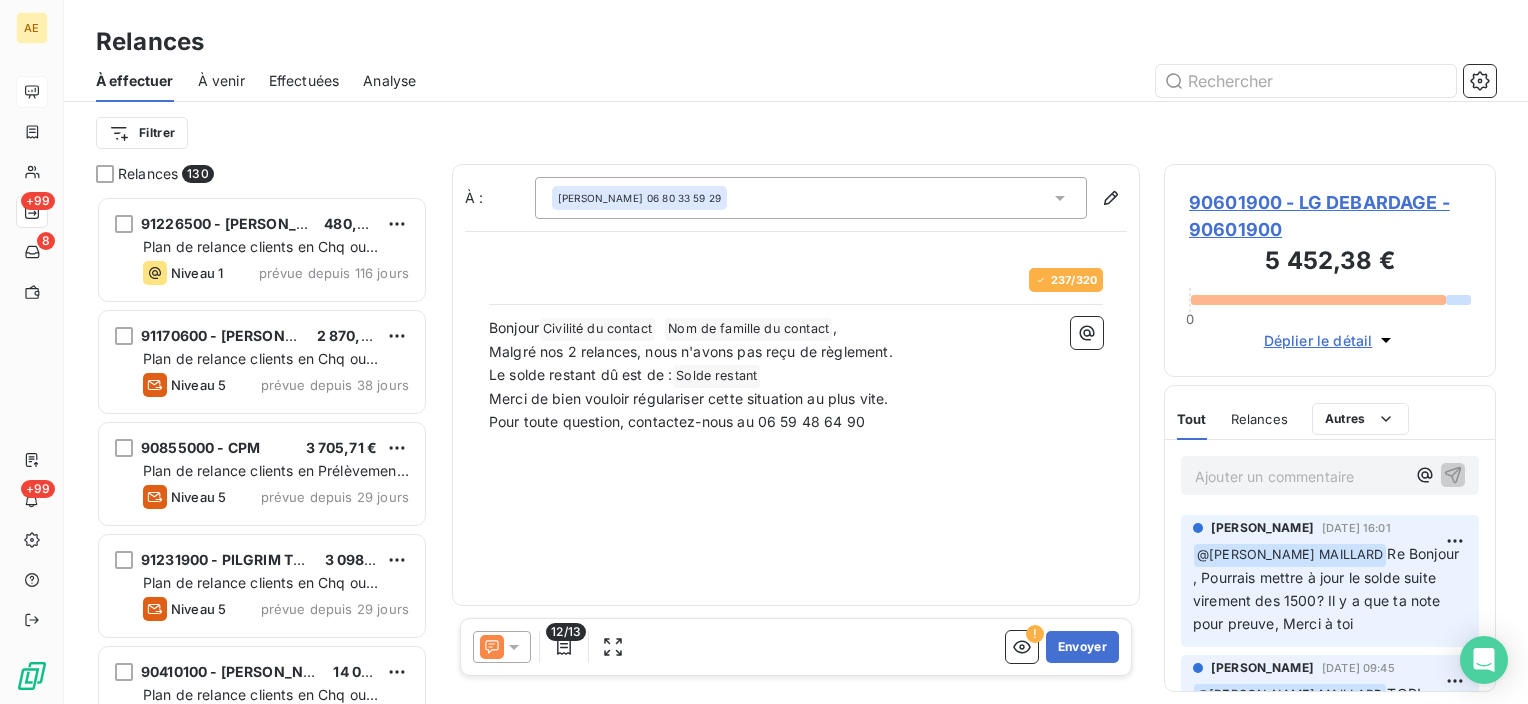 click on "90601900 - LG DEBARDAGE - 90601900" at bounding box center [1330, 216] 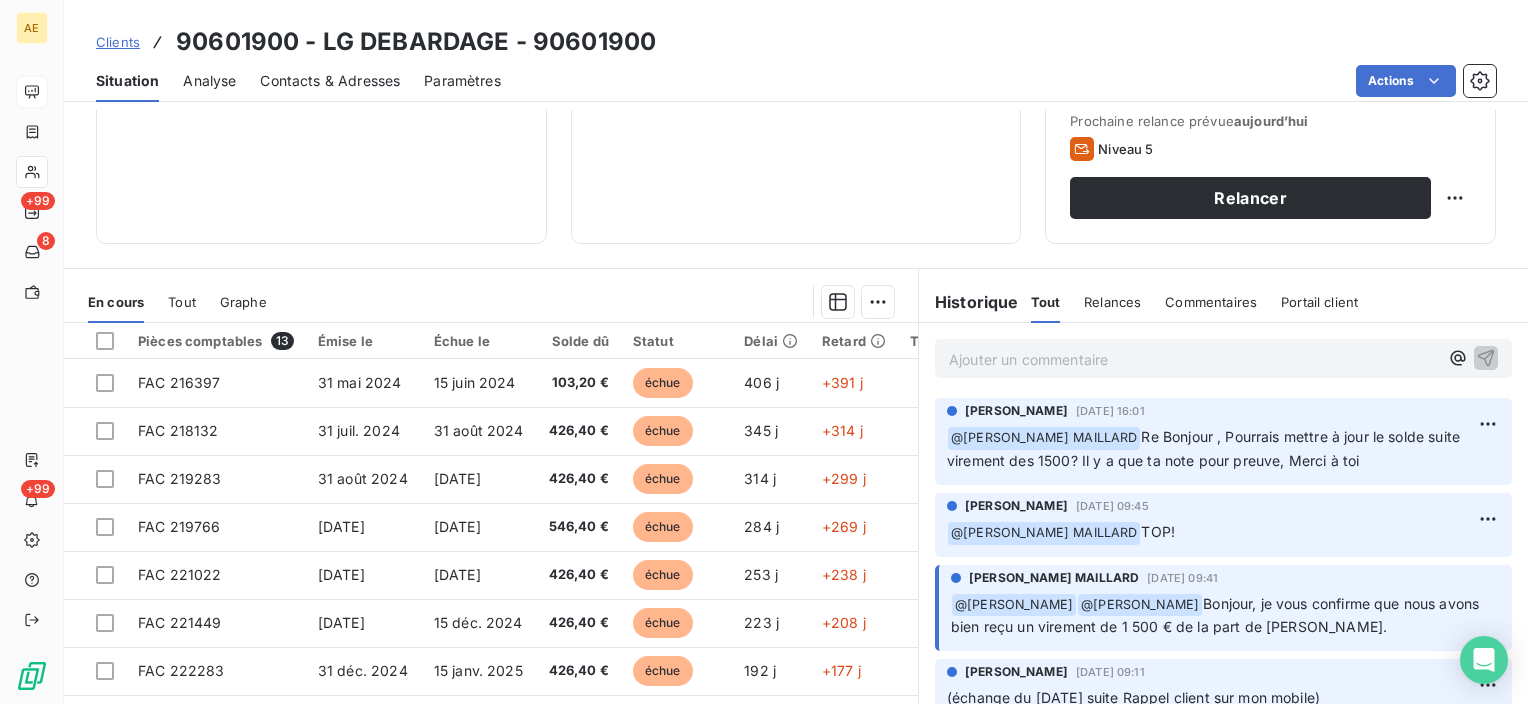 scroll, scrollTop: 300, scrollLeft: 0, axis: vertical 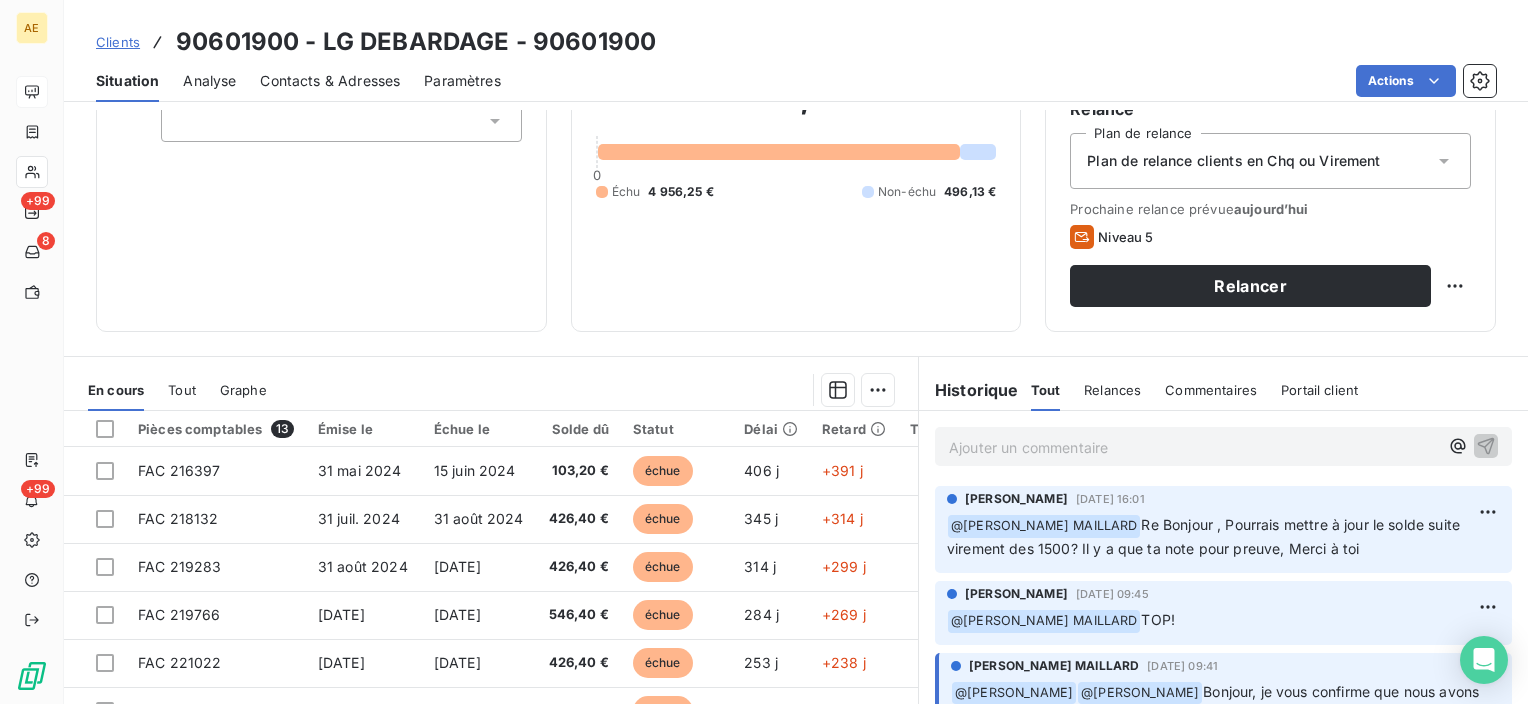 click on "Ajouter un commentaire ﻿" at bounding box center (1193, 447) 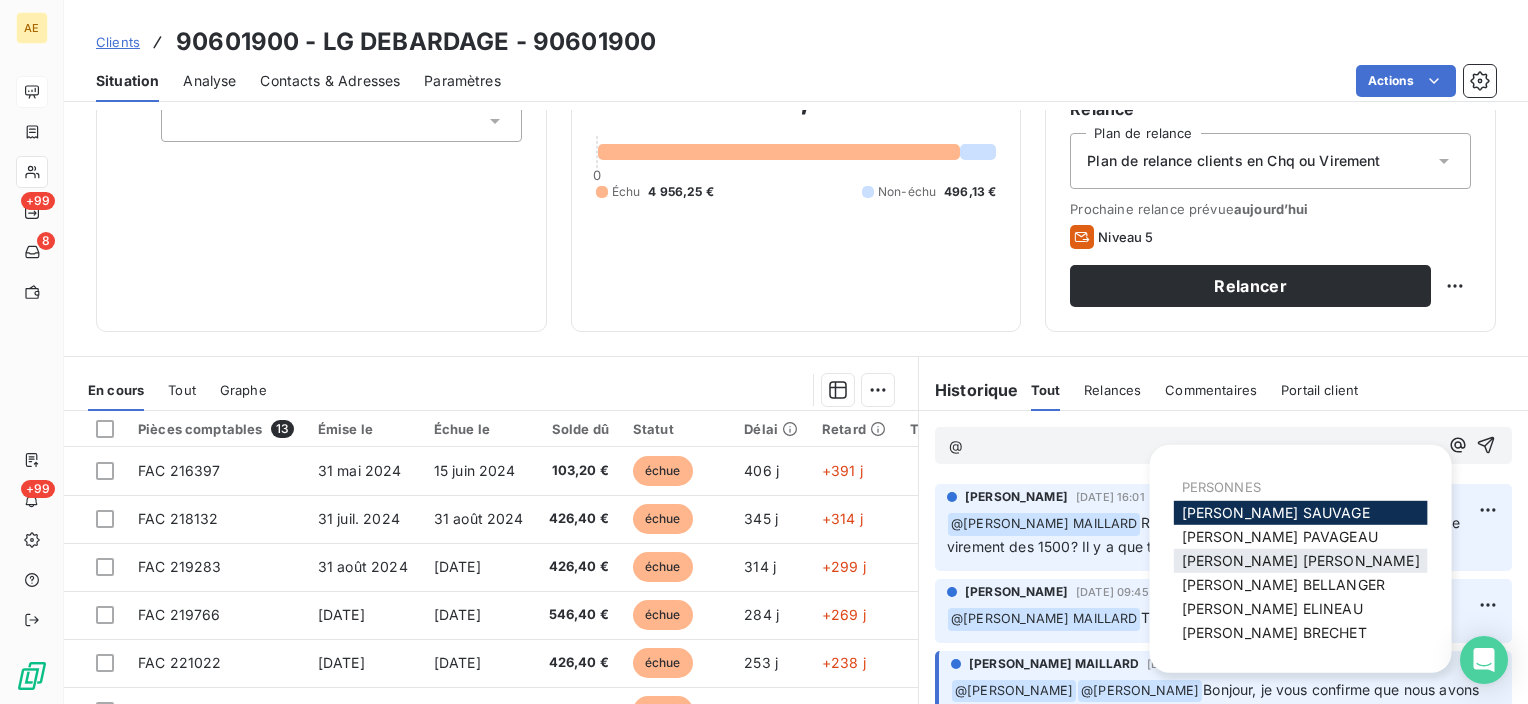 click on "[PERSON_NAME] MAILLARD" at bounding box center [1301, 560] 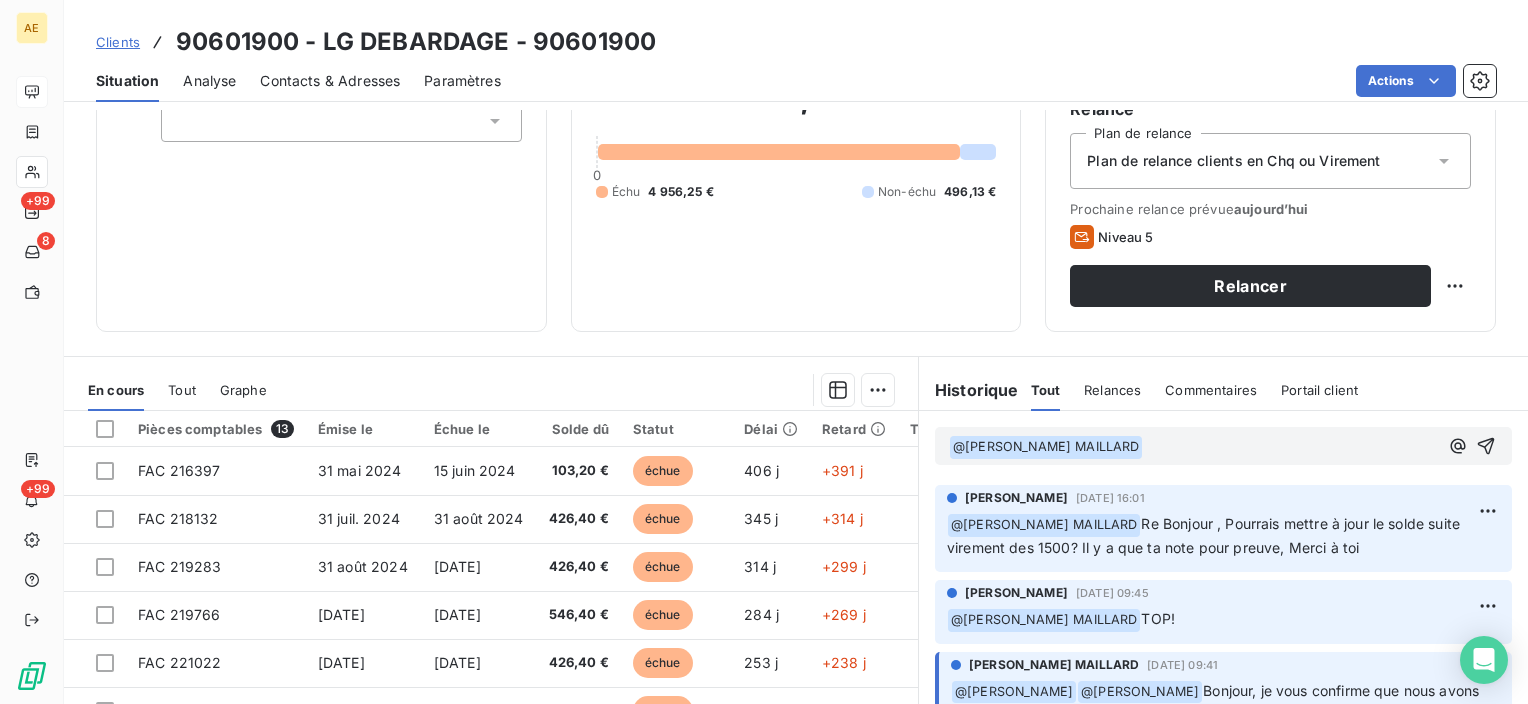 click on "﻿ @ [PERSON_NAME] MAILLARD ﻿ ﻿" at bounding box center [1193, 447] 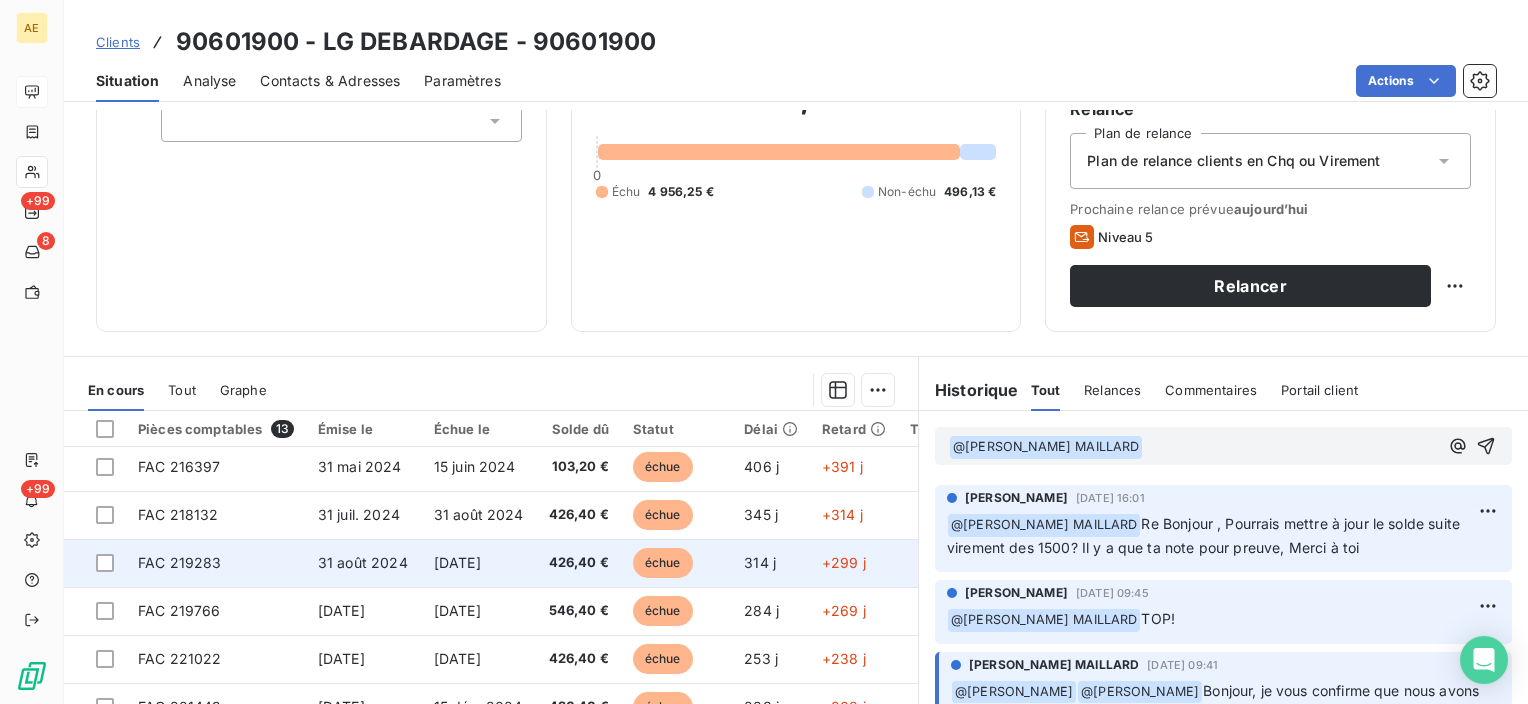 scroll, scrollTop: 0, scrollLeft: 0, axis: both 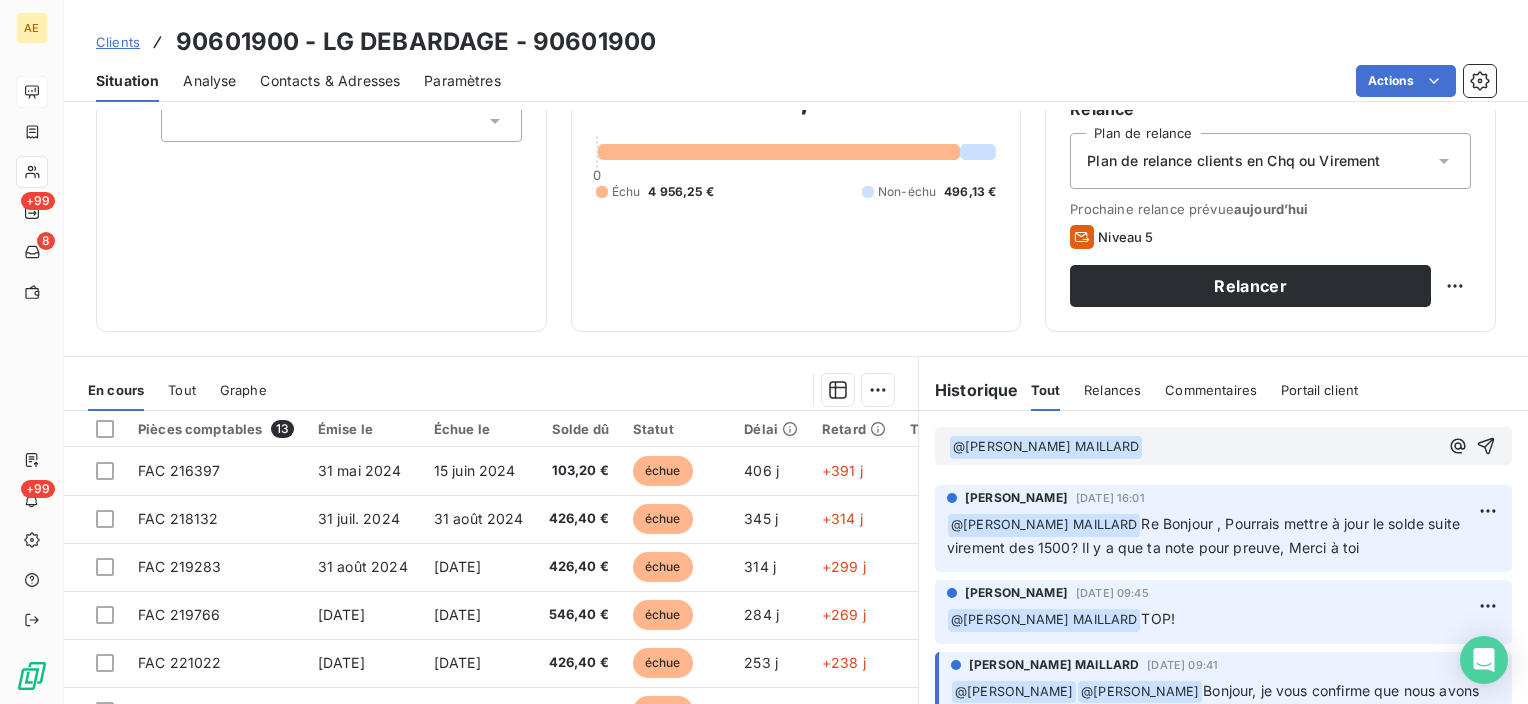 click on "﻿ @ [PERSON_NAME] MAILLARD ﻿" at bounding box center (1193, 447) 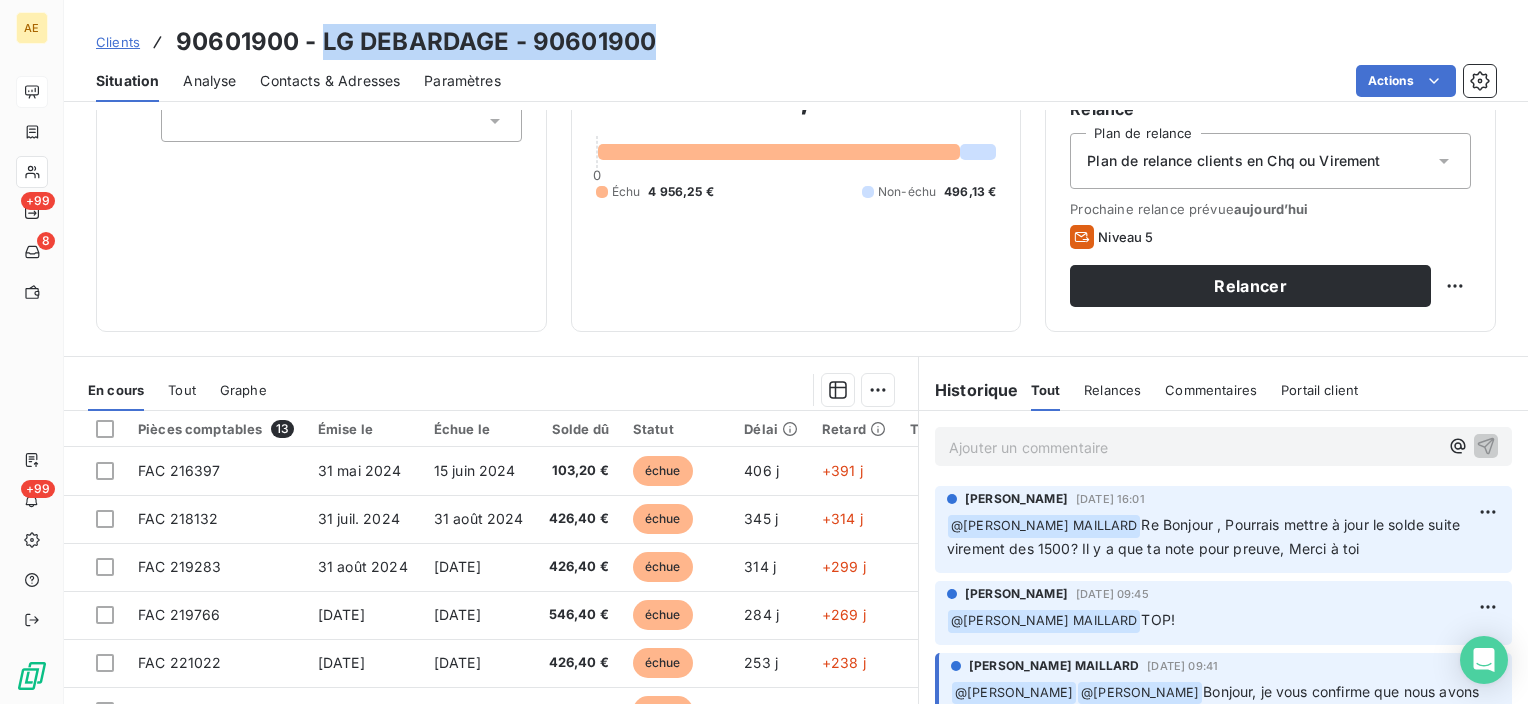 drag, startPoint x: 700, startPoint y: 33, endPoint x: 323, endPoint y: 46, distance: 377.22406 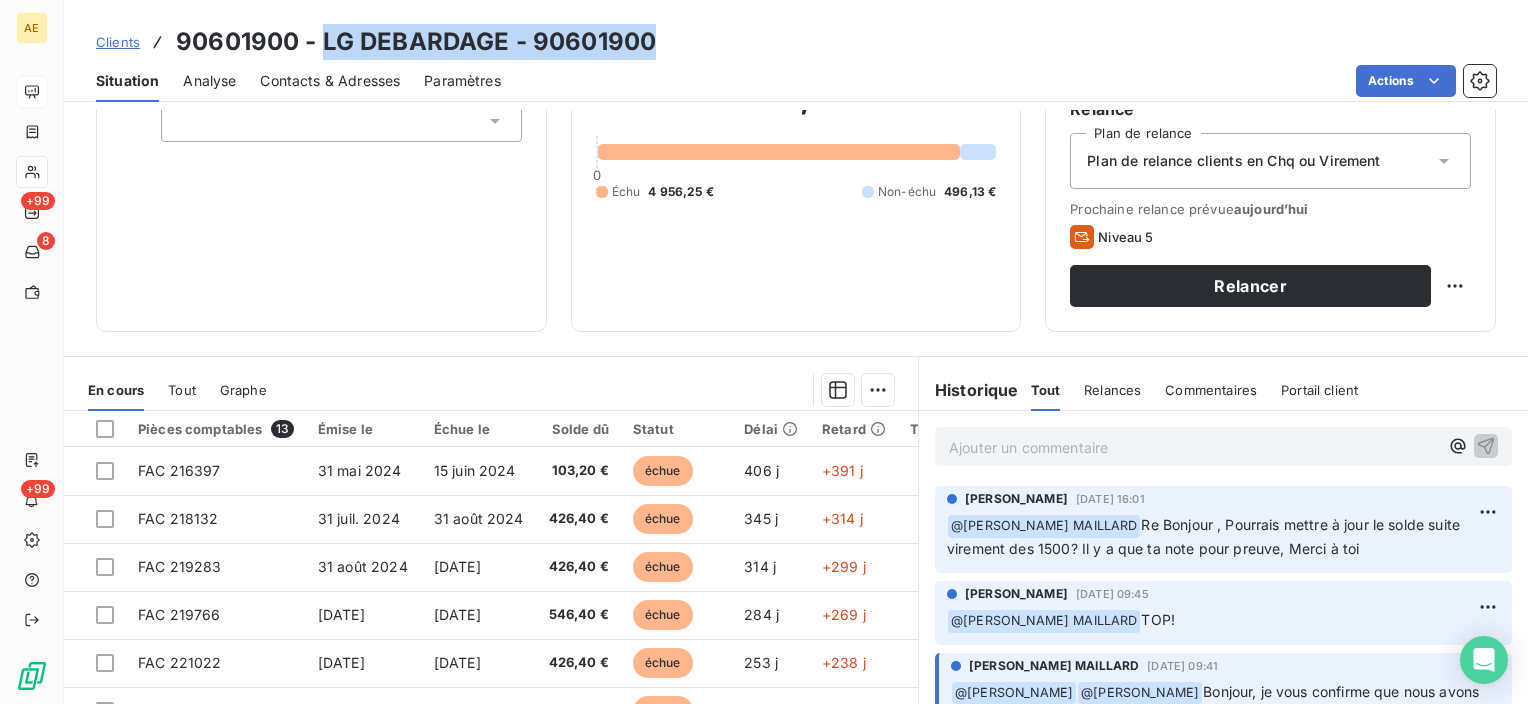 copy on "LG DEBARDAGE - 90601900" 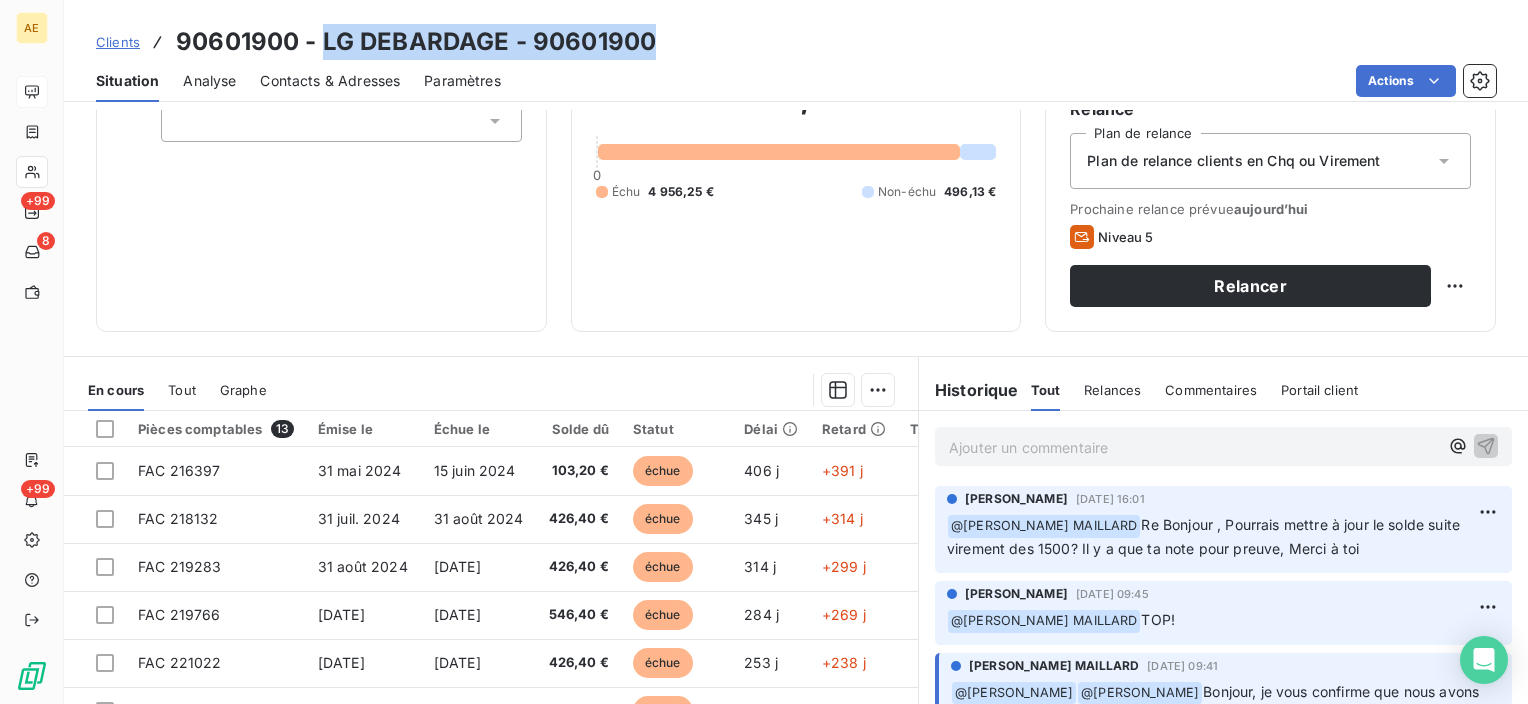 copy on "LG DEBARDAGE - 90601900" 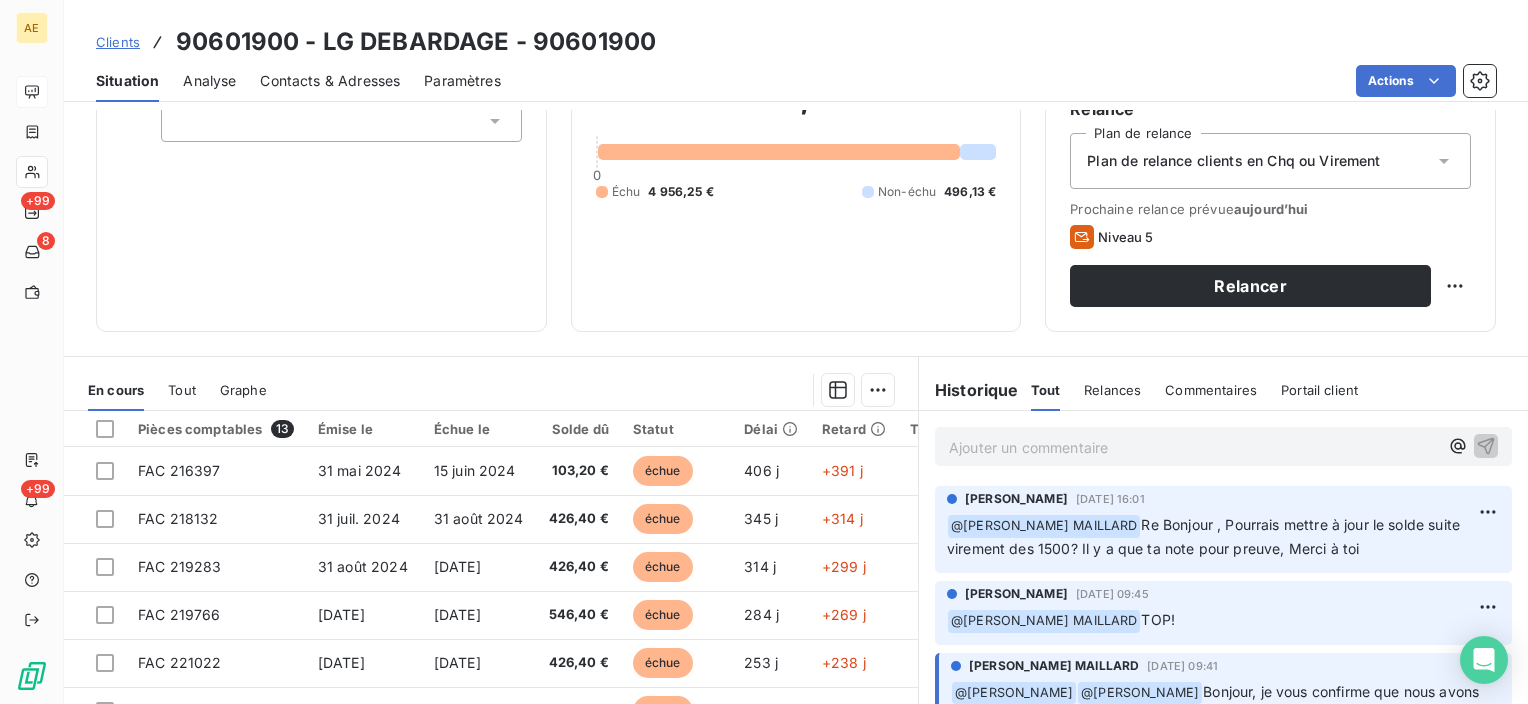click on "Ajouter un commentaire ﻿" at bounding box center [1193, 447] 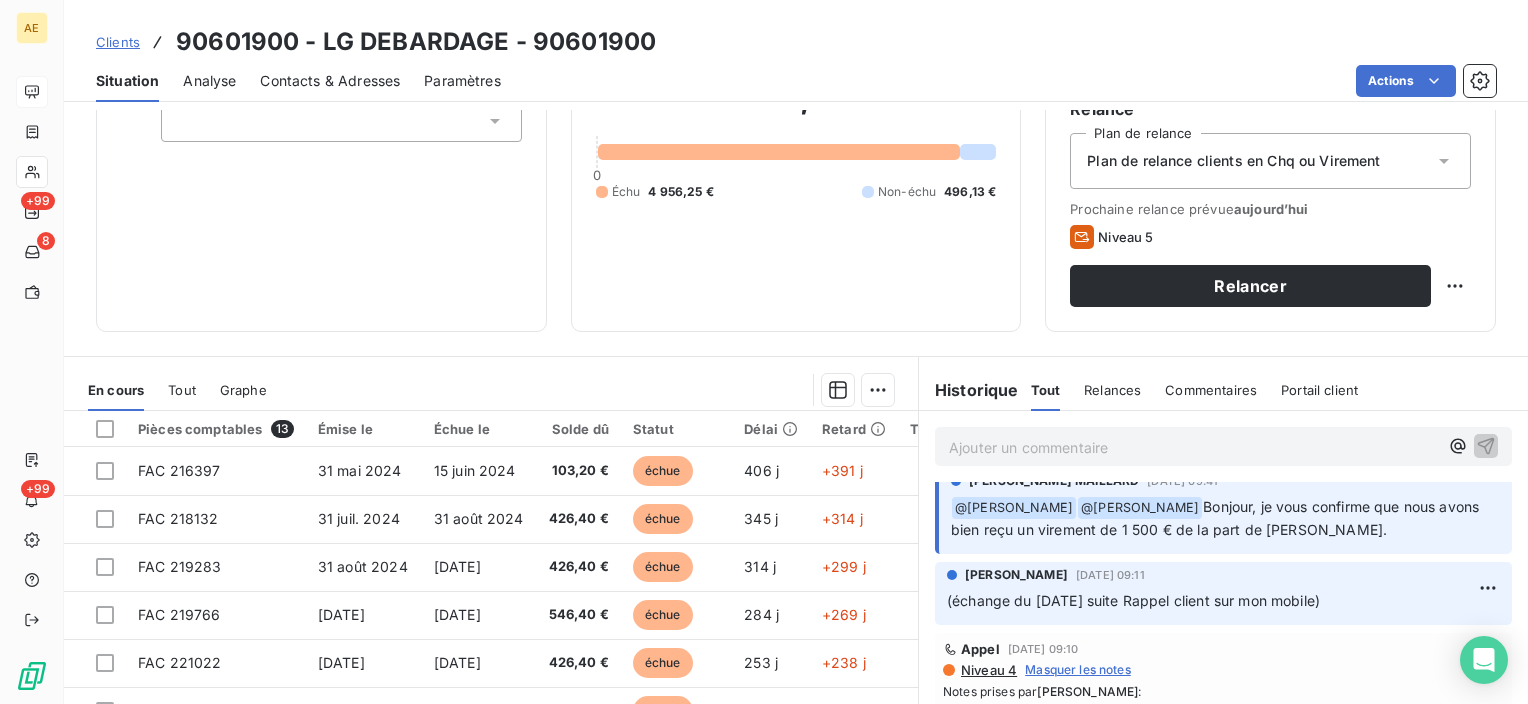 scroll, scrollTop: 100, scrollLeft: 0, axis: vertical 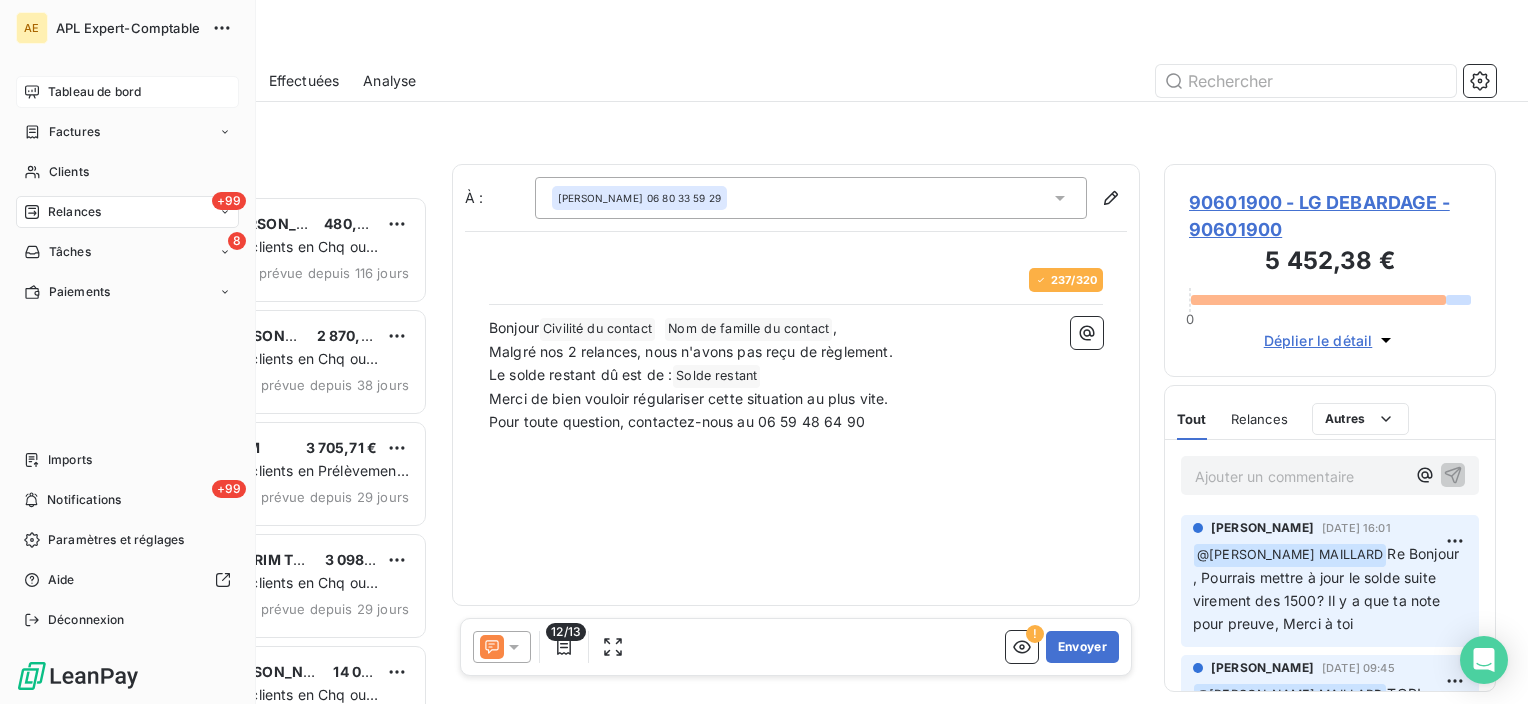 click on "Tableau de bord" at bounding box center (127, 92) 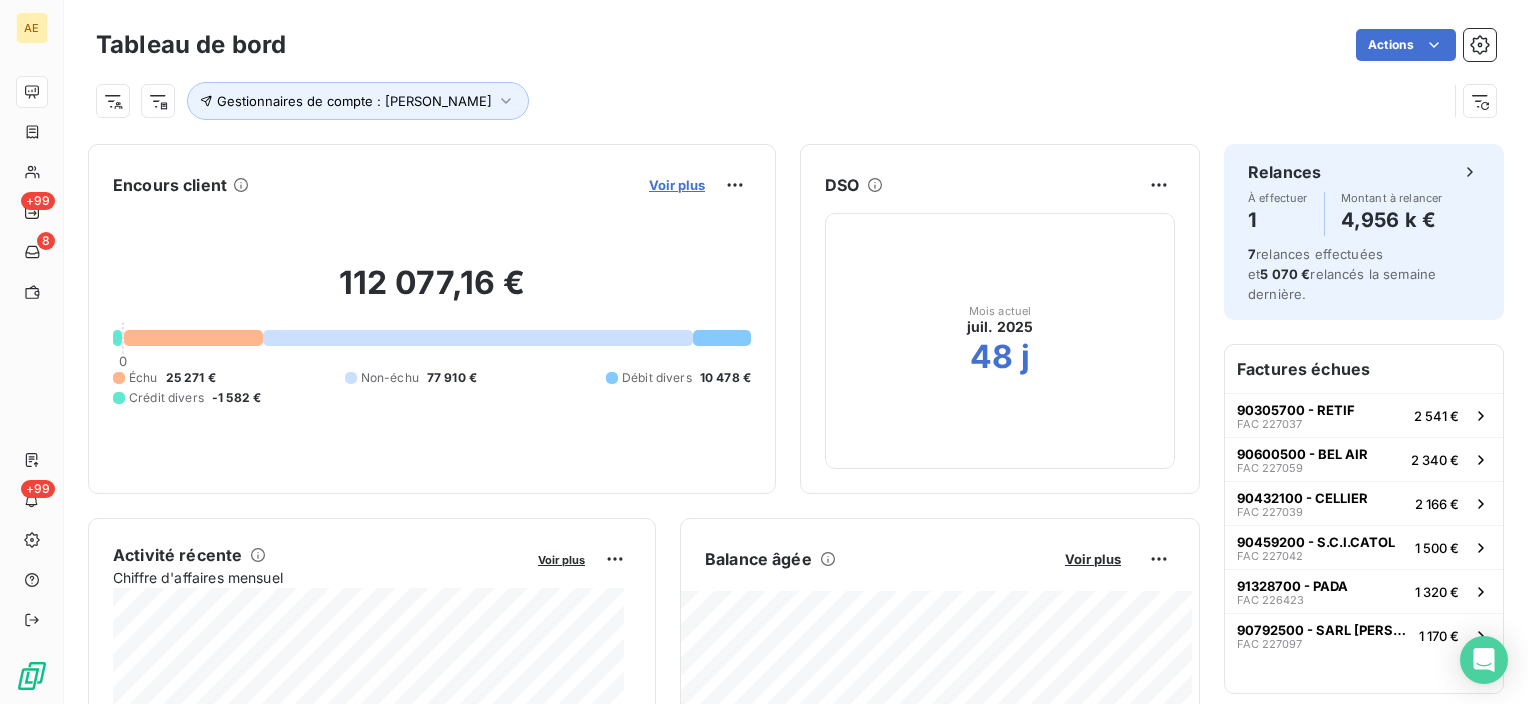 click on "Voir plus" at bounding box center [677, 185] 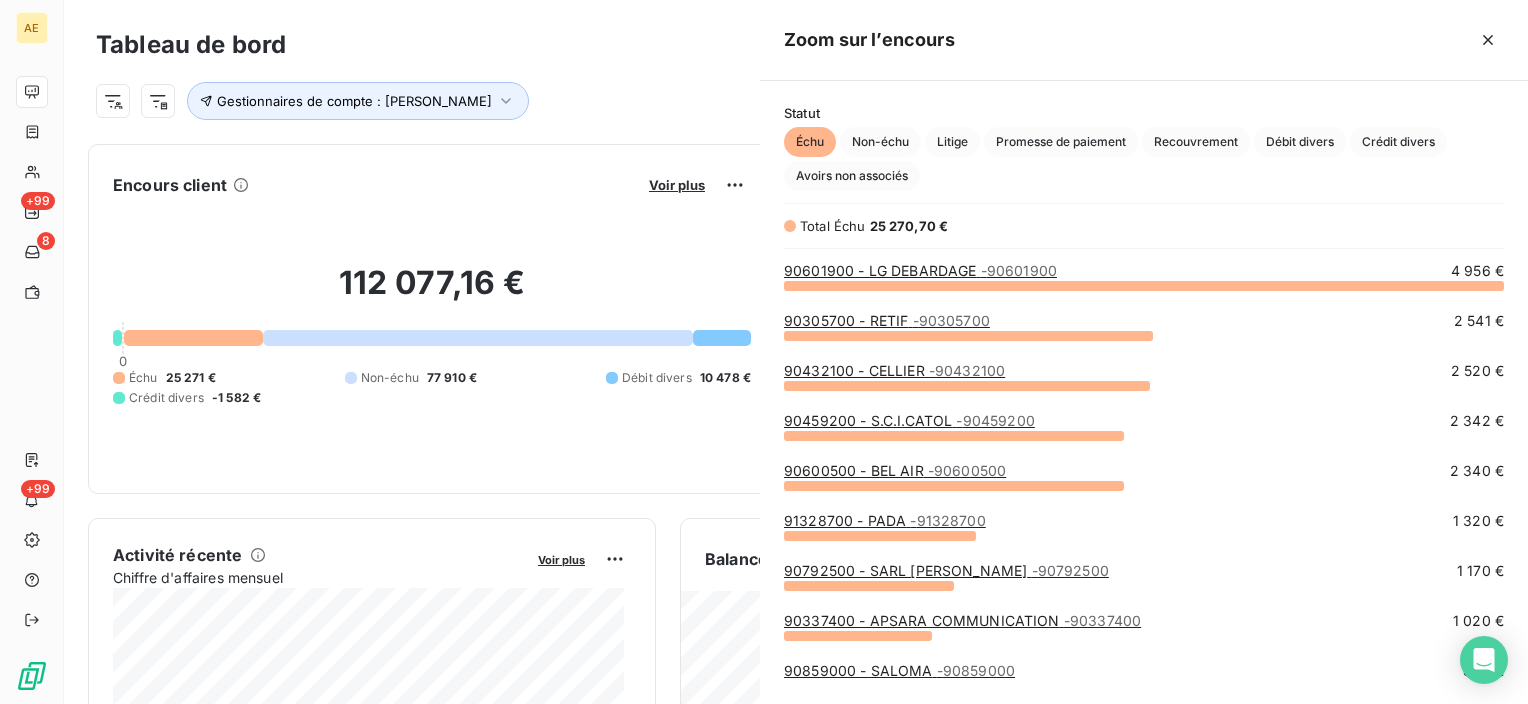 scroll, scrollTop: 16, scrollLeft: 16, axis: both 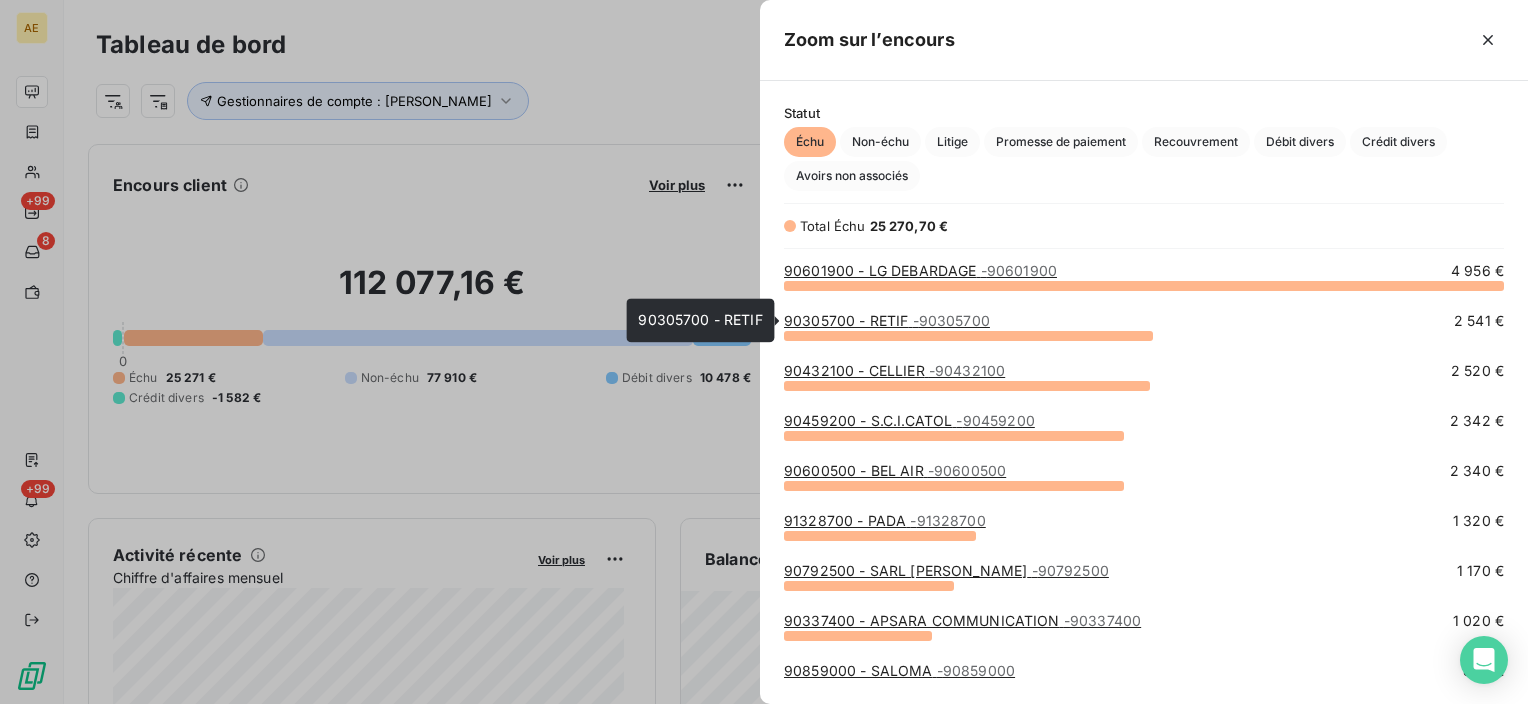 click on "90305700 - RETIF   -  90305700" at bounding box center [887, 320] 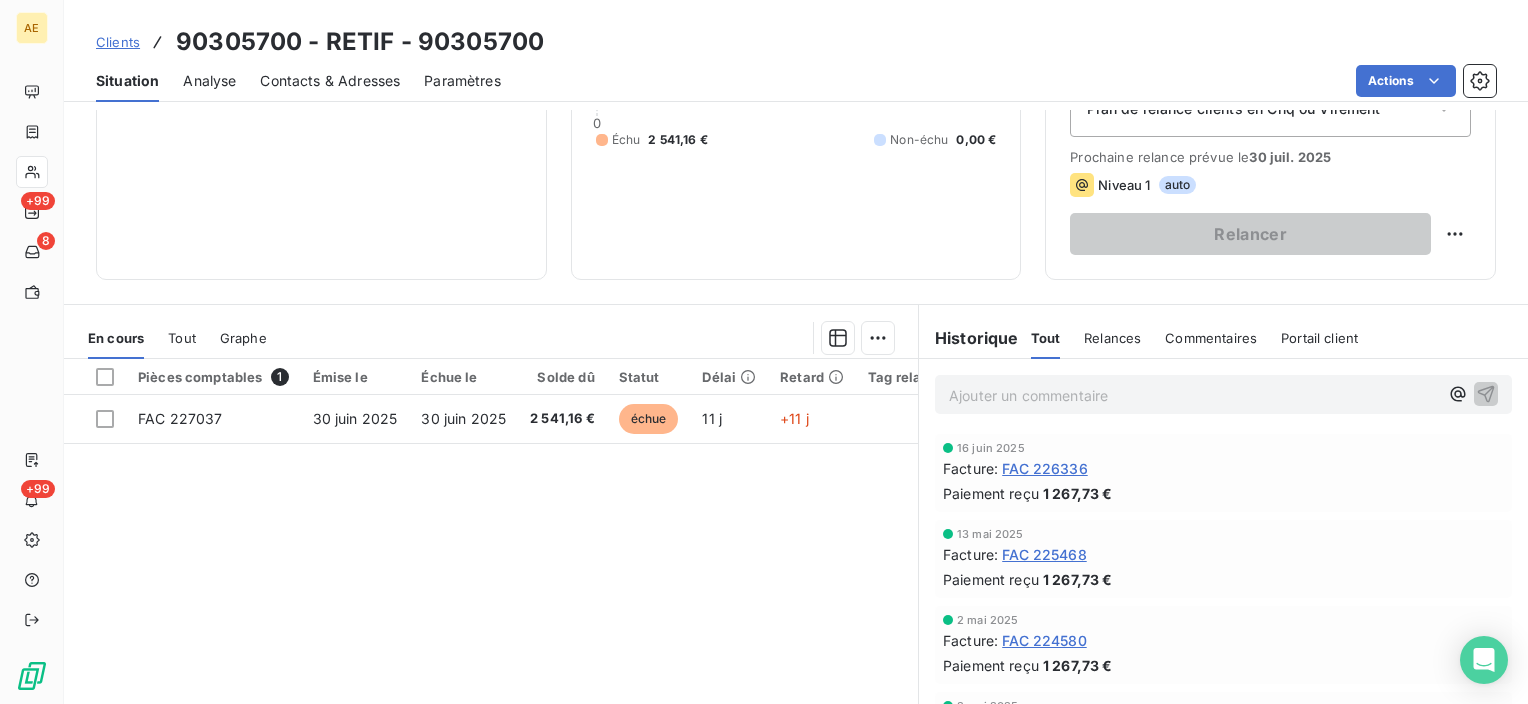 scroll, scrollTop: 300, scrollLeft: 0, axis: vertical 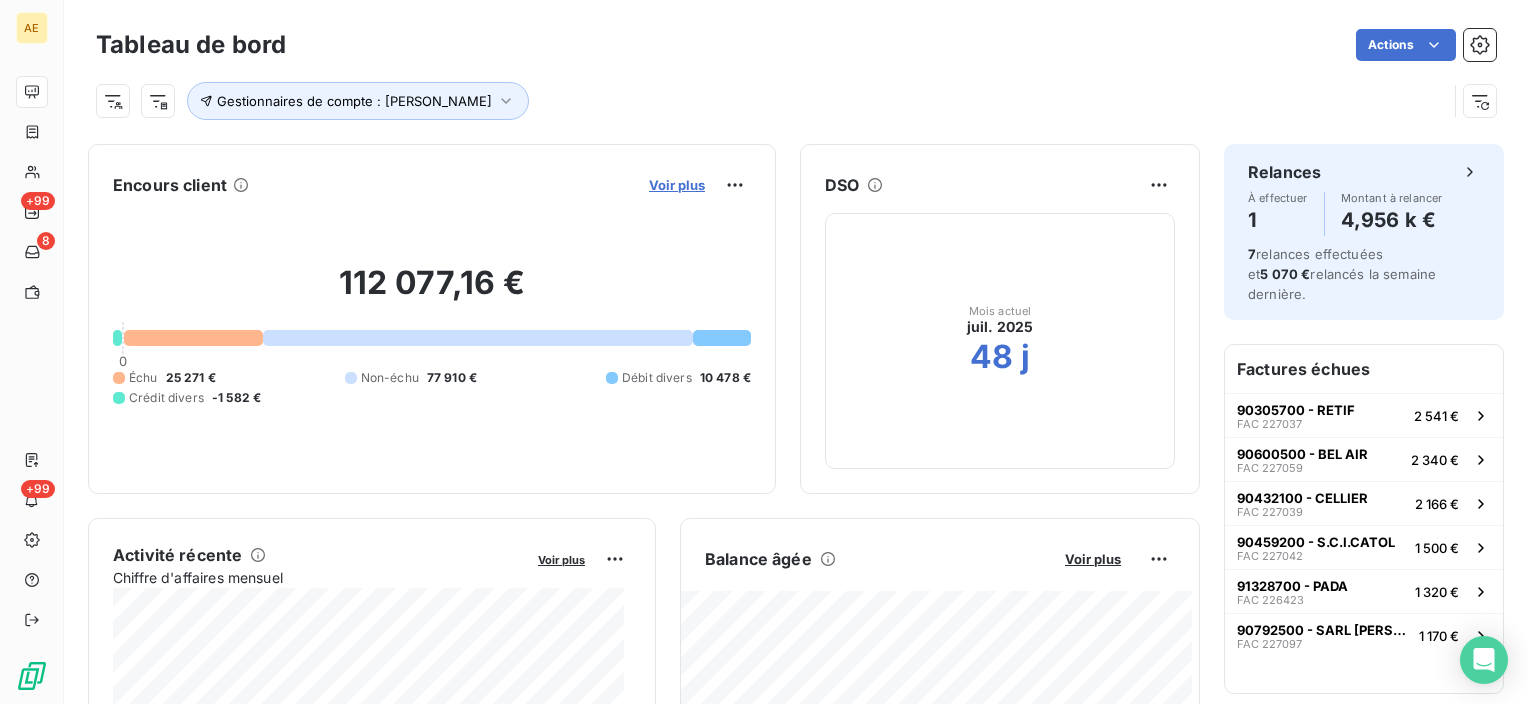 click on "Voir plus" at bounding box center [677, 185] 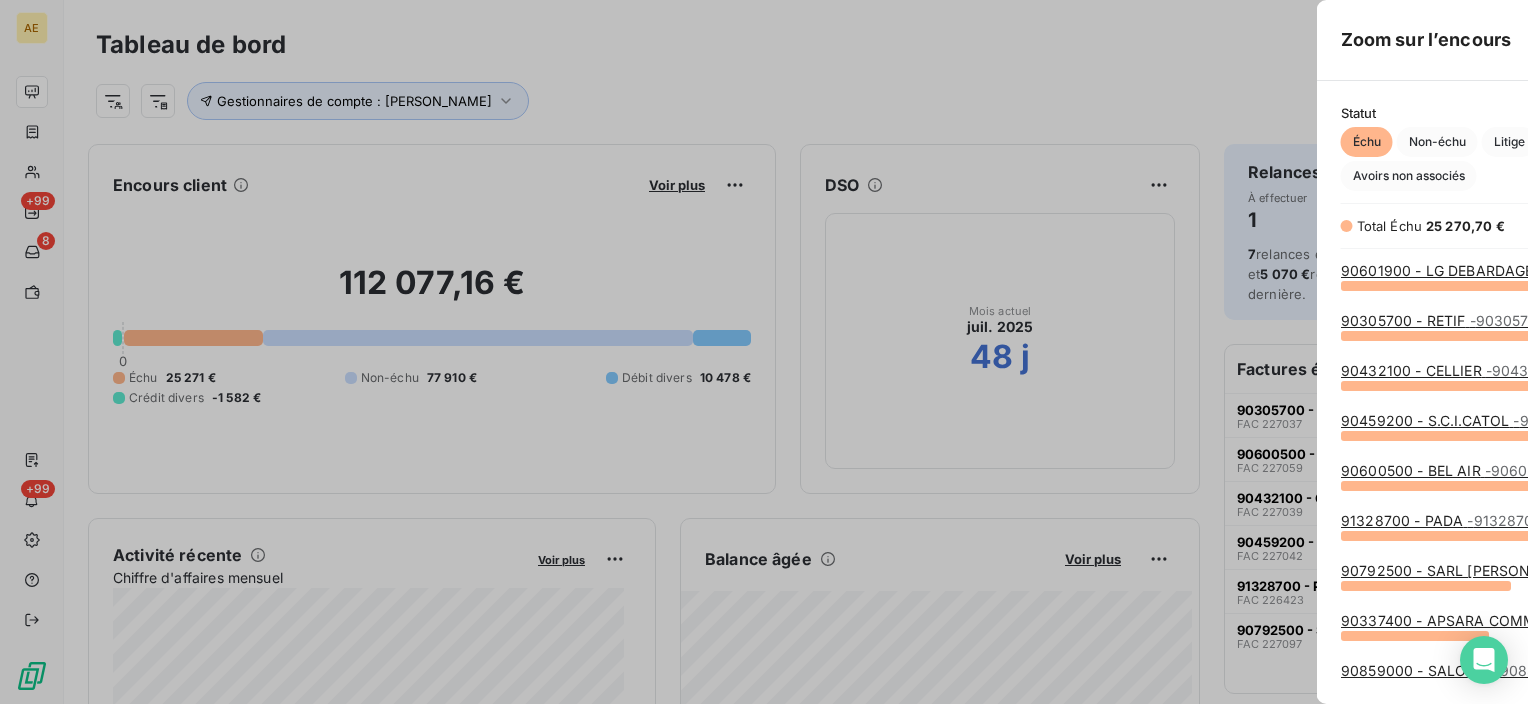 scroll, scrollTop: 16, scrollLeft: 16, axis: both 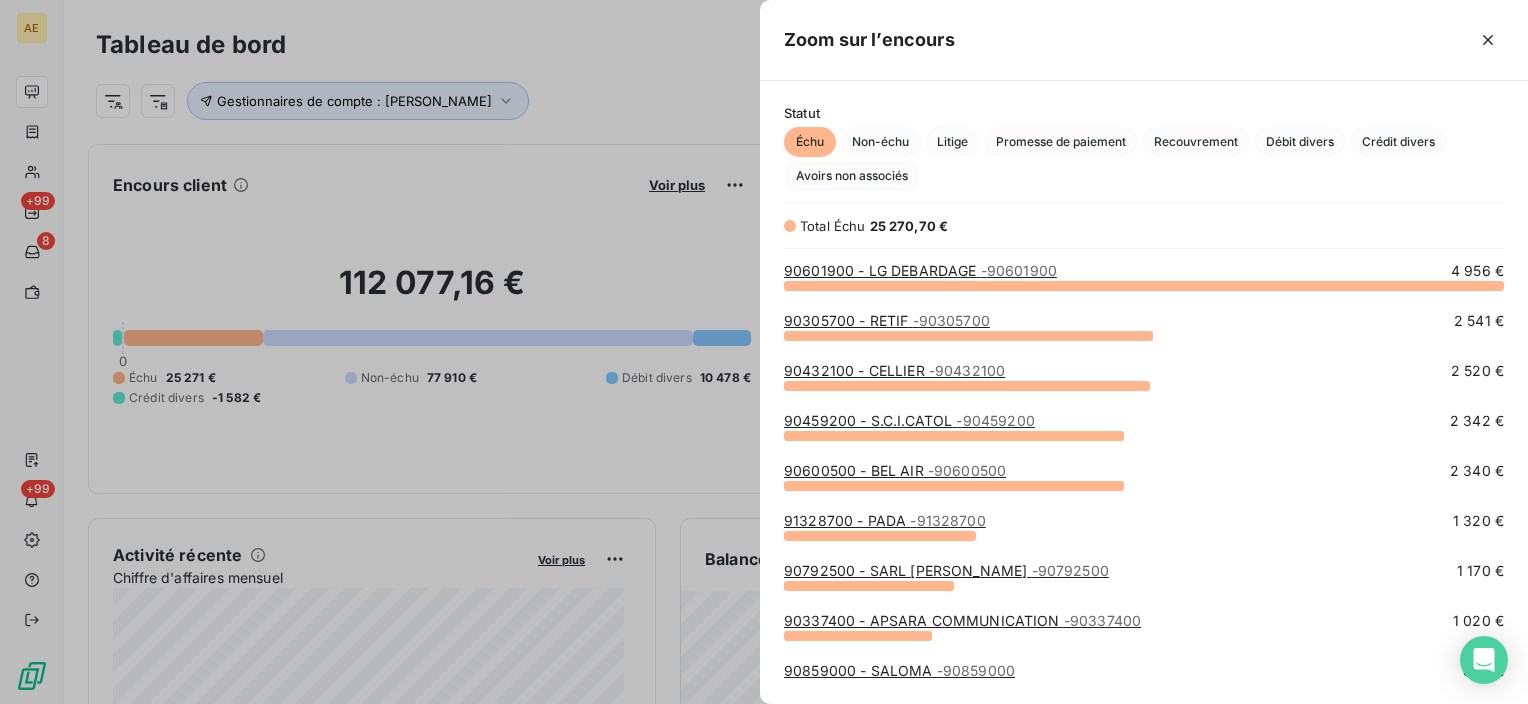 click on "90432100 - CELLIER   -  90432100" at bounding box center (894, 371) 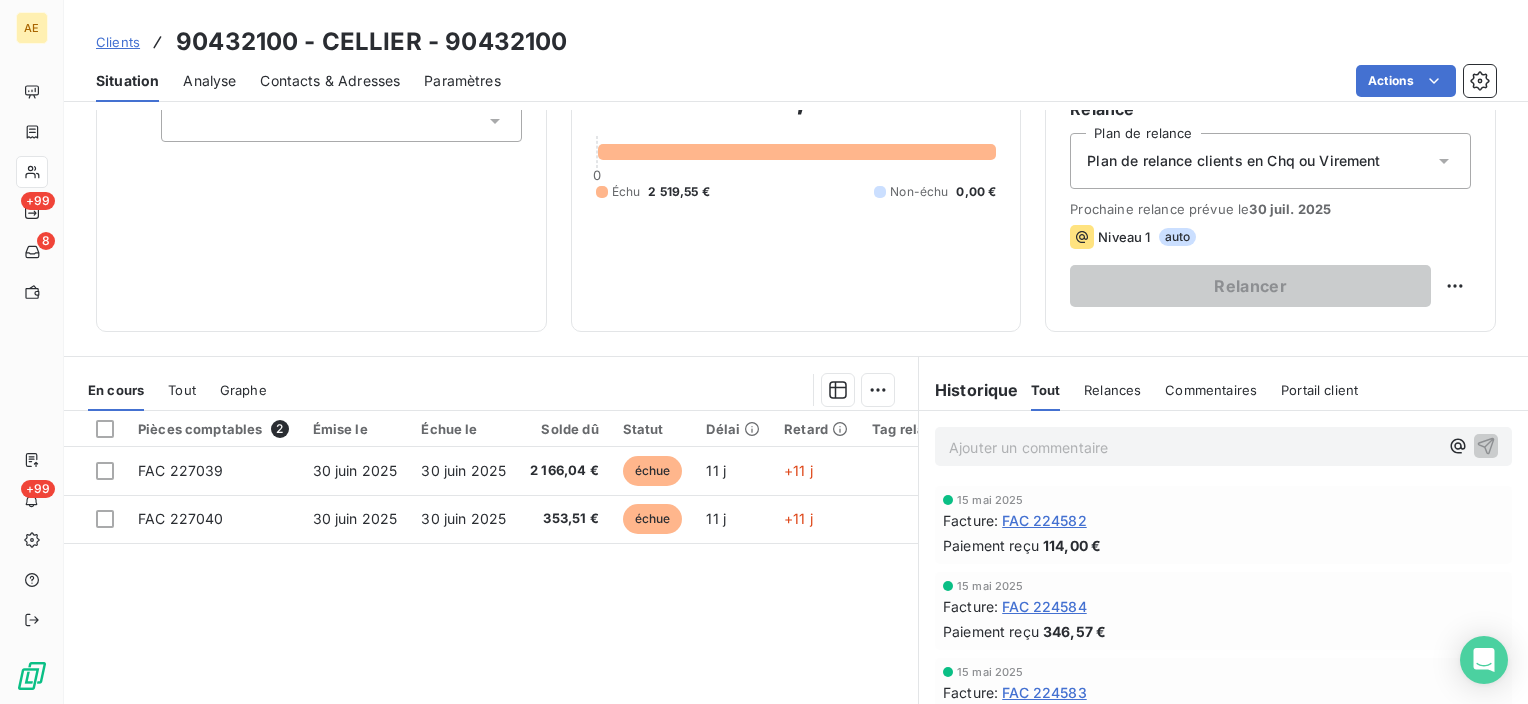 scroll, scrollTop: 300, scrollLeft: 0, axis: vertical 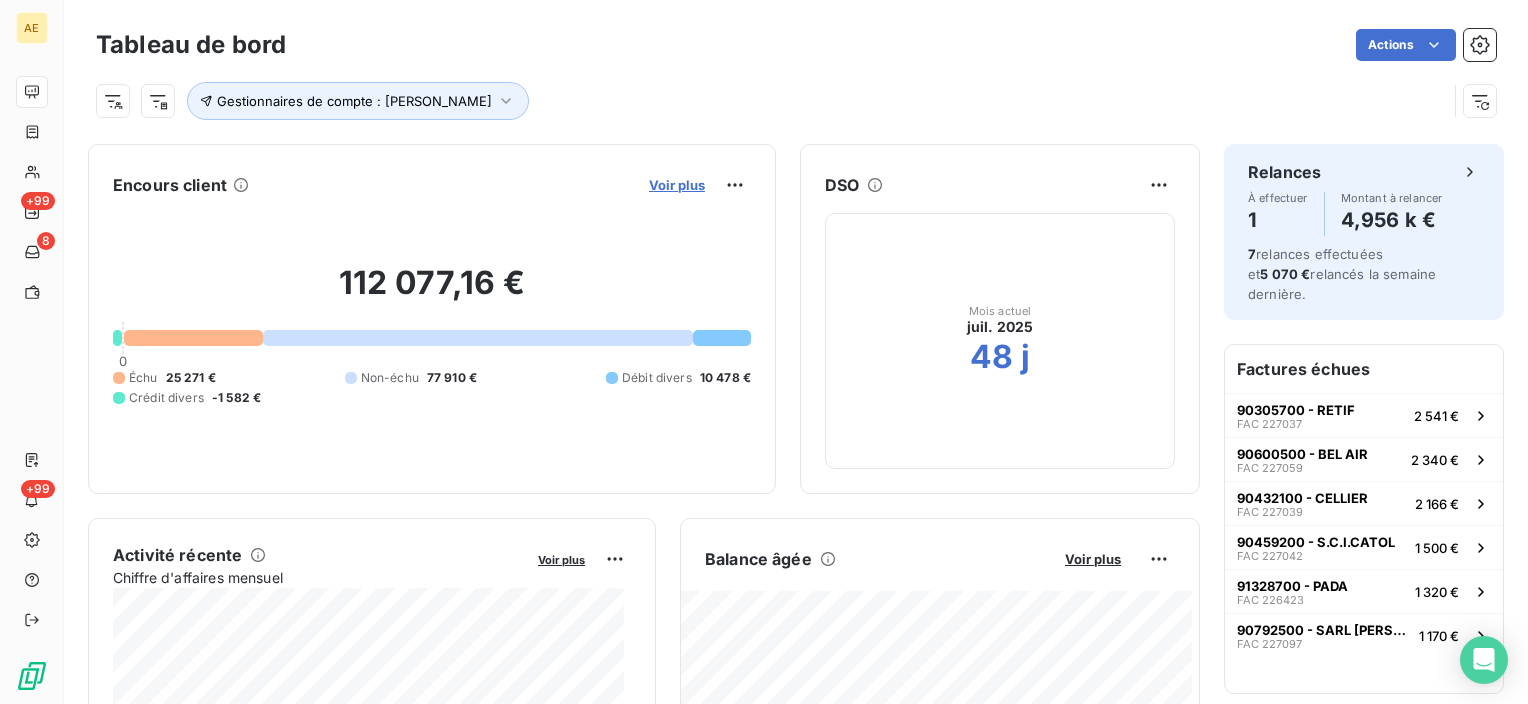 click on "Voir plus" at bounding box center (677, 185) 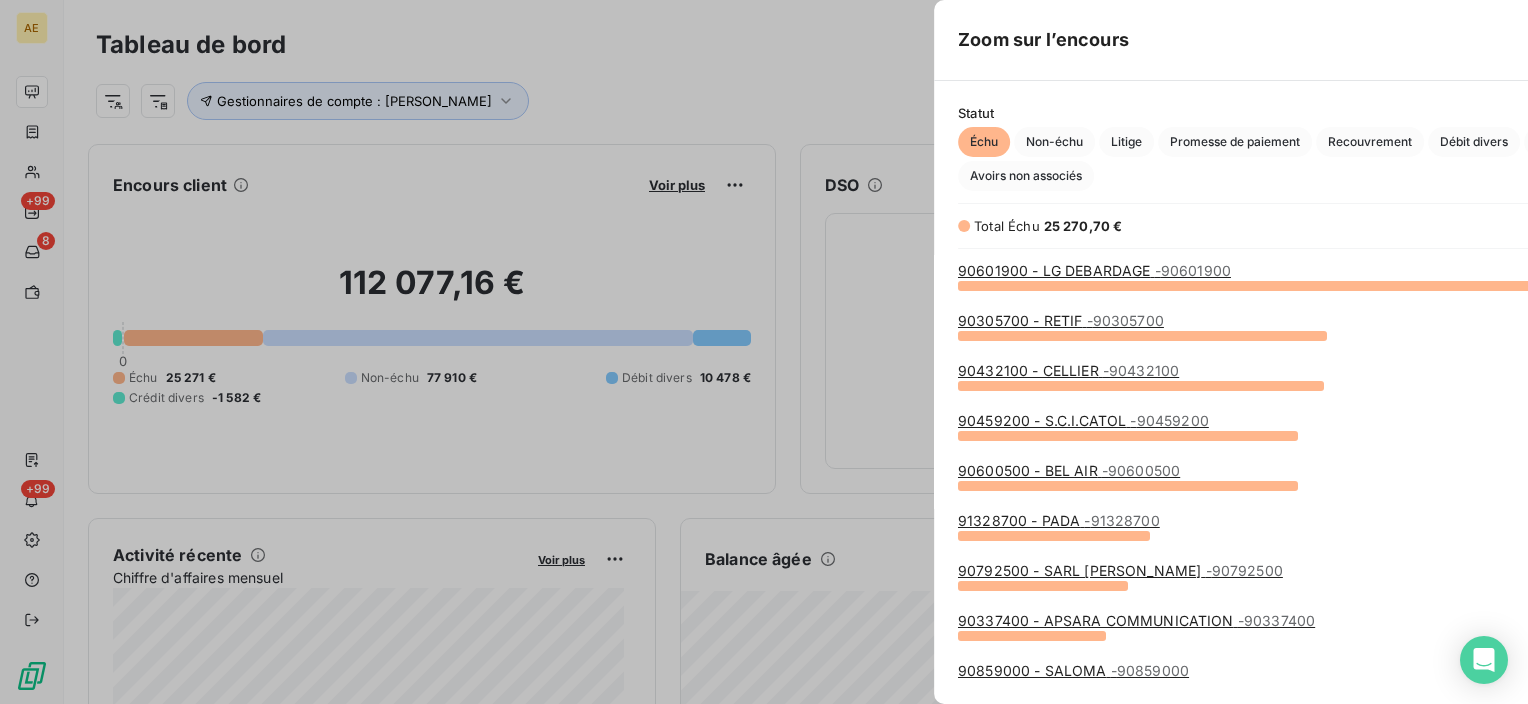 scroll, scrollTop: 16, scrollLeft: 16, axis: both 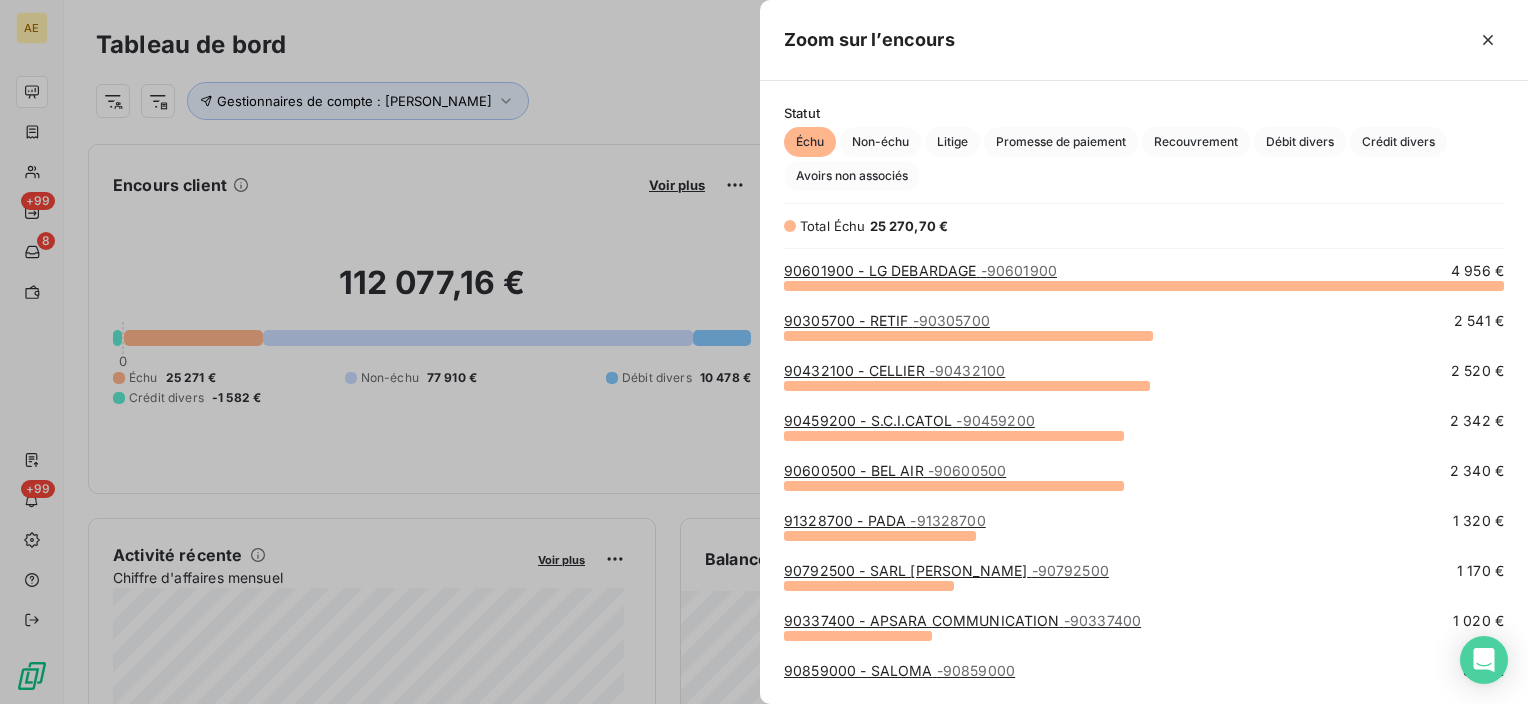 click on "90459200 - S.C.I.CATOL   -  90459200" at bounding box center (909, 420) 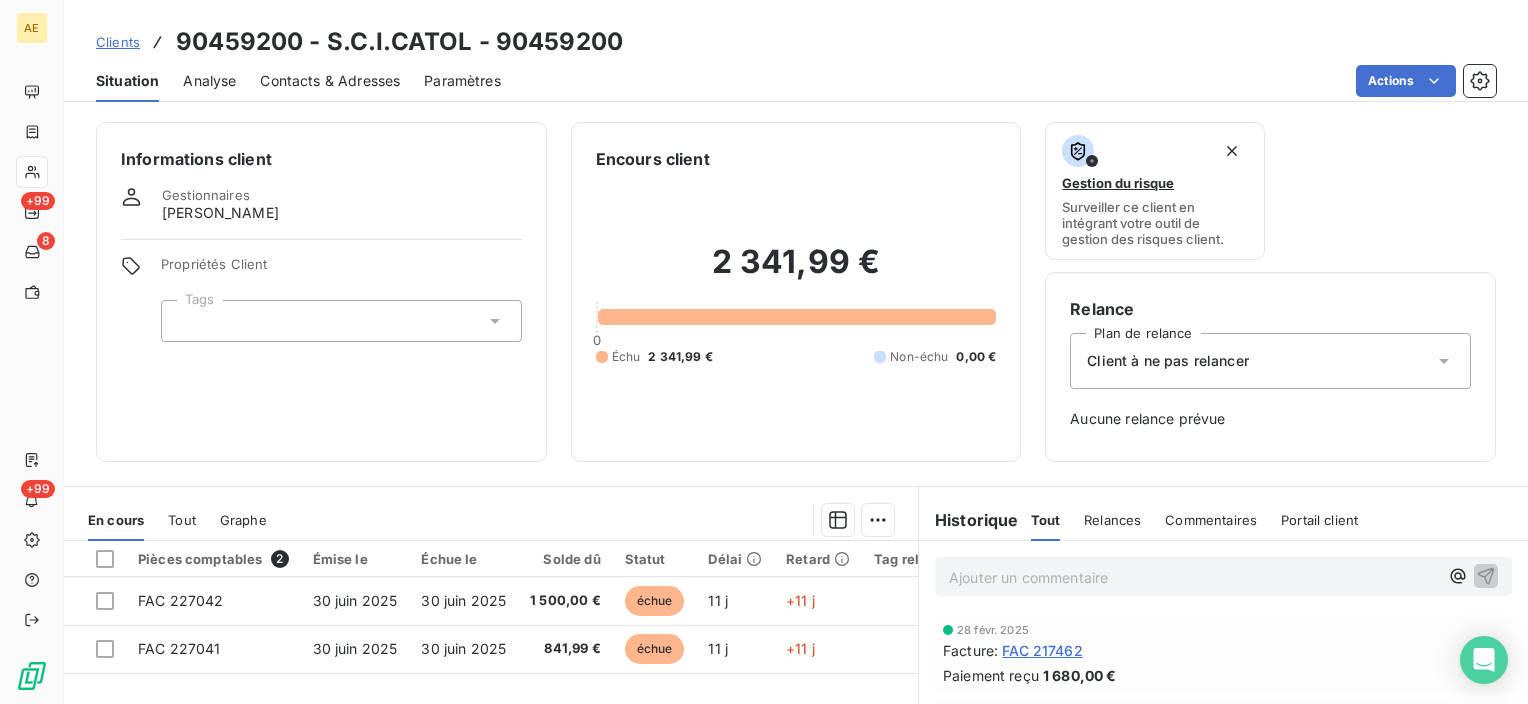 scroll, scrollTop: 200, scrollLeft: 0, axis: vertical 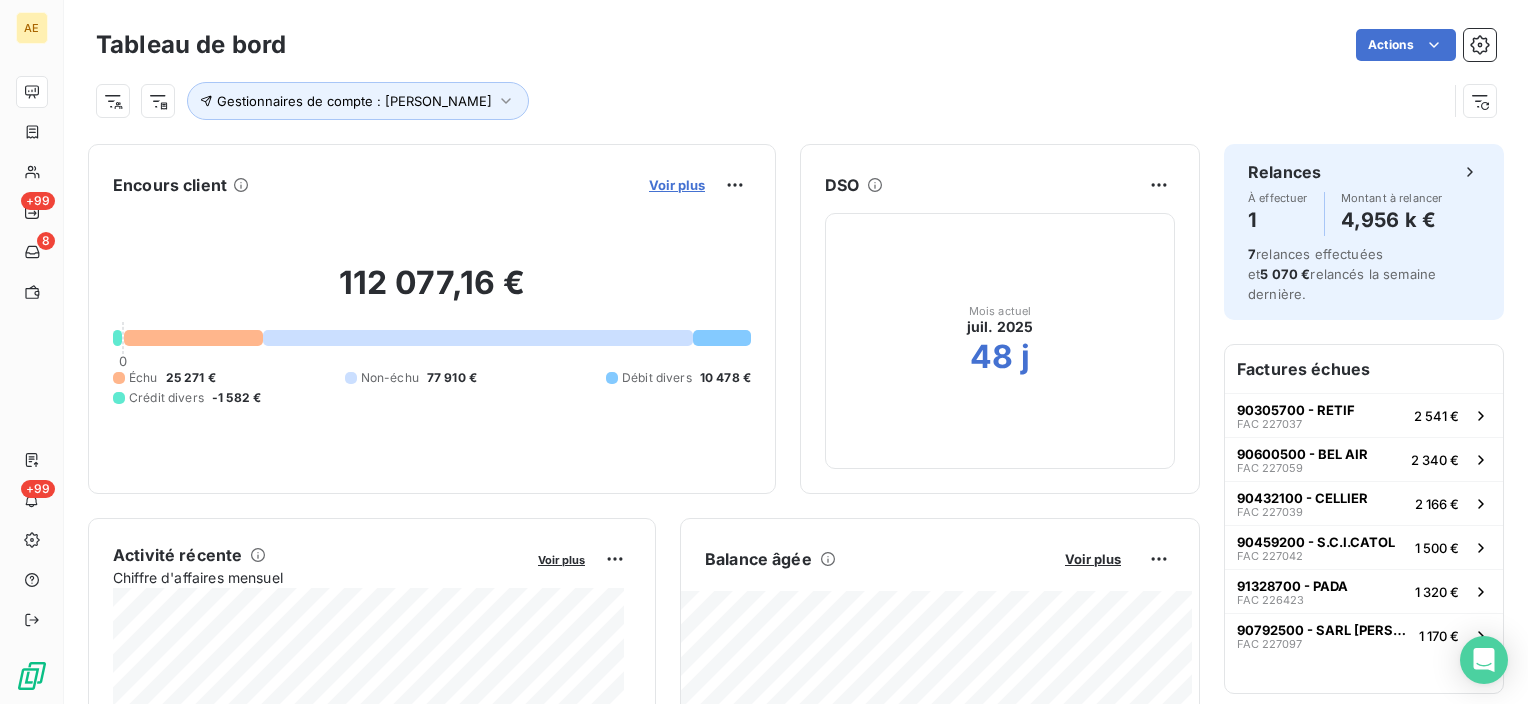 click on "Voir plus" at bounding box center [677, 185] 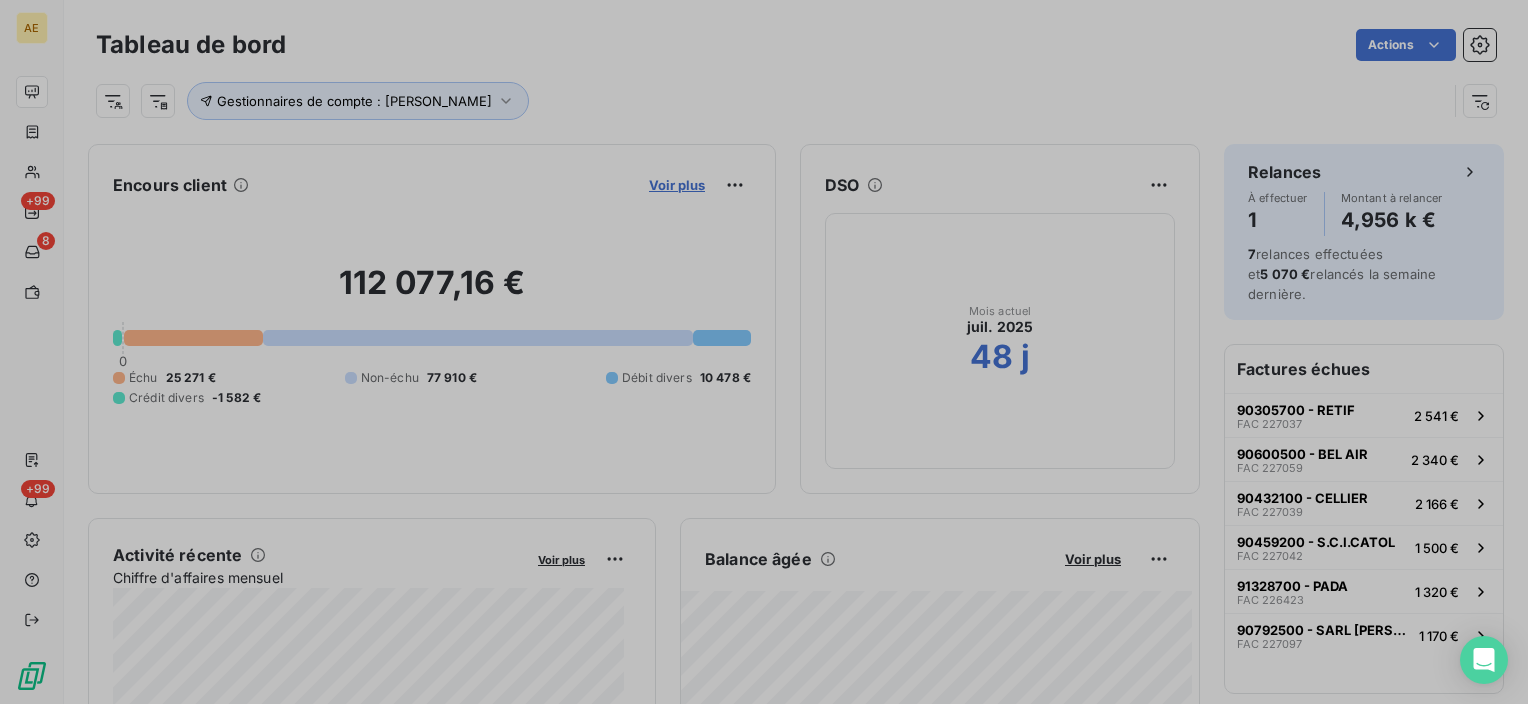 scroll, scrollTop: 16, scrollLeft: 16, axis: both 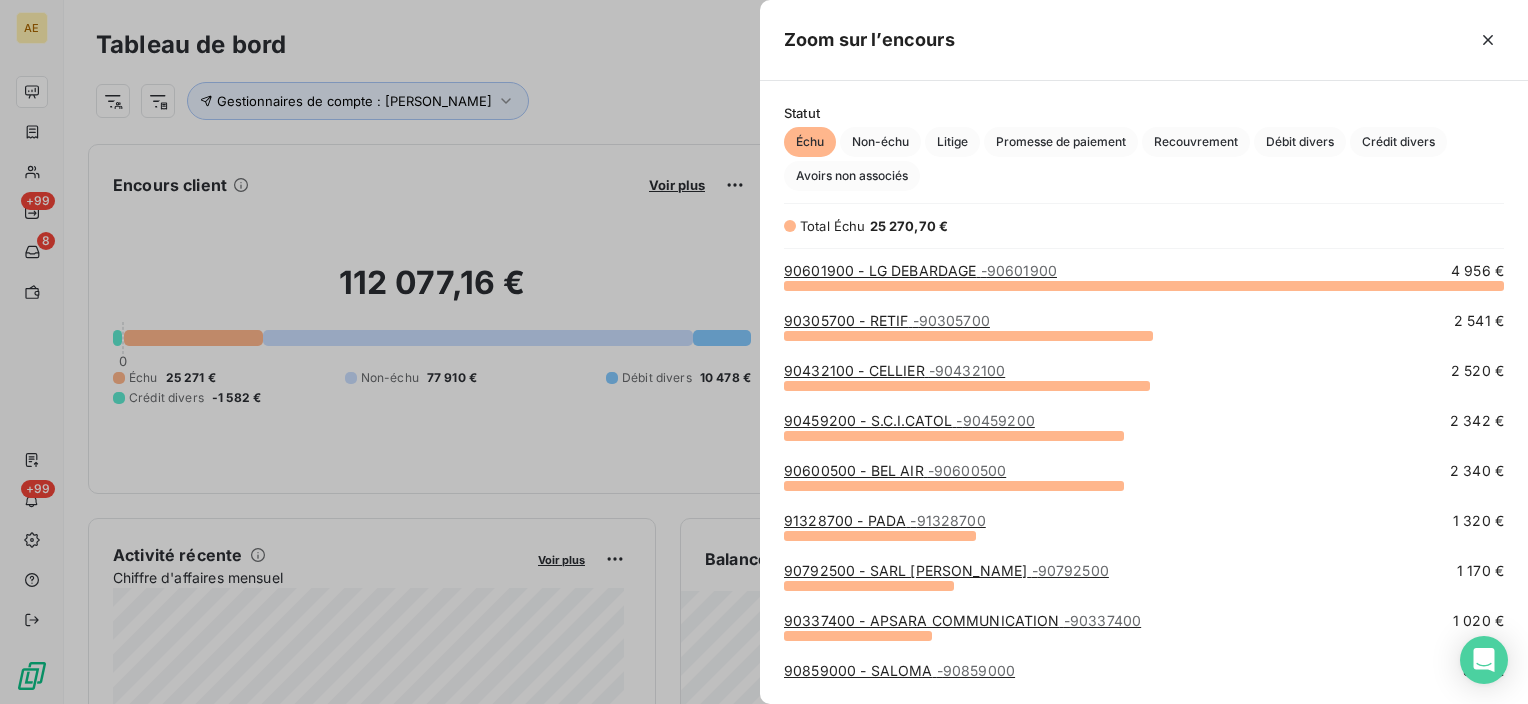 click on "90600500 - BEL AIR   -  90600500" at bounding box center [895, 470] 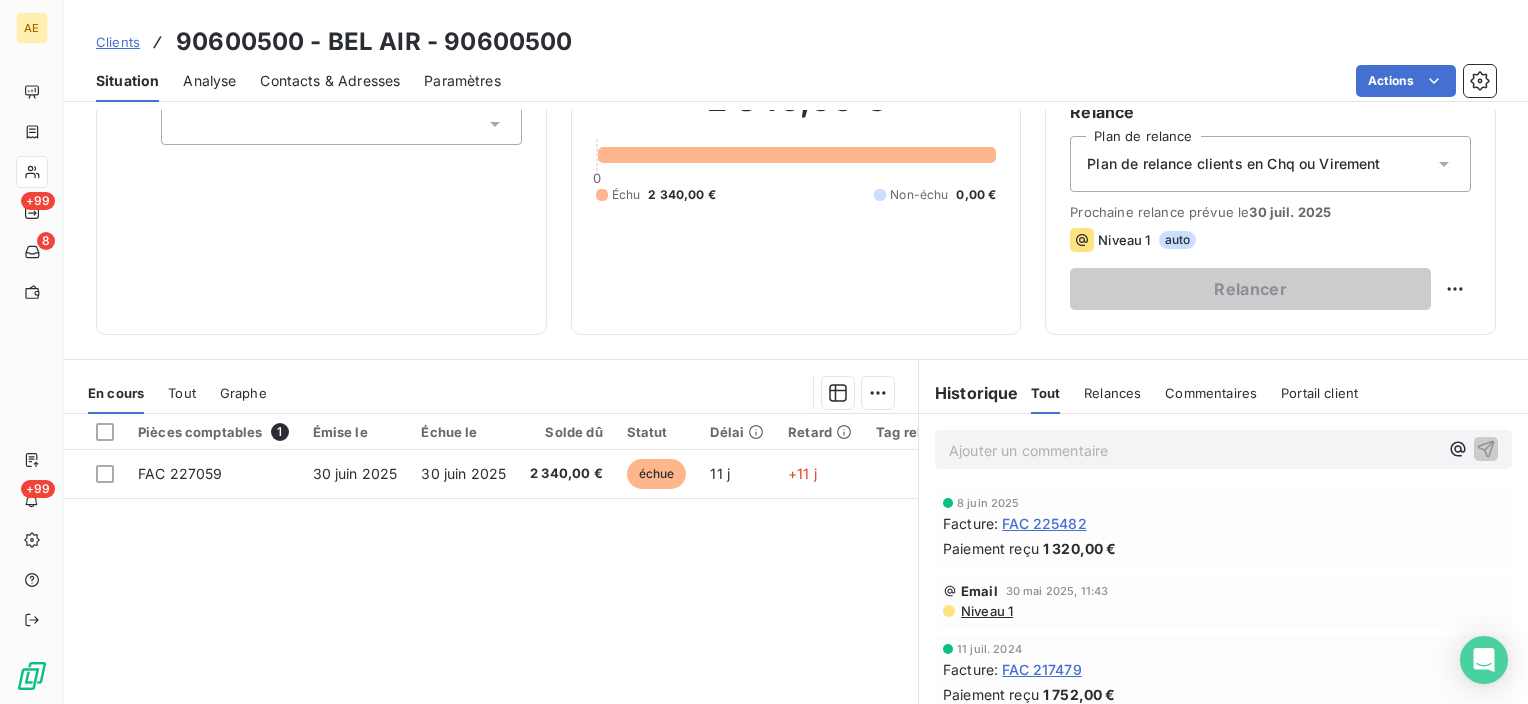 scroll, scrollTop: 200, scrollLeft: 0, axis: vertical 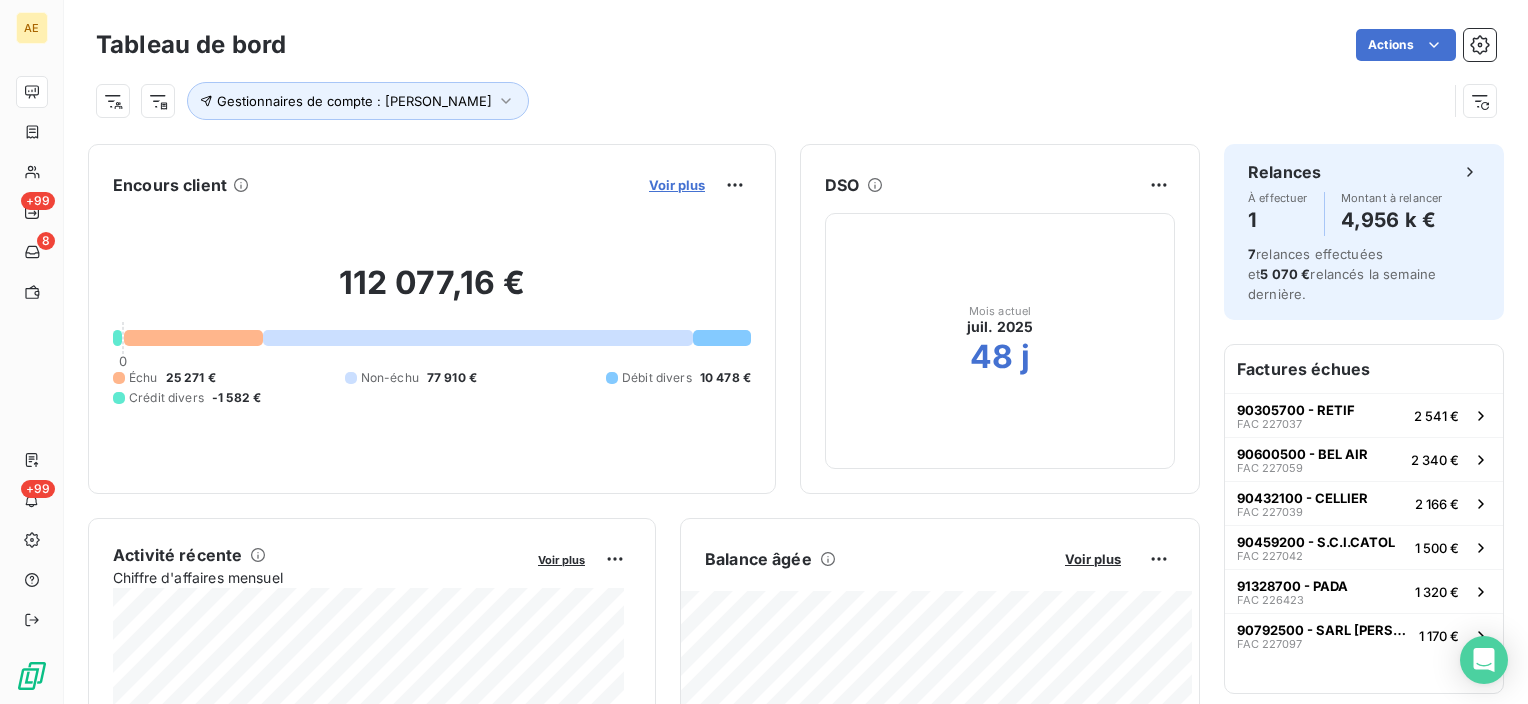click on "Voir plus" at bounding box center (677, 185) 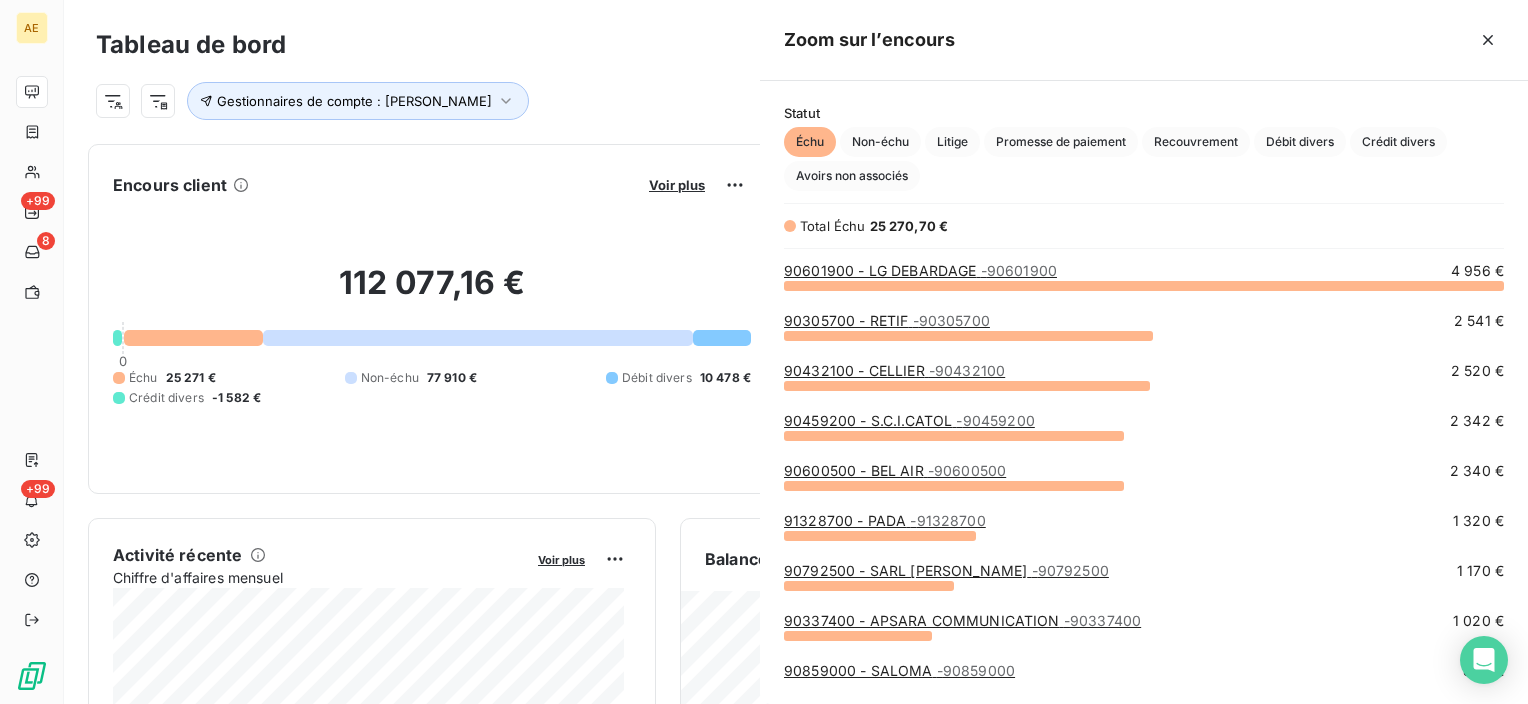 scroll, scrollTop: 16, scrollLeft: 16, axis: both 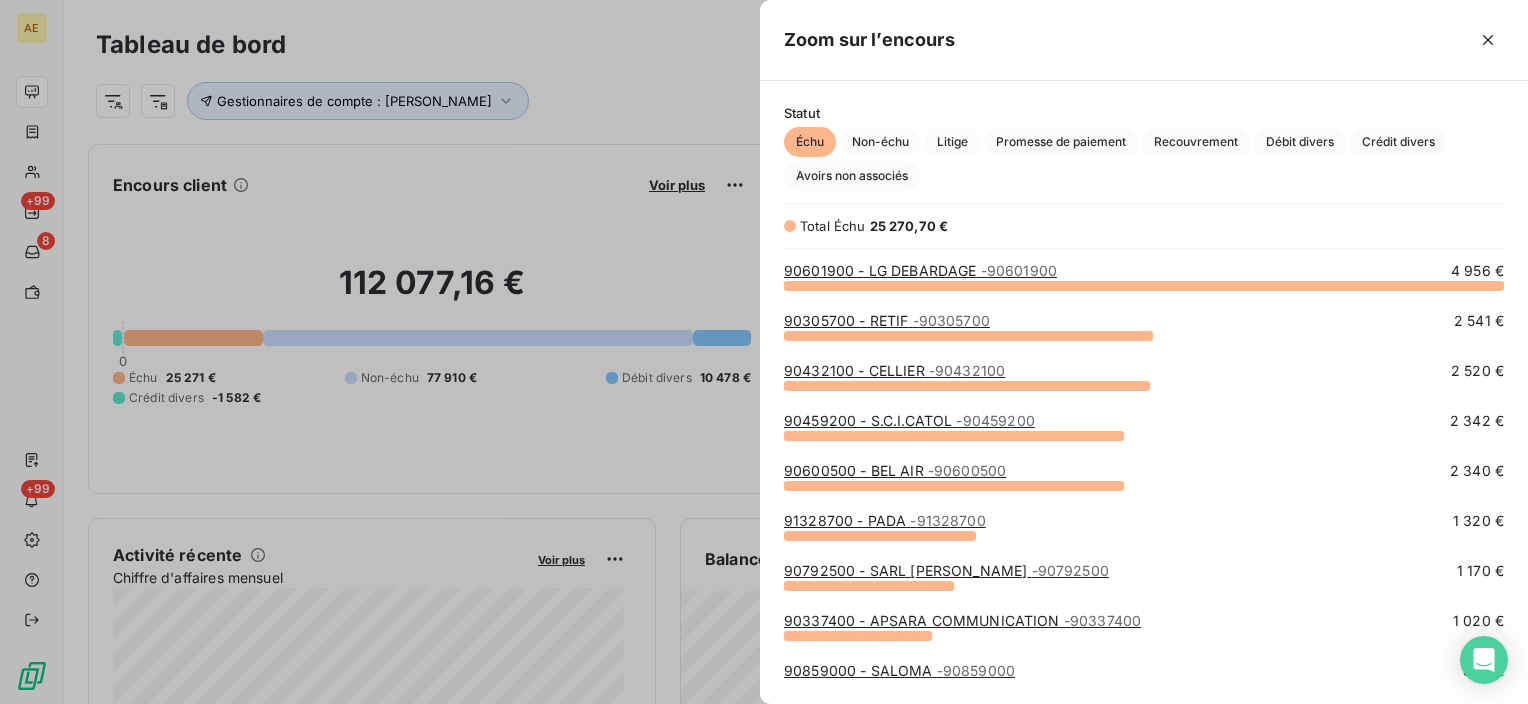 click on "91328700 - PADA   -  91328700" at bounding box center (885, 520) 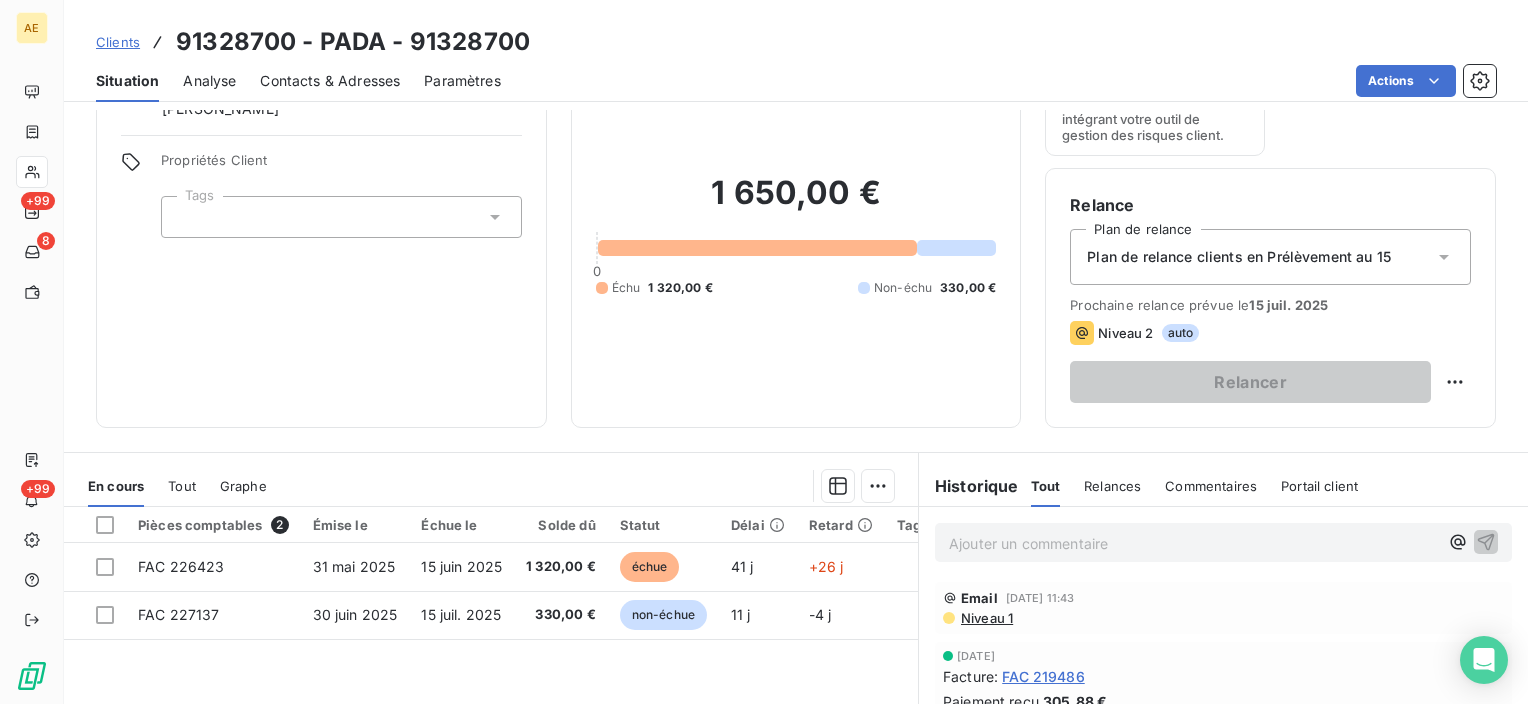 scroll, scrollTop: 300, scrollLeft: 0, axis: vertical 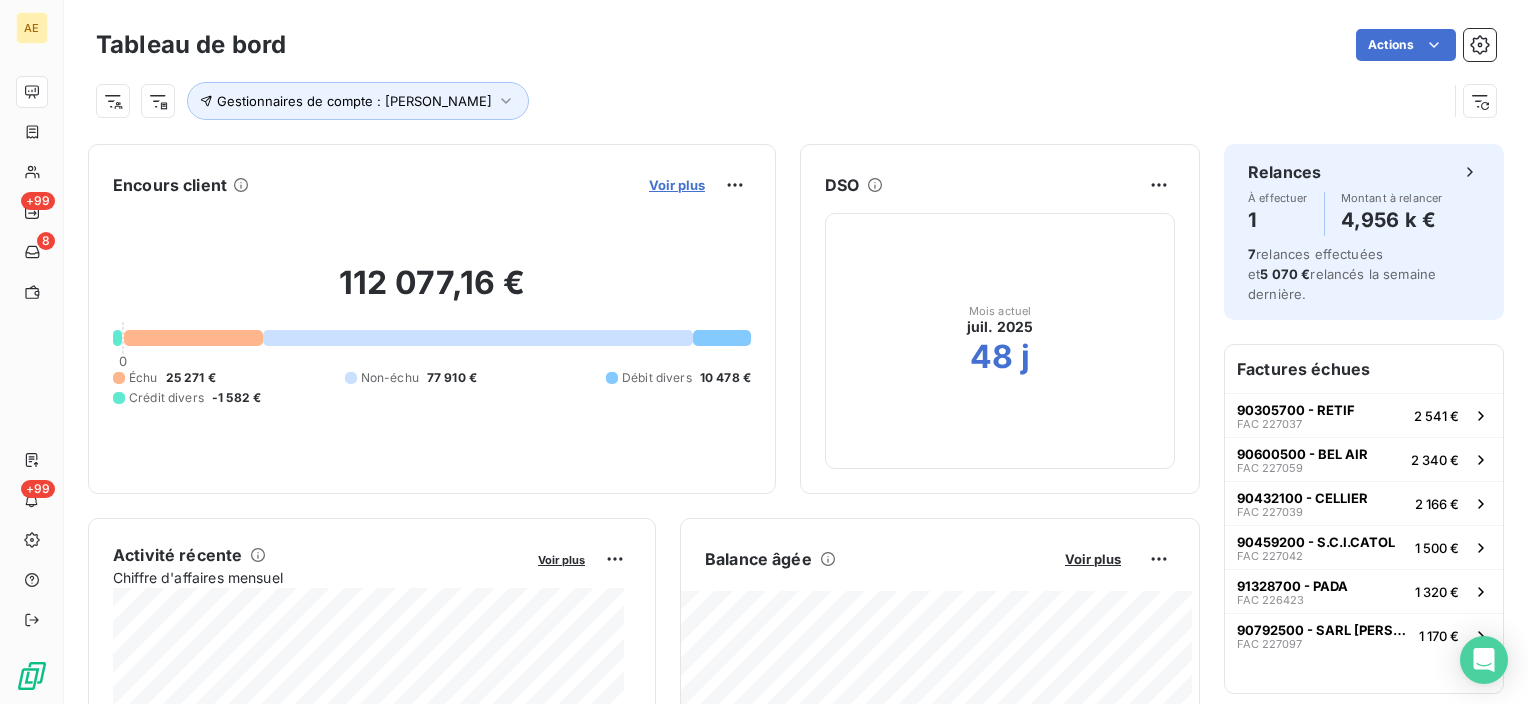 click on "Voir plus" at bounding box center [677, 185] 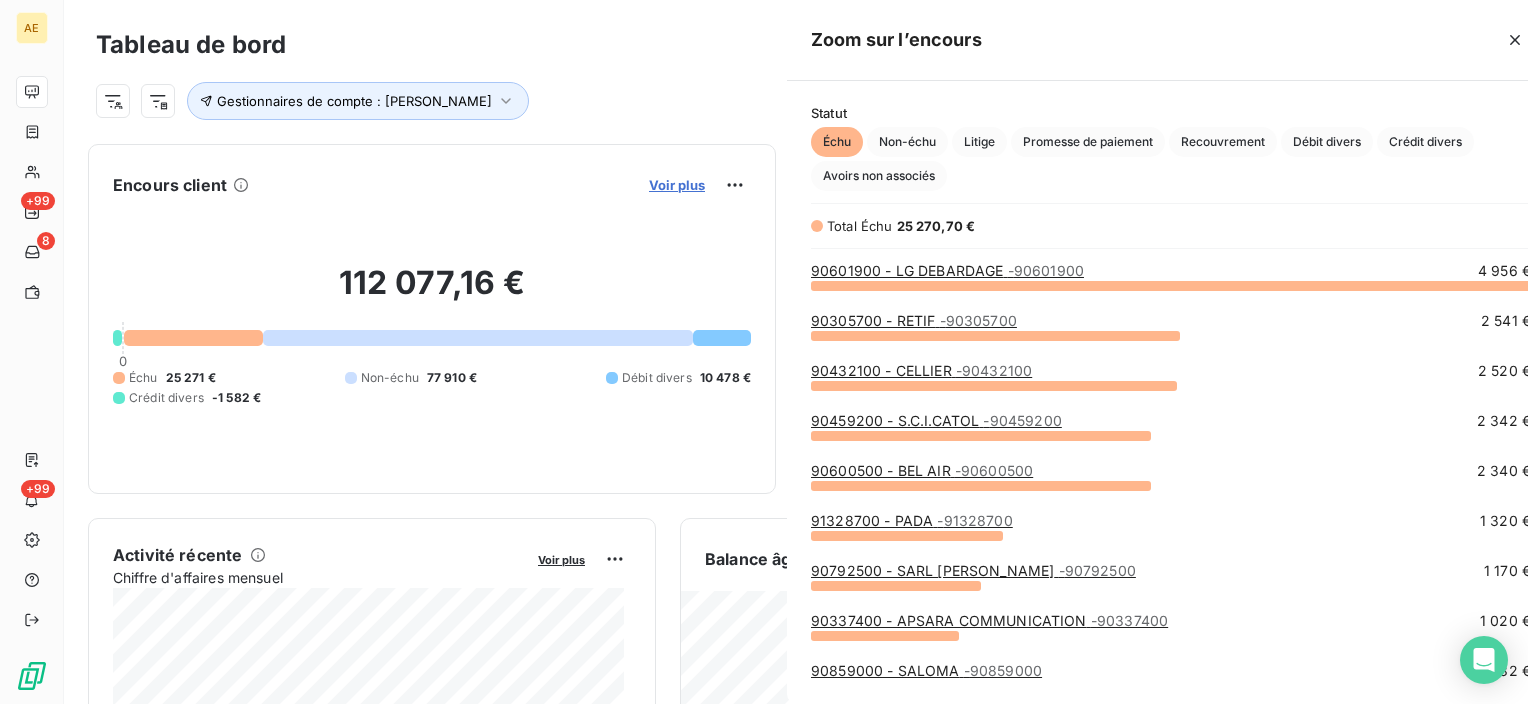 scroll, scrollTop: 16, scrollLeft: 16, axis: both 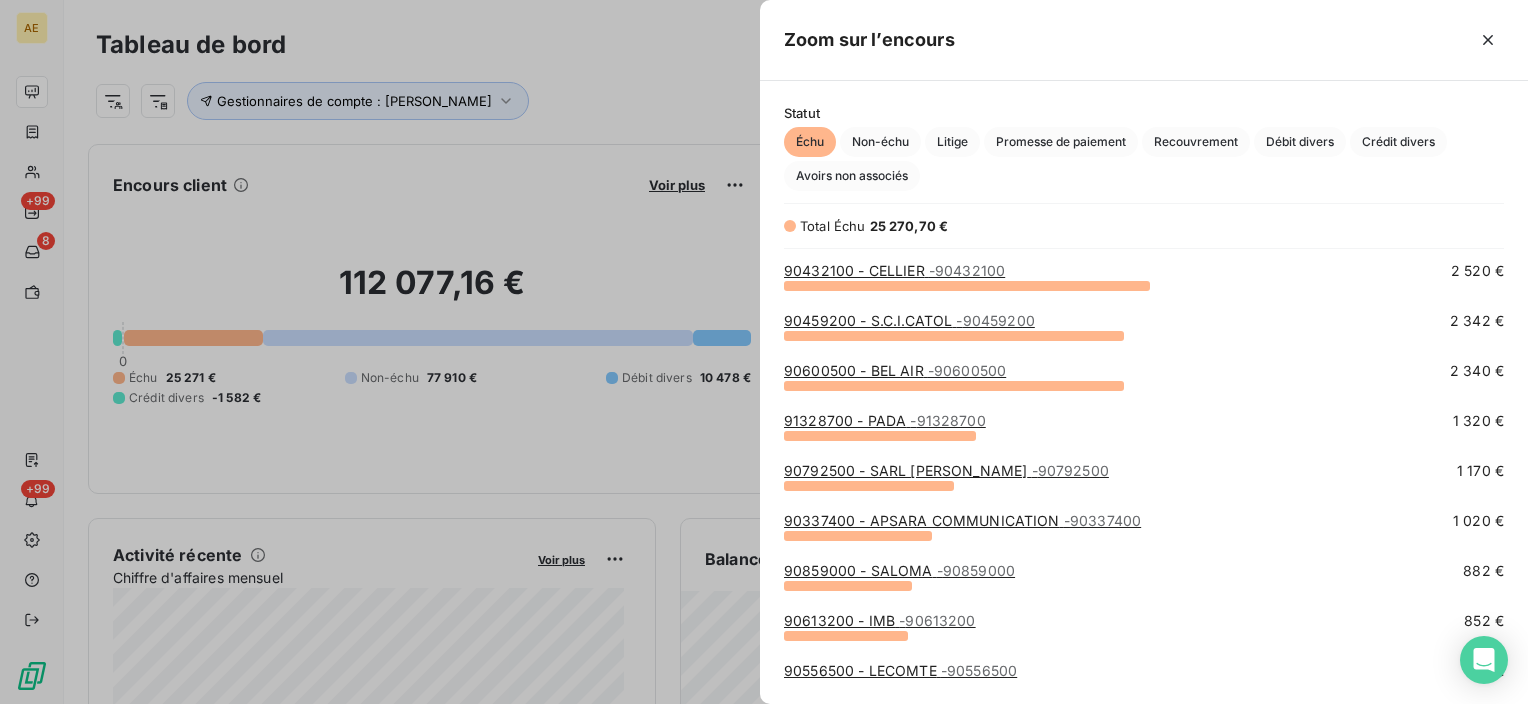 click on "90792500 - SARL [PERSON_NAME]   -  90792500" at bounding box center (946, 470) 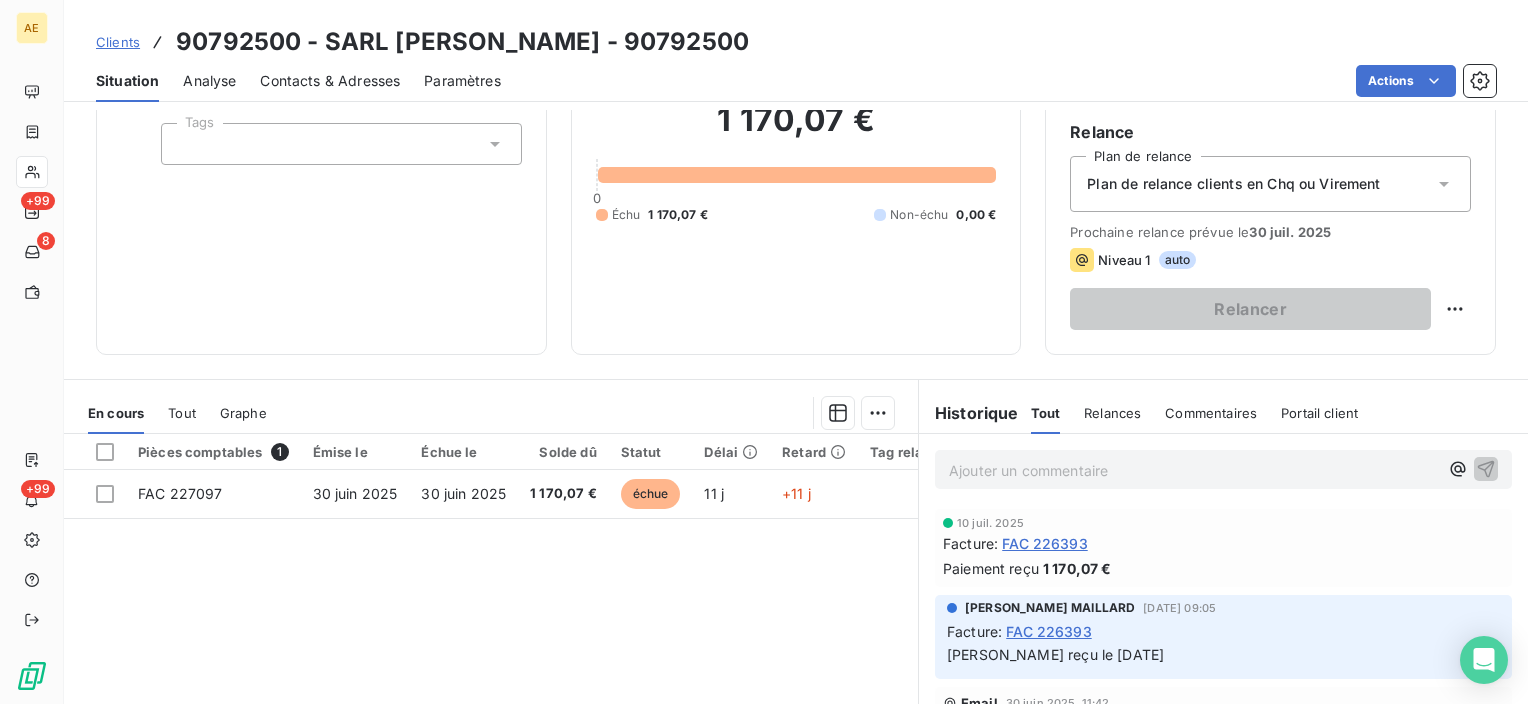 scroll, scrollTop: 200, scrollLeft: 0, axis: vertical 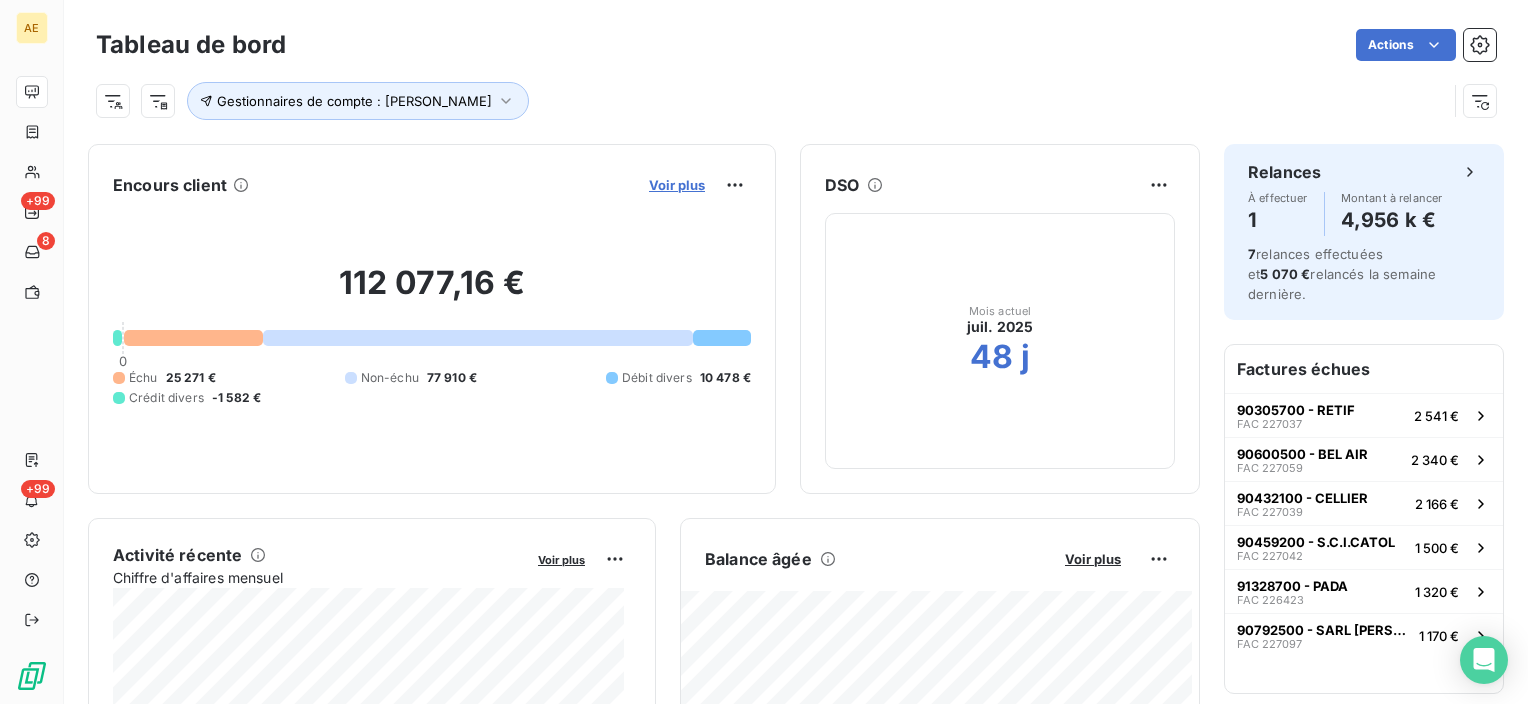 click on "Voir plus" at bounding box center (677, 185) 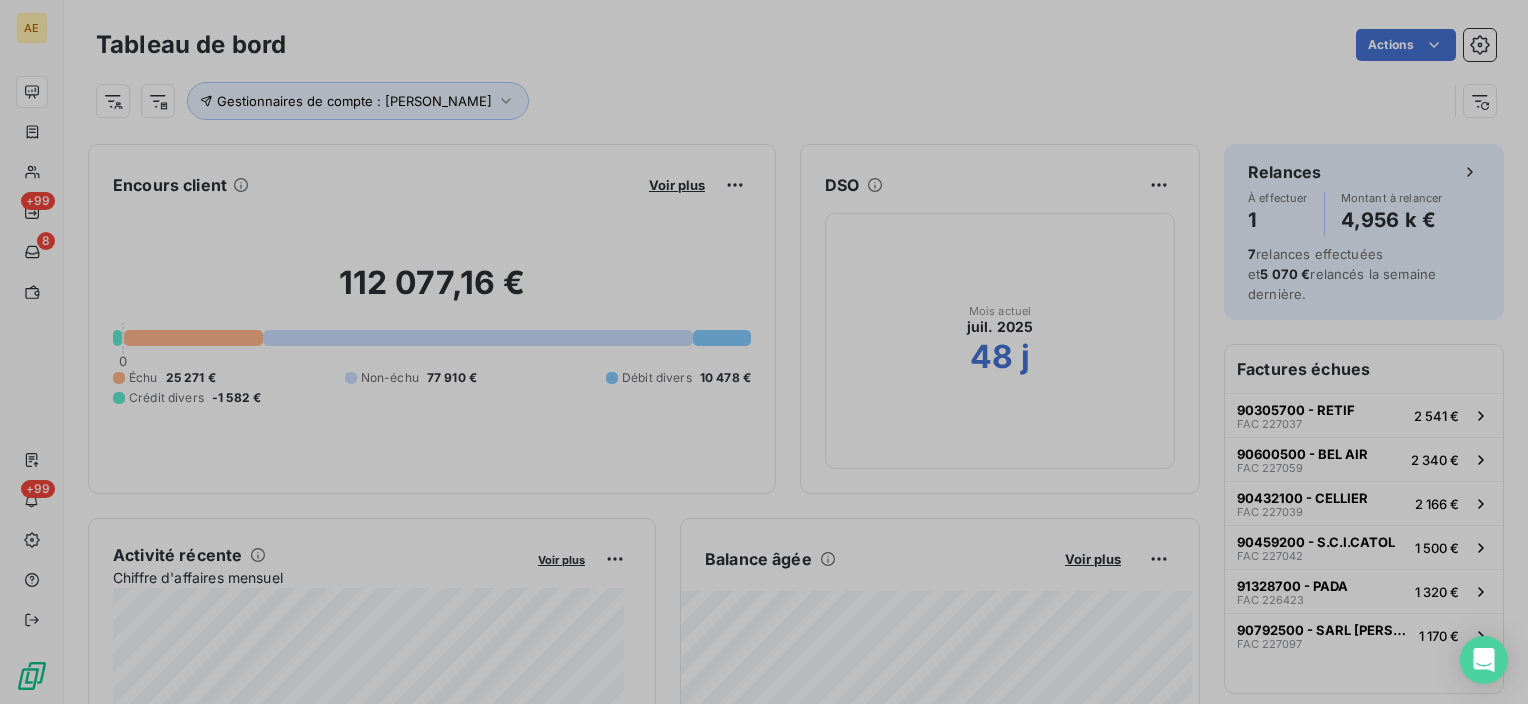 scroll, scrollTop: 16, scrollLeft: 16, axis: both 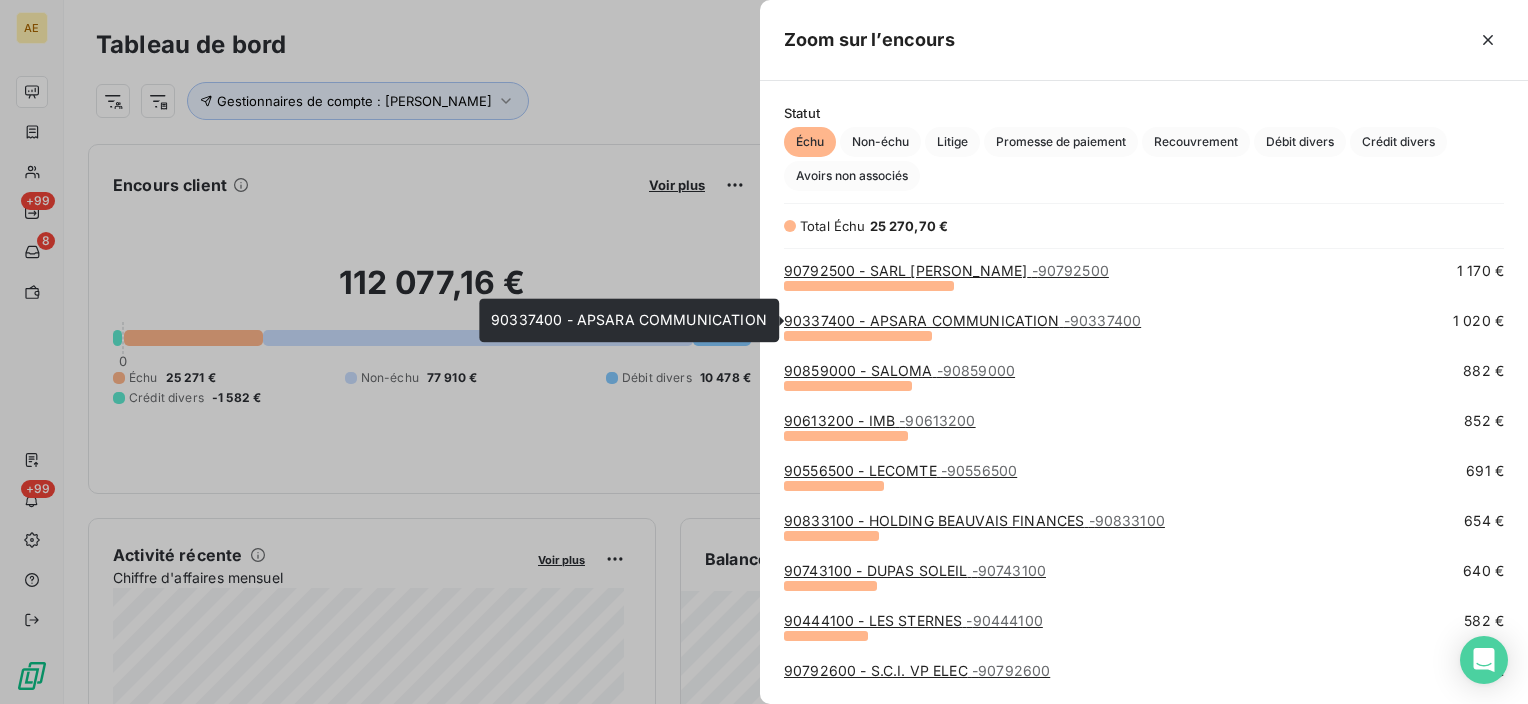 click on "90337400 - APSARA COMMUNICATION   -  90337400" at bounding box center (962, 320) 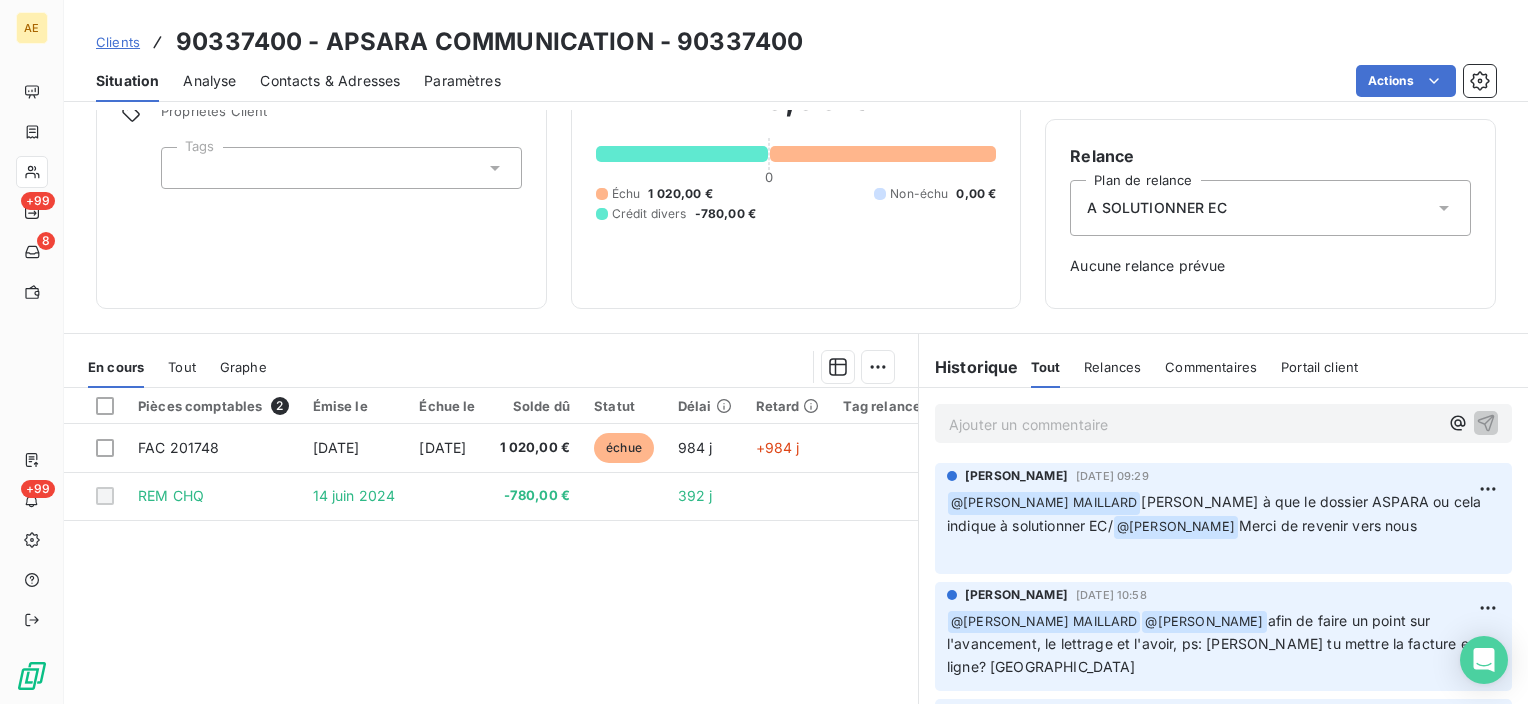 scroll, scrollTop: 200, scrollLeft: 0, axis: vertical 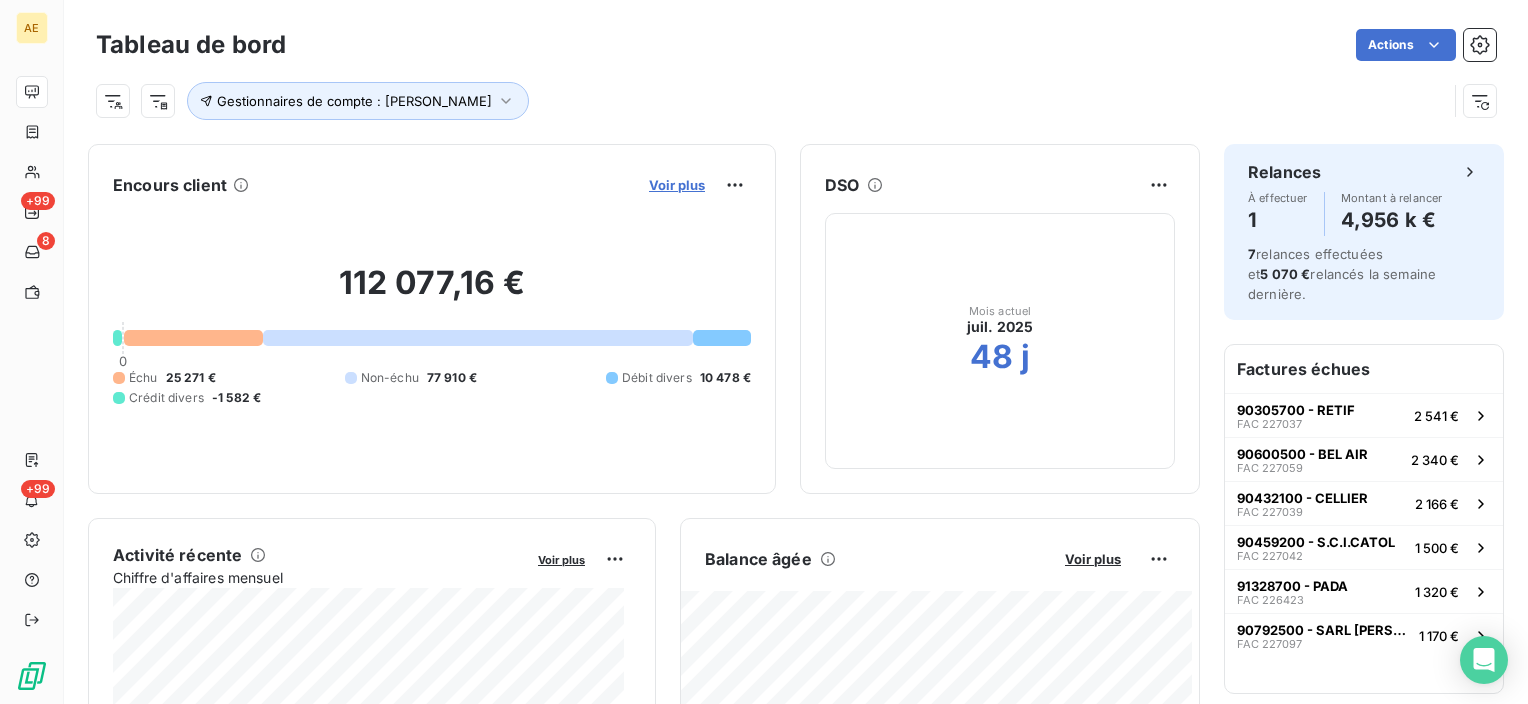 click on "Voir plus" at bounding box center (677, 185) 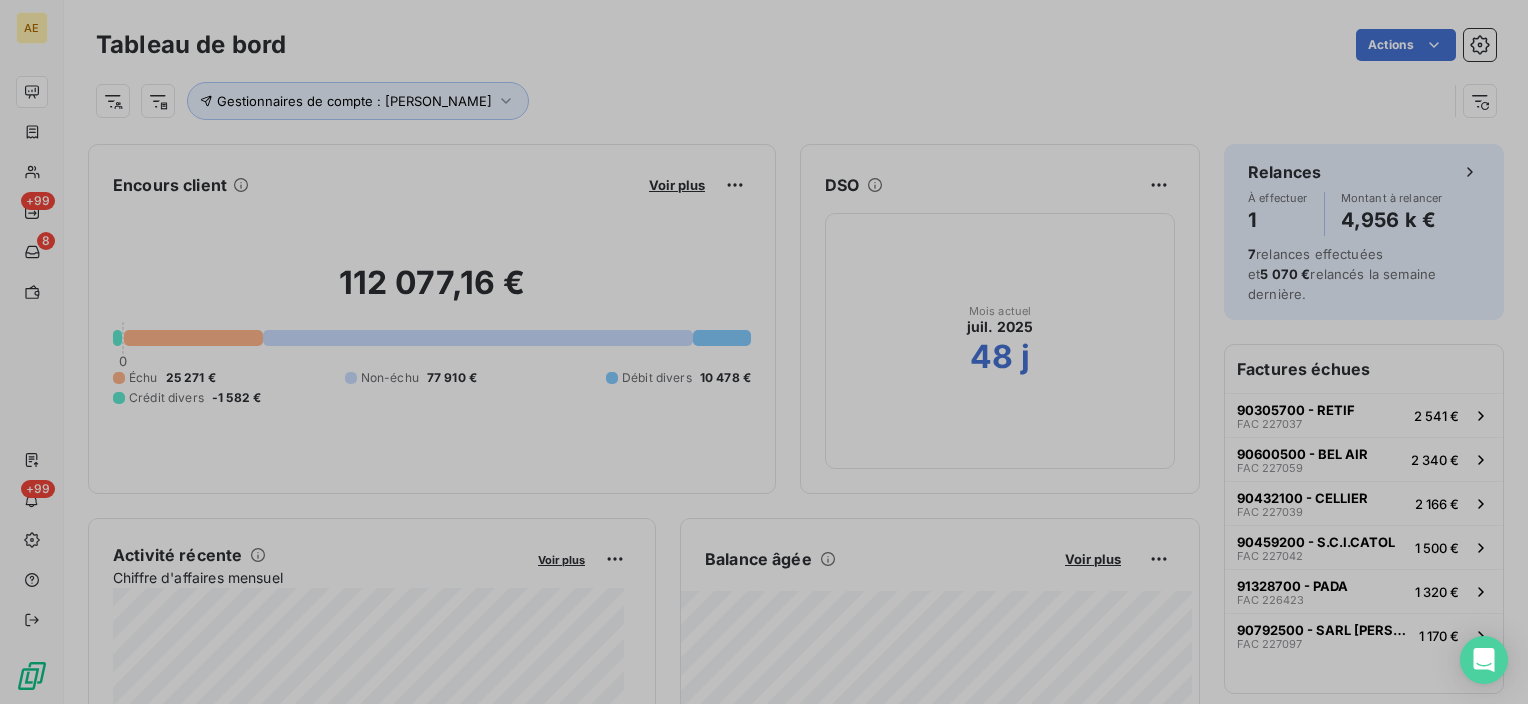 scroll, scrollTop: 16, scrollLeft: 16, axis: both 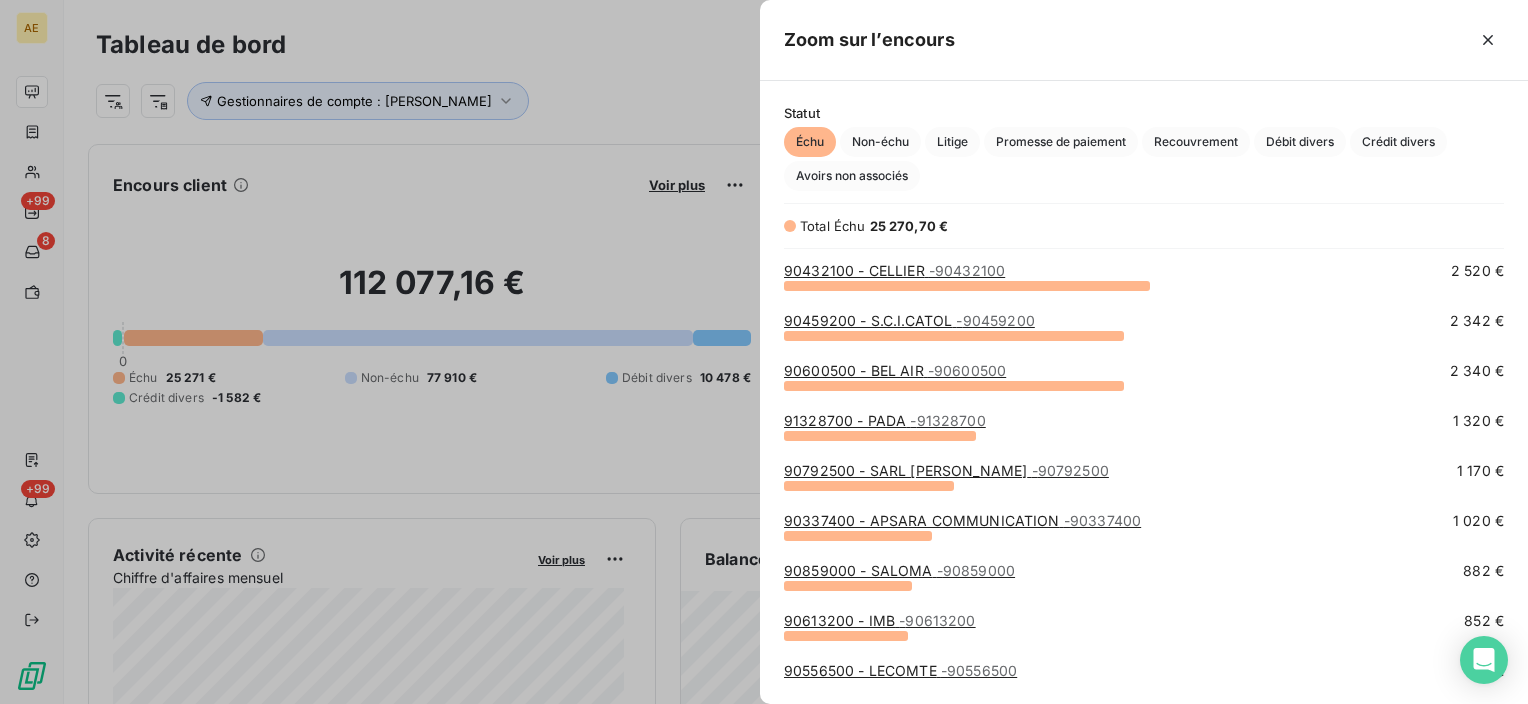 click on "90859000 - SALOMA   -  90859000" at bounding box center (899, 570) 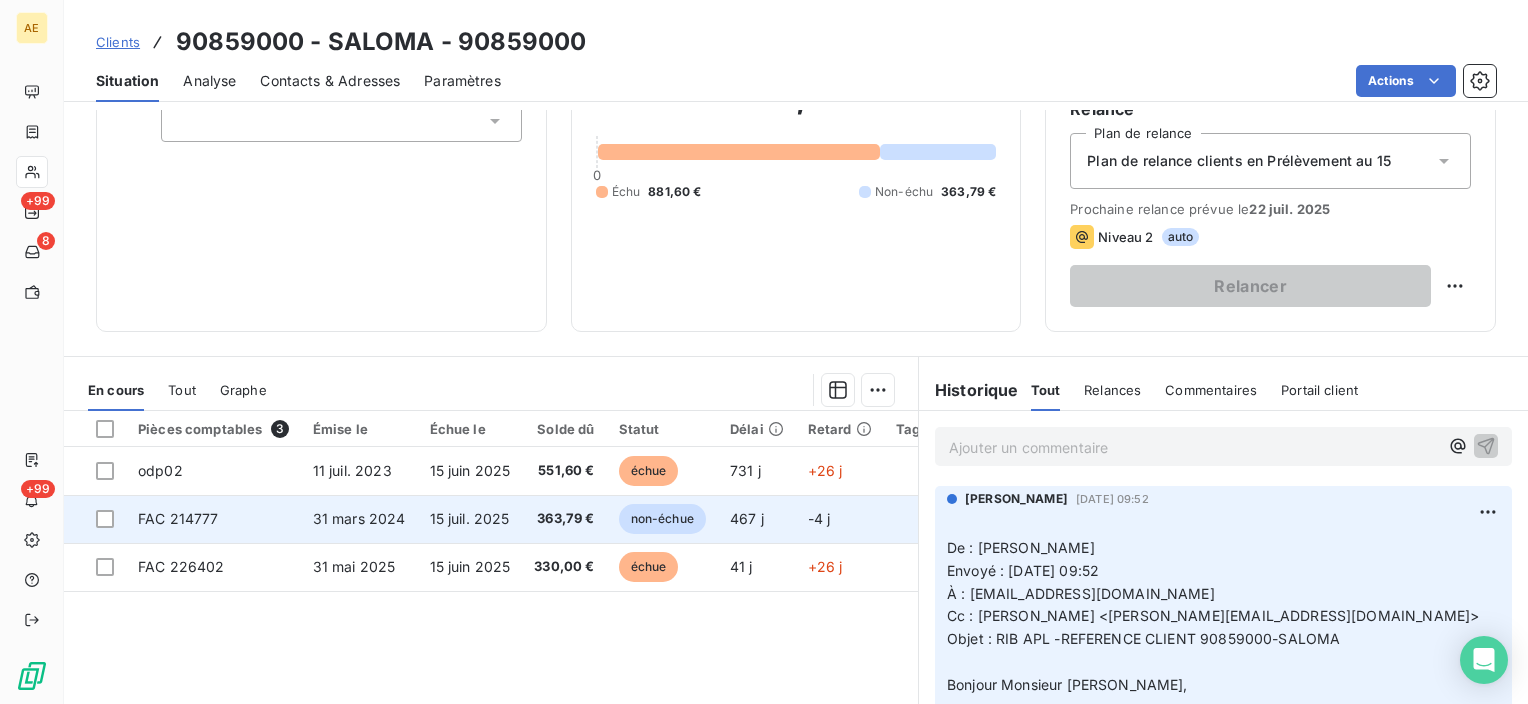 scroll, scrollTop: 351, scrollLeft: 0, axis: vertical 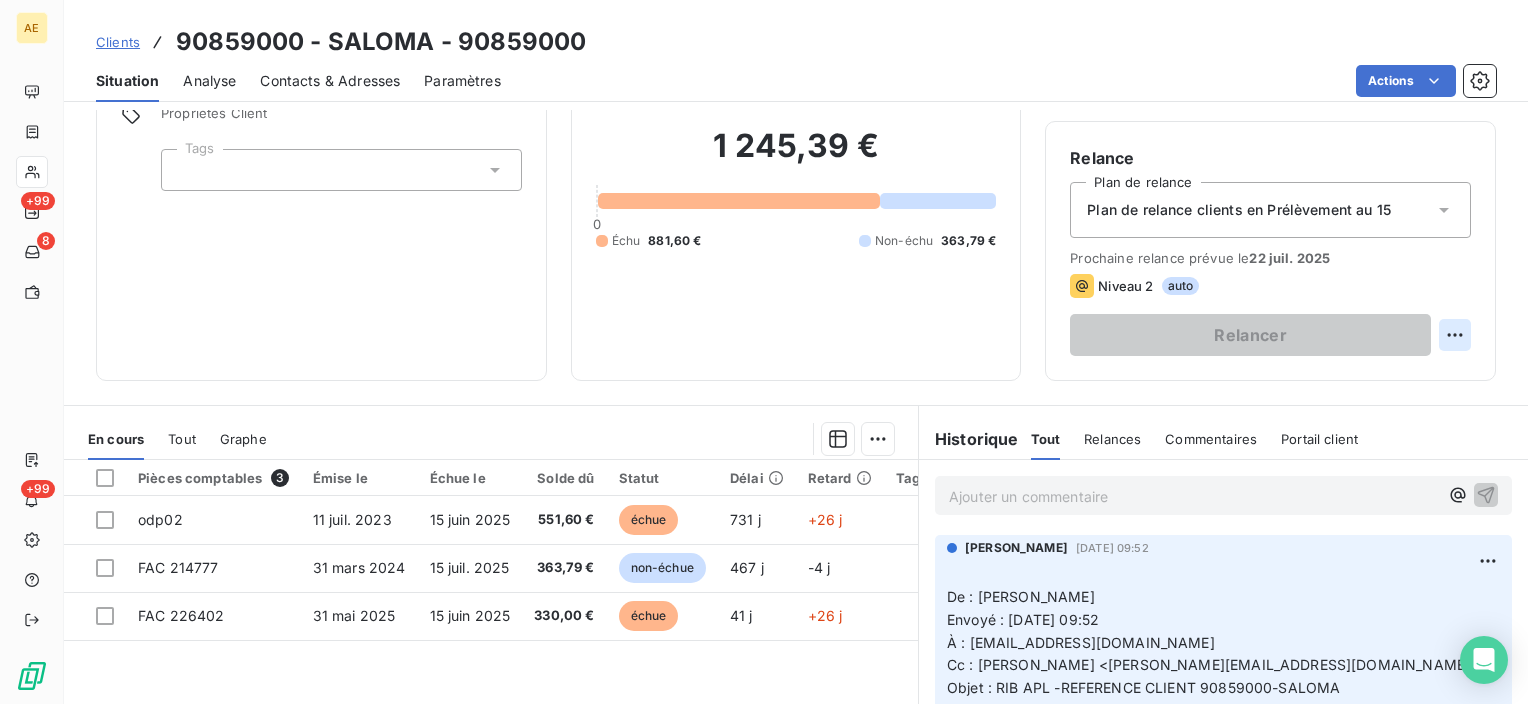click on "AE +99 8 +99 Clients 90859000 - SALOMA - 90859000 Situation Analyse Contacts & Adresses Paramètres Actions Informations client Gestionnaires [PERSON_NAME] Propriétés Client Tags Encours client   1 245,39 € 0 Échu 881,60 € Non-échu 363,79 €   Limite d’encours 1245 % 100,00 € Depuis le [DATE] 11:26 Gestion du risque Surveiller ce client en intégrant votre outil de gestion des risques client. Relance Plan de relance Plan de relance clients en Prélèvement au 15 Prochaine relance prévue le  [DATE] Niveau 2 auto Relancer En cours Tout Graphe Pièces comptables 3 Émise le Échue le Solde dû Statut Délai   Retard   Tag relance   odp02 [DATE] [DATE] 551,60 € échue 731 j +26 j FAC 214777 [DATE] [DATE] 363,79 € non-échue 467 j -4 j FAC 226402 [DATE] [DATE] 330,00 € échue 41 j +26 j Lignes par page 25 Précédent 1 Suivant Historique Tout Relances Commentaires Portail client Tout Relances Commentaires ﻿ ﻿" at bounding box center [764, 352] 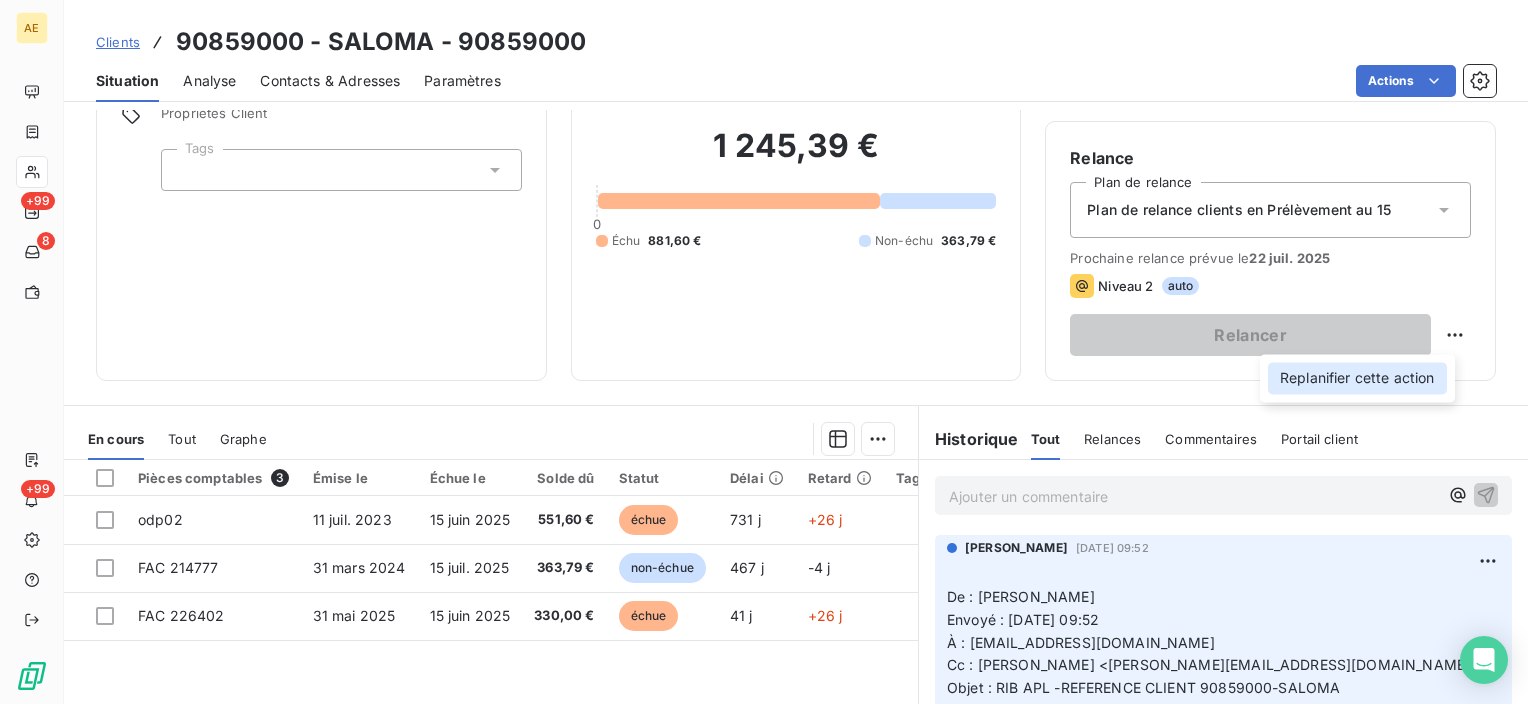 click on "Replanifier cette action" at bounding box center [1357, 378] 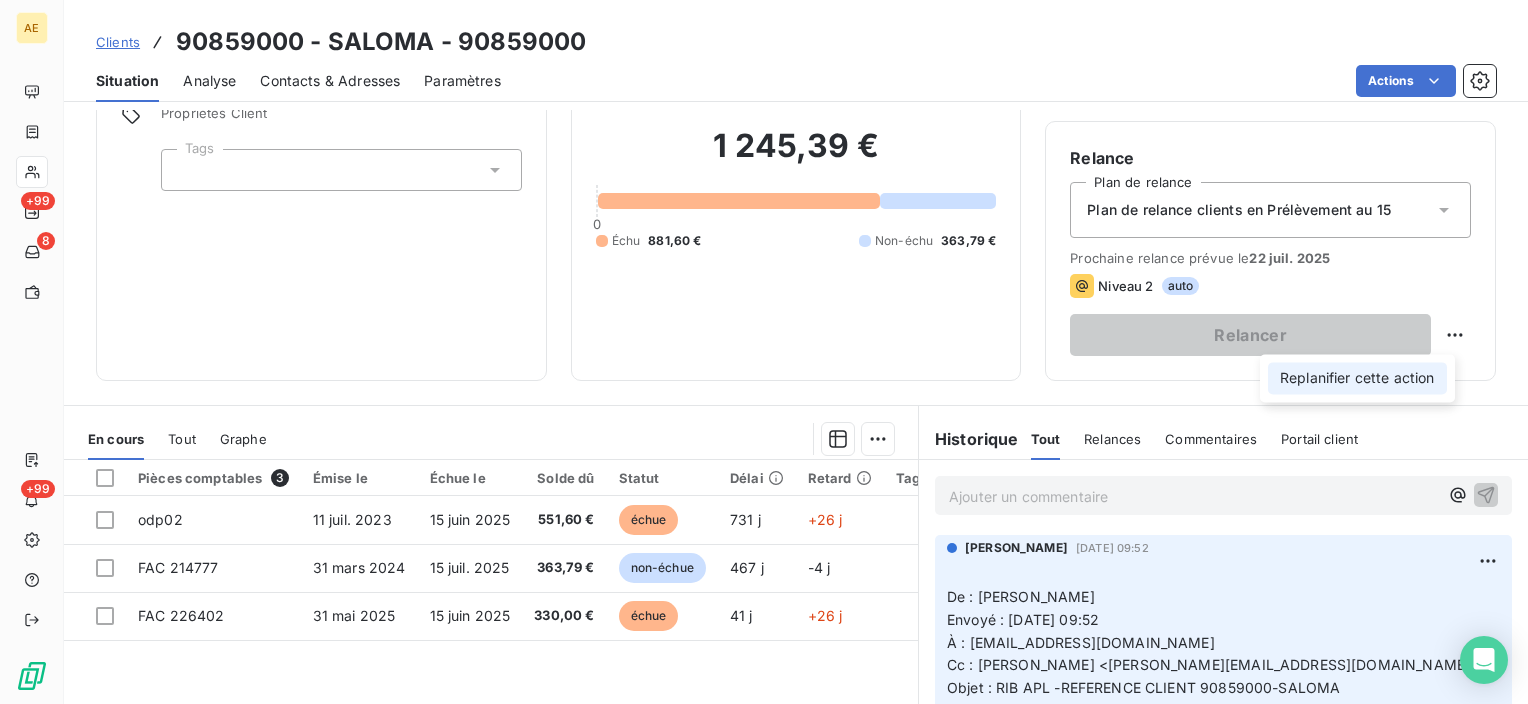 select on "6" 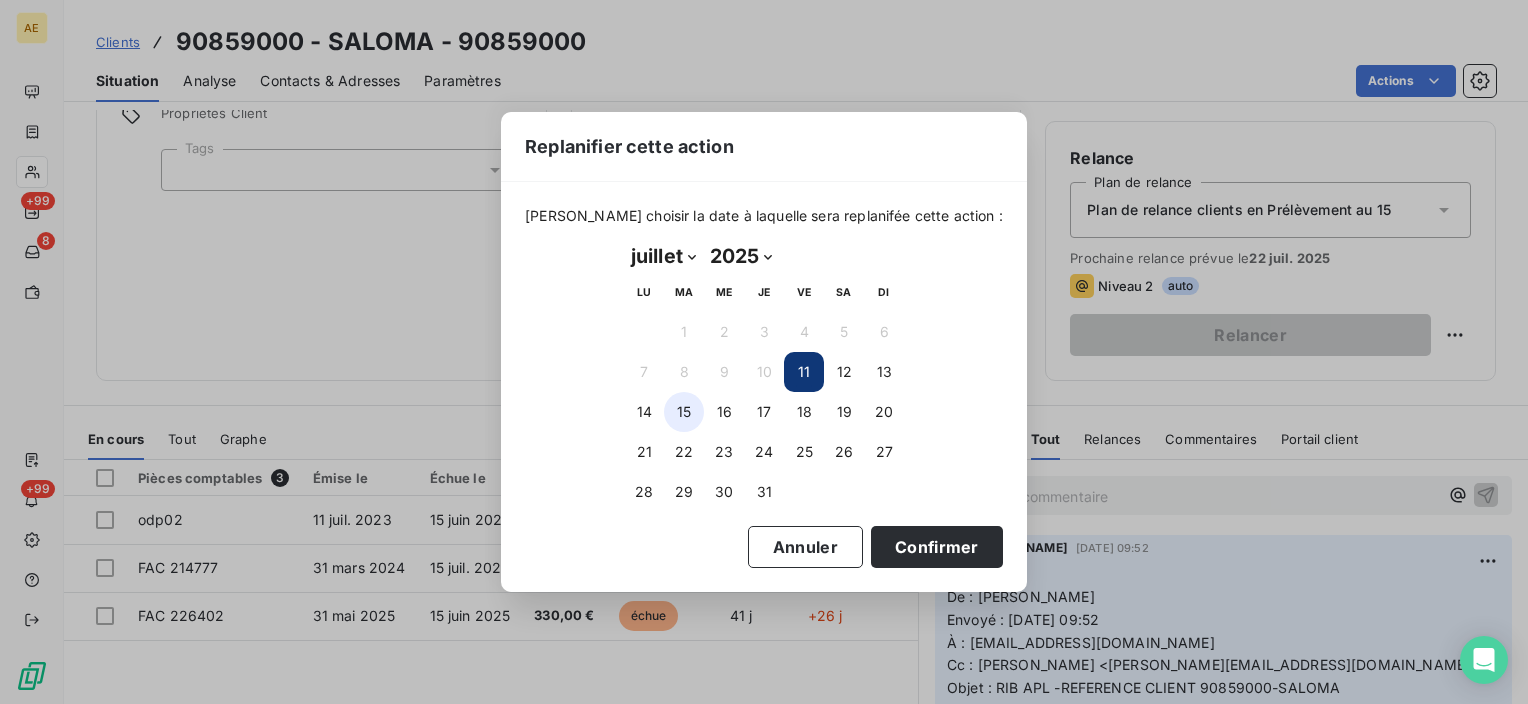 click on "15" at bounding box center [684, 412] 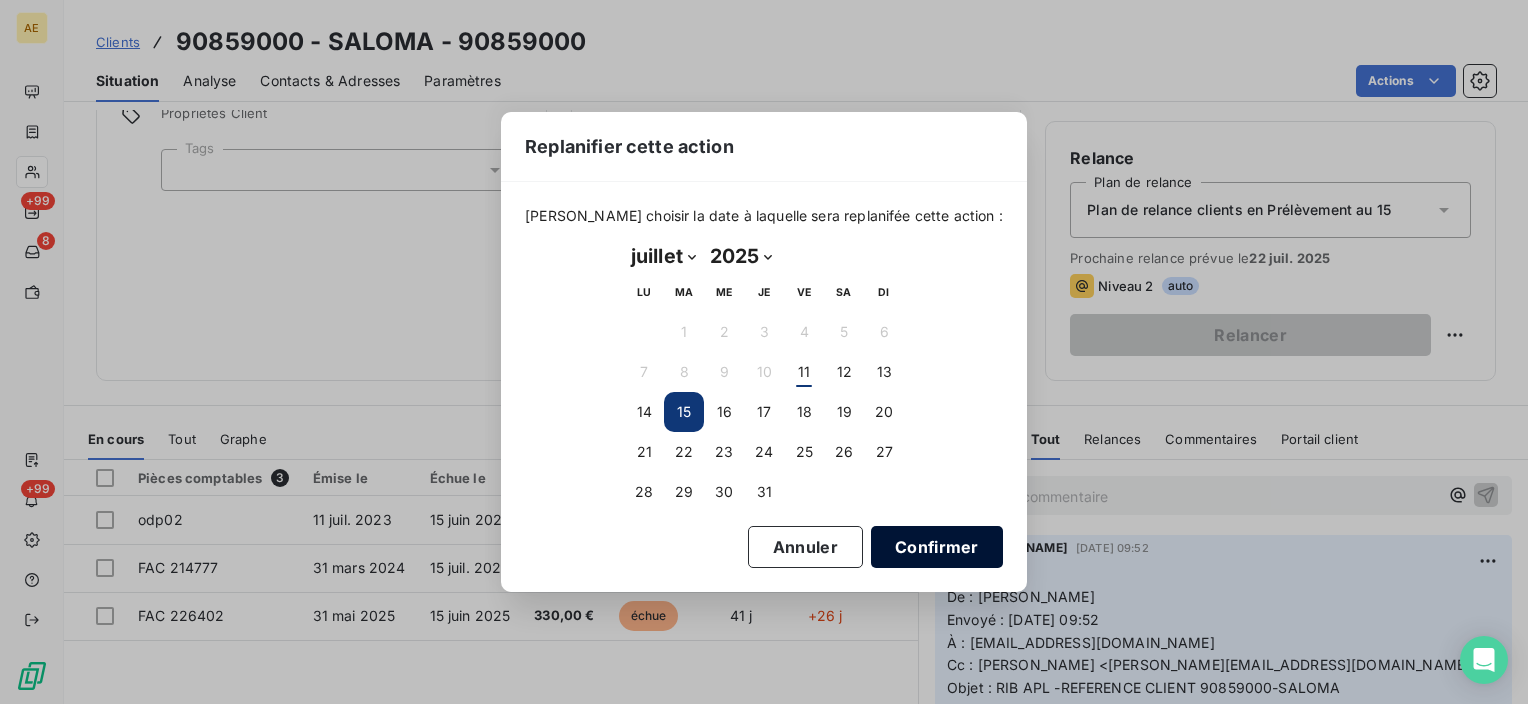 click on "Confirmer" at bounding box center [937, 547] 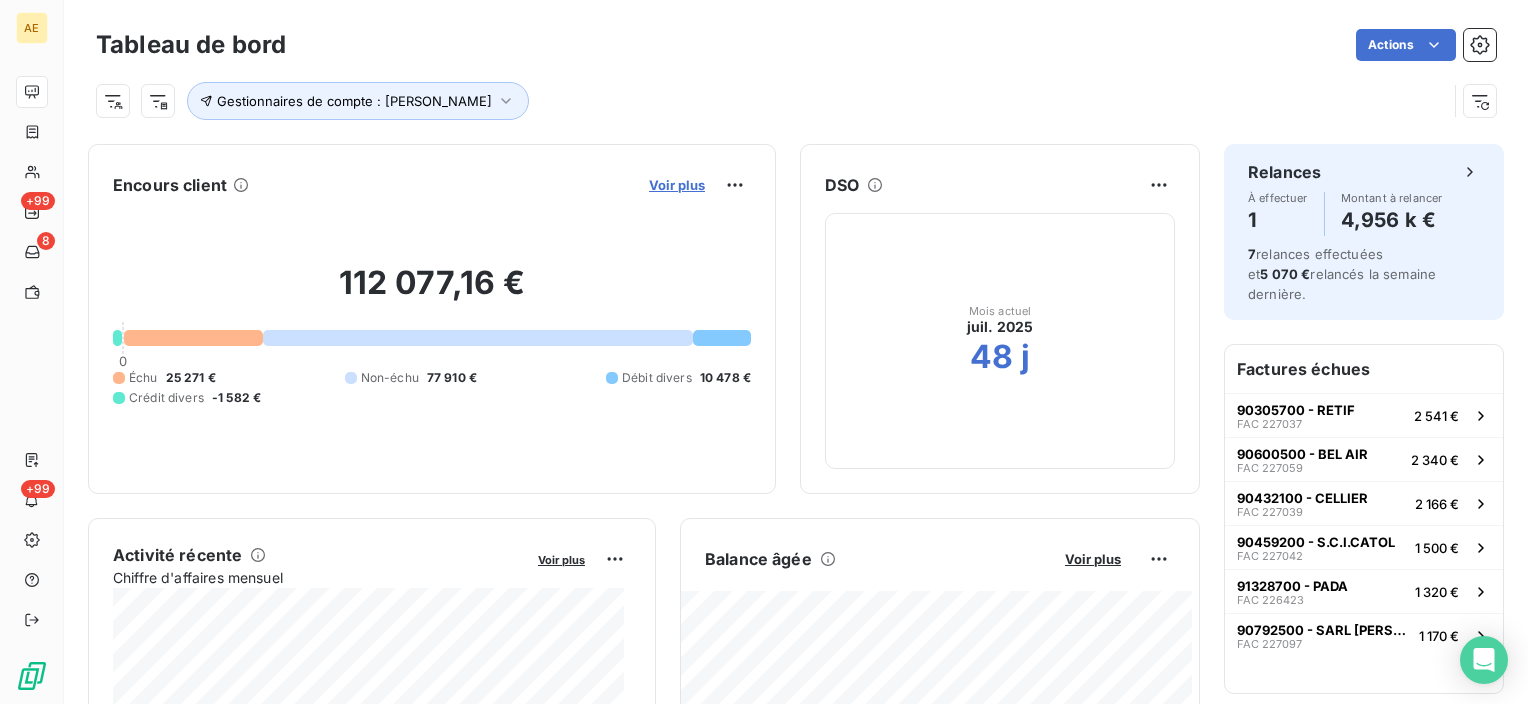 click on "Voir plus" at bounding box center (677, 185) 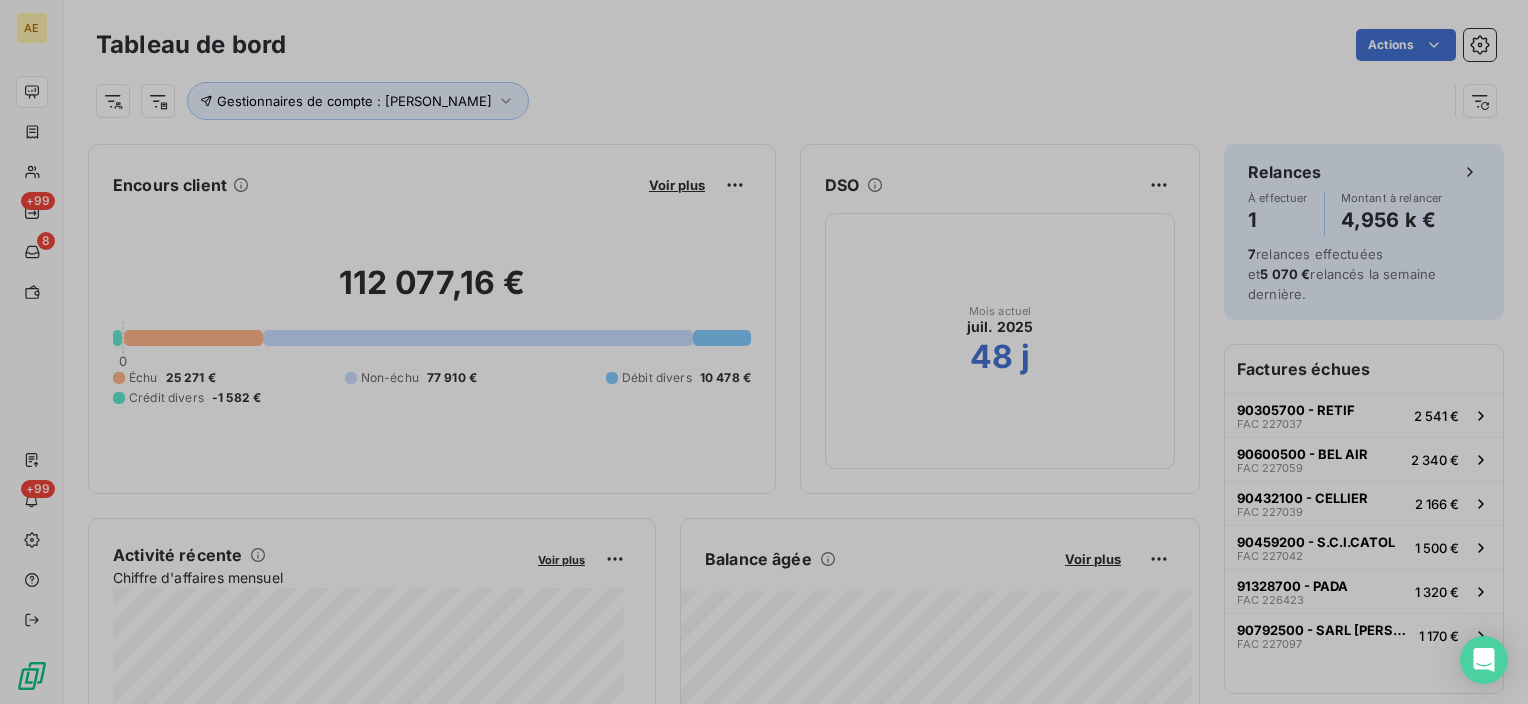 scroll, scrollTop: 16, scrollLeft: 16, axis: both 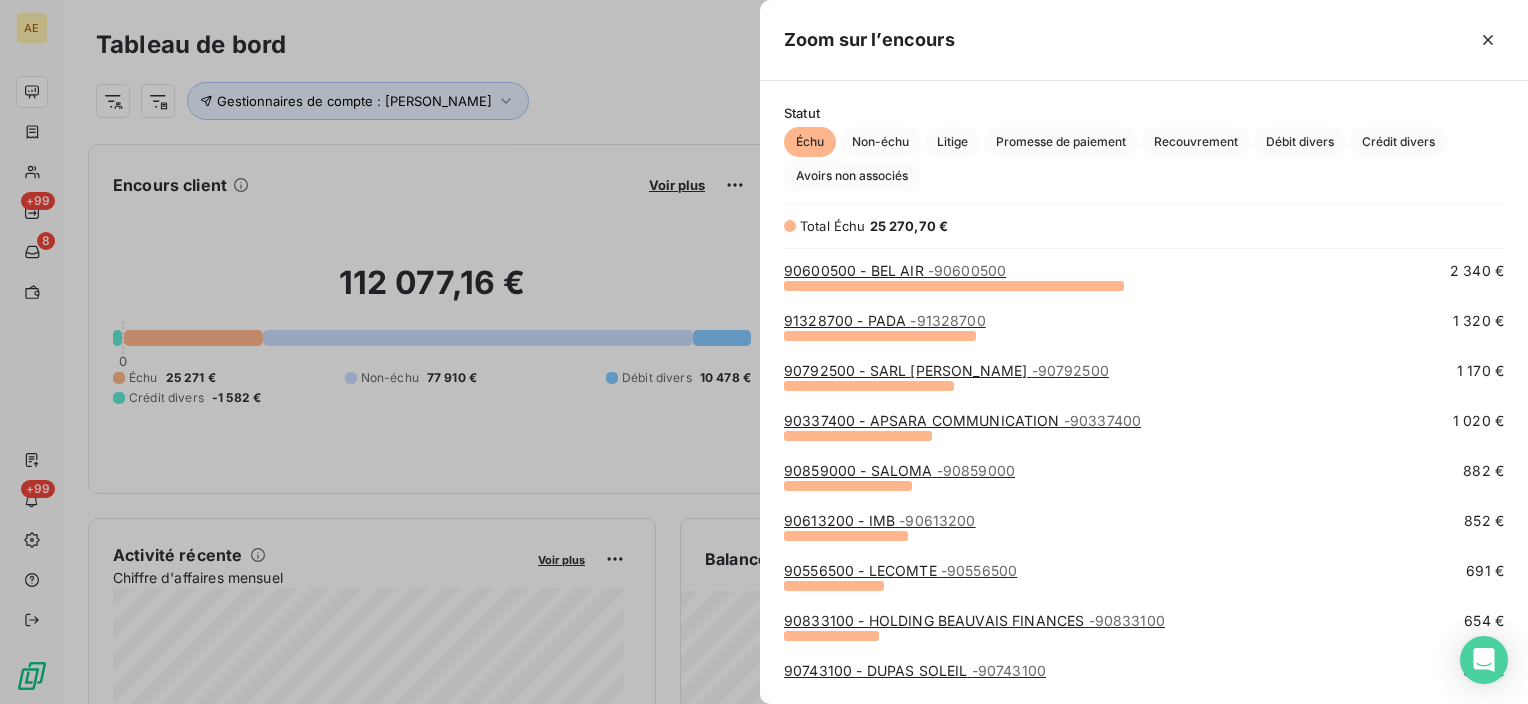 click on "90613200 - IMB   -  90613200" at bounding box center (880, 520) 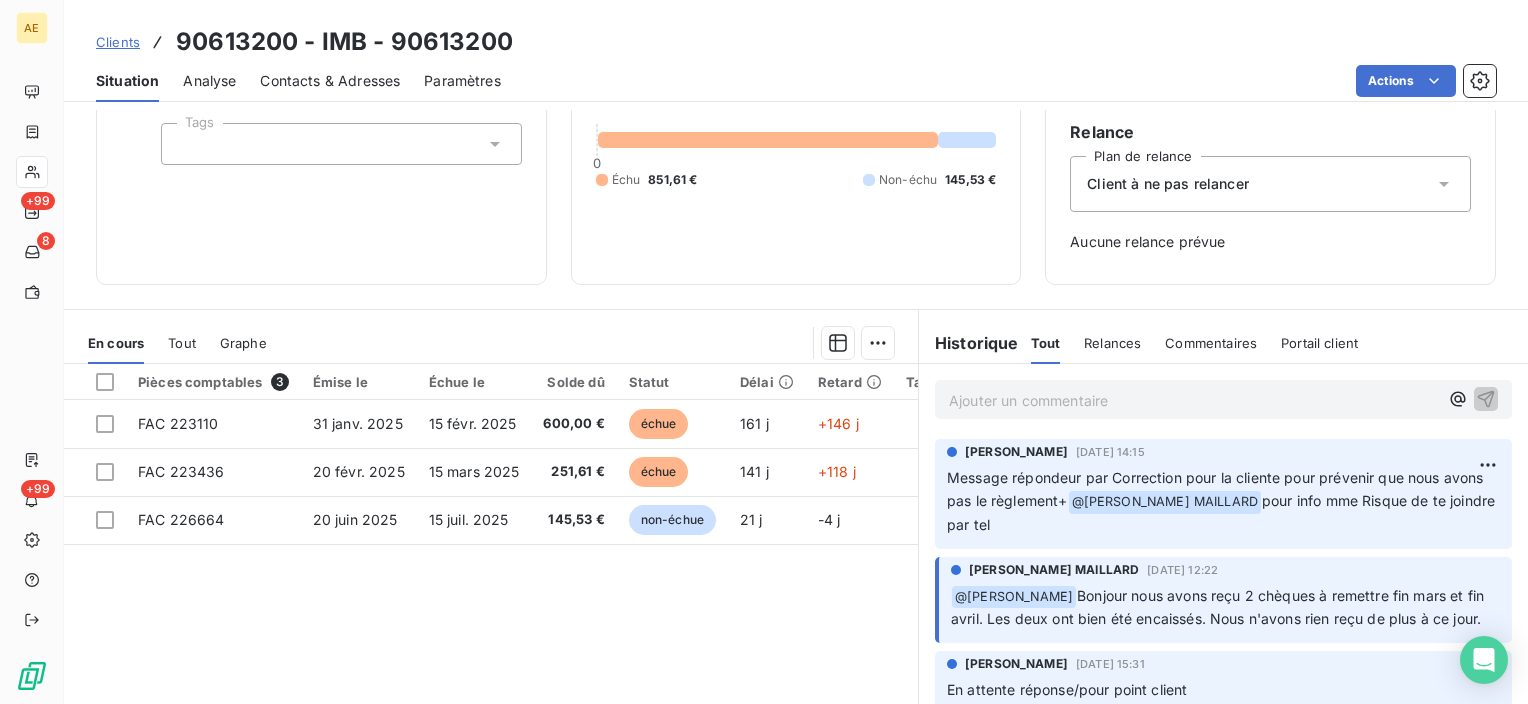 scroll, scrollTop: 200, scrollLeft: 0, axis: vertical 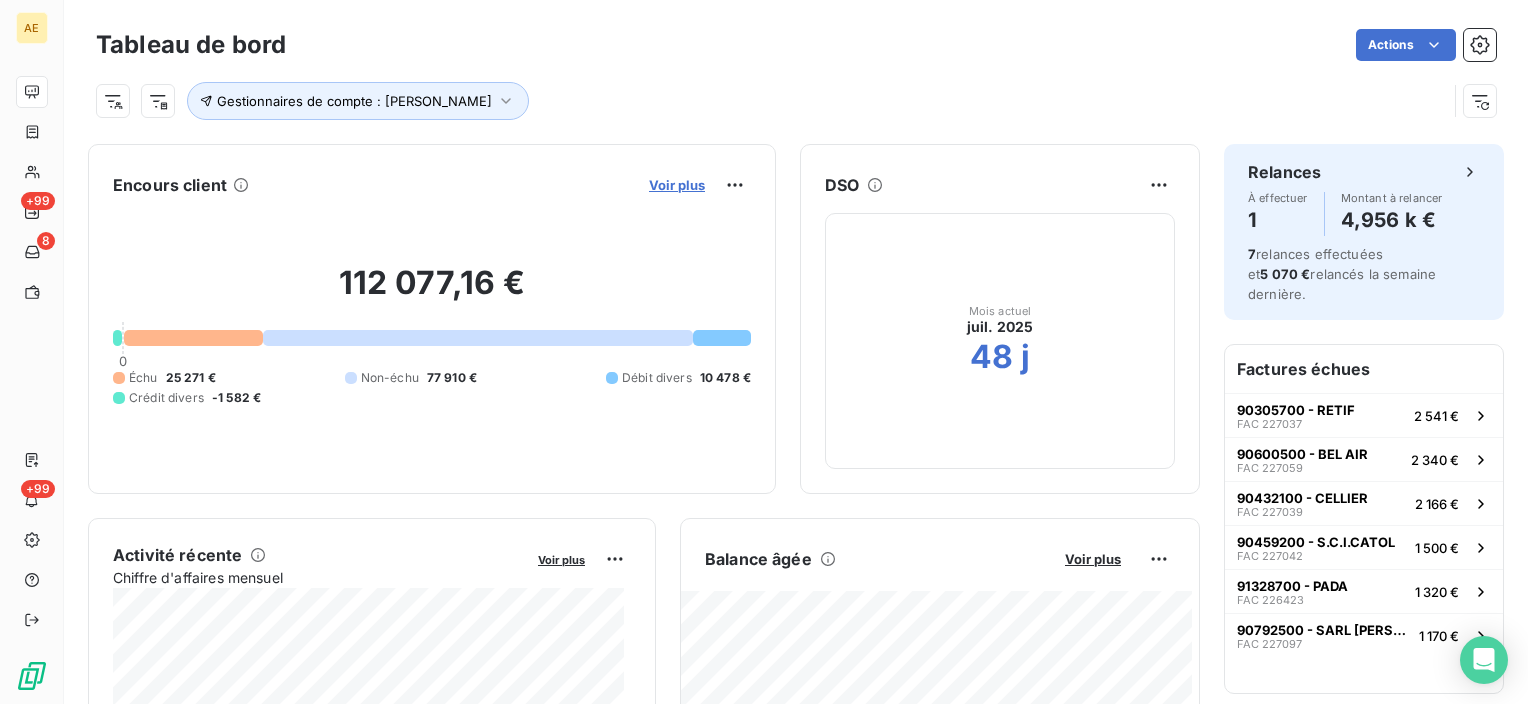click on "Voir plus" at bounding box center [677, 185] 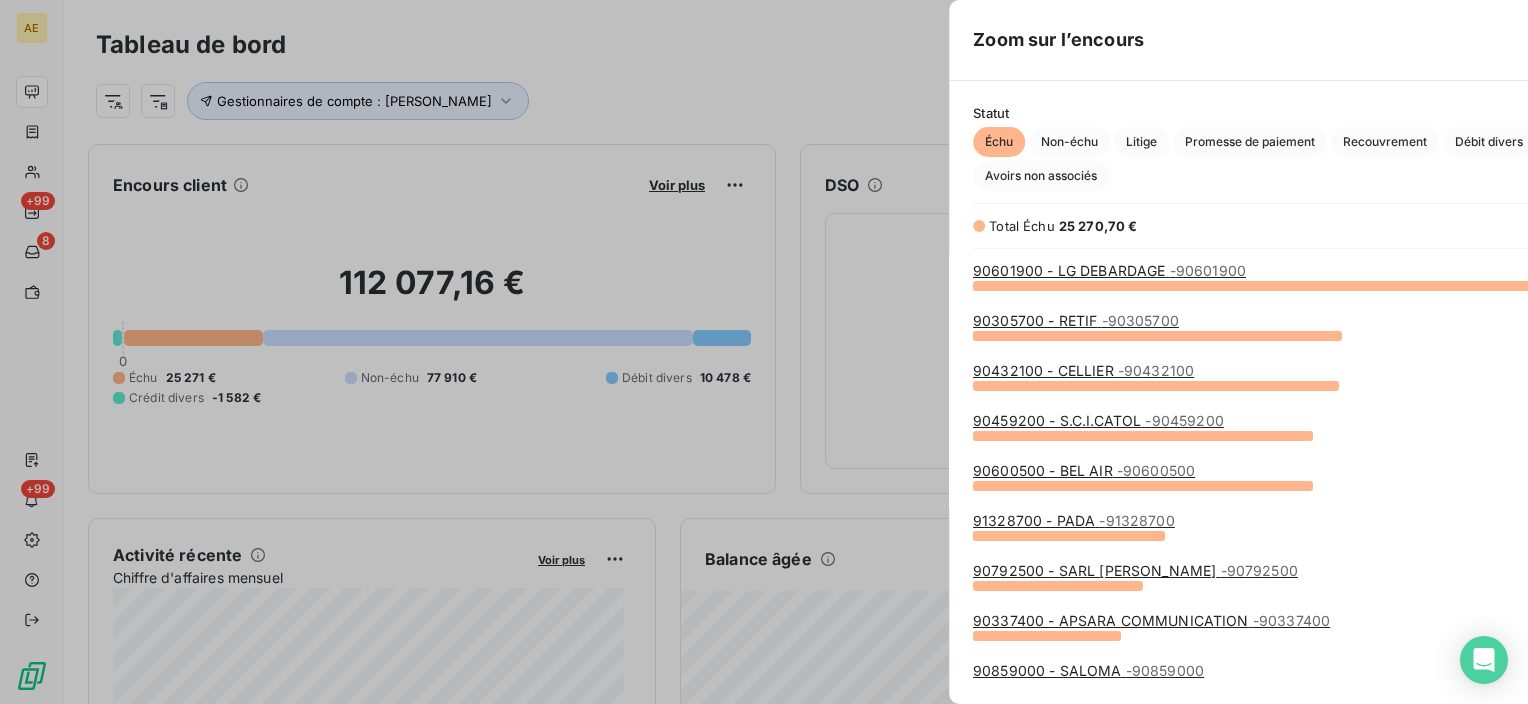scroll, scrollTop: 16, scrollLeft: 16, axis: both 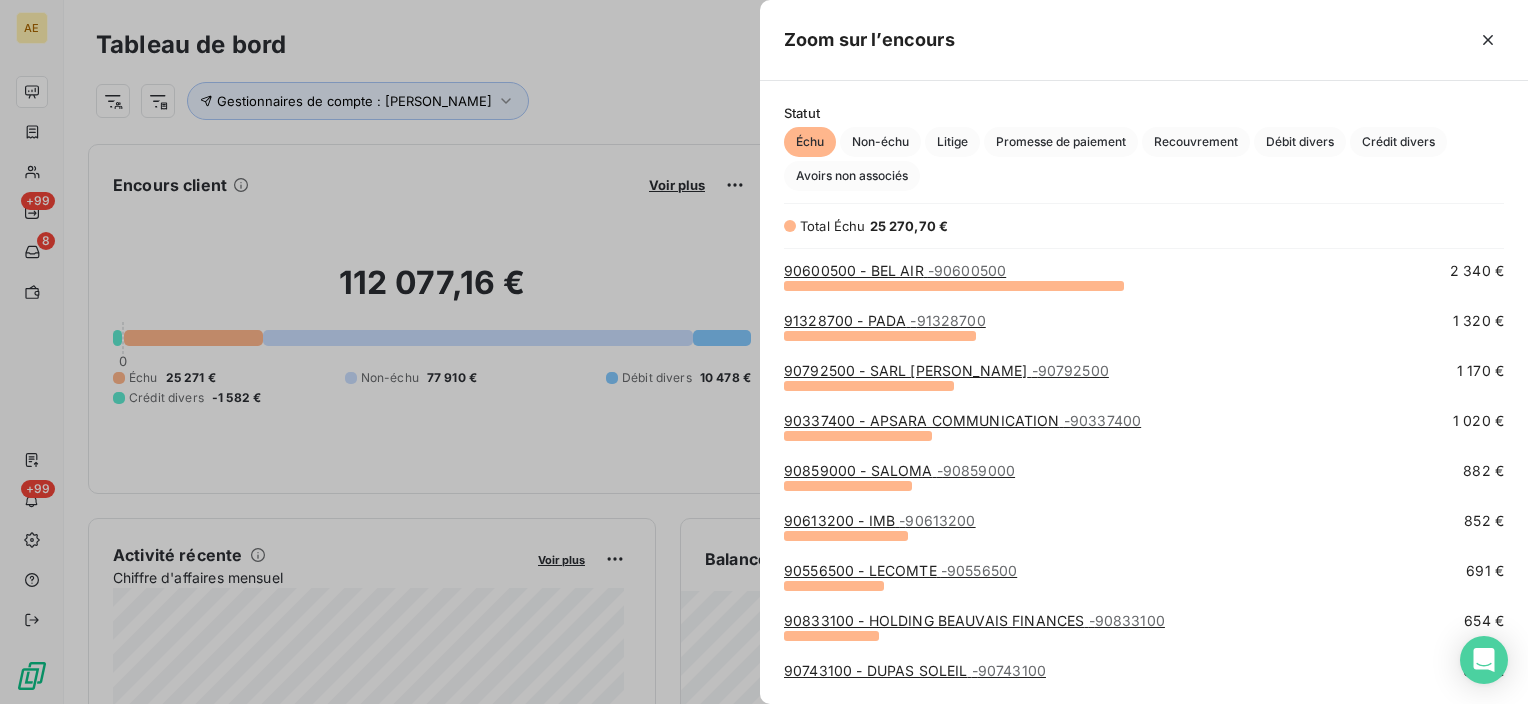click on "90556500 - LECOMTE    -  90556500" at bounding box center (900, 570) 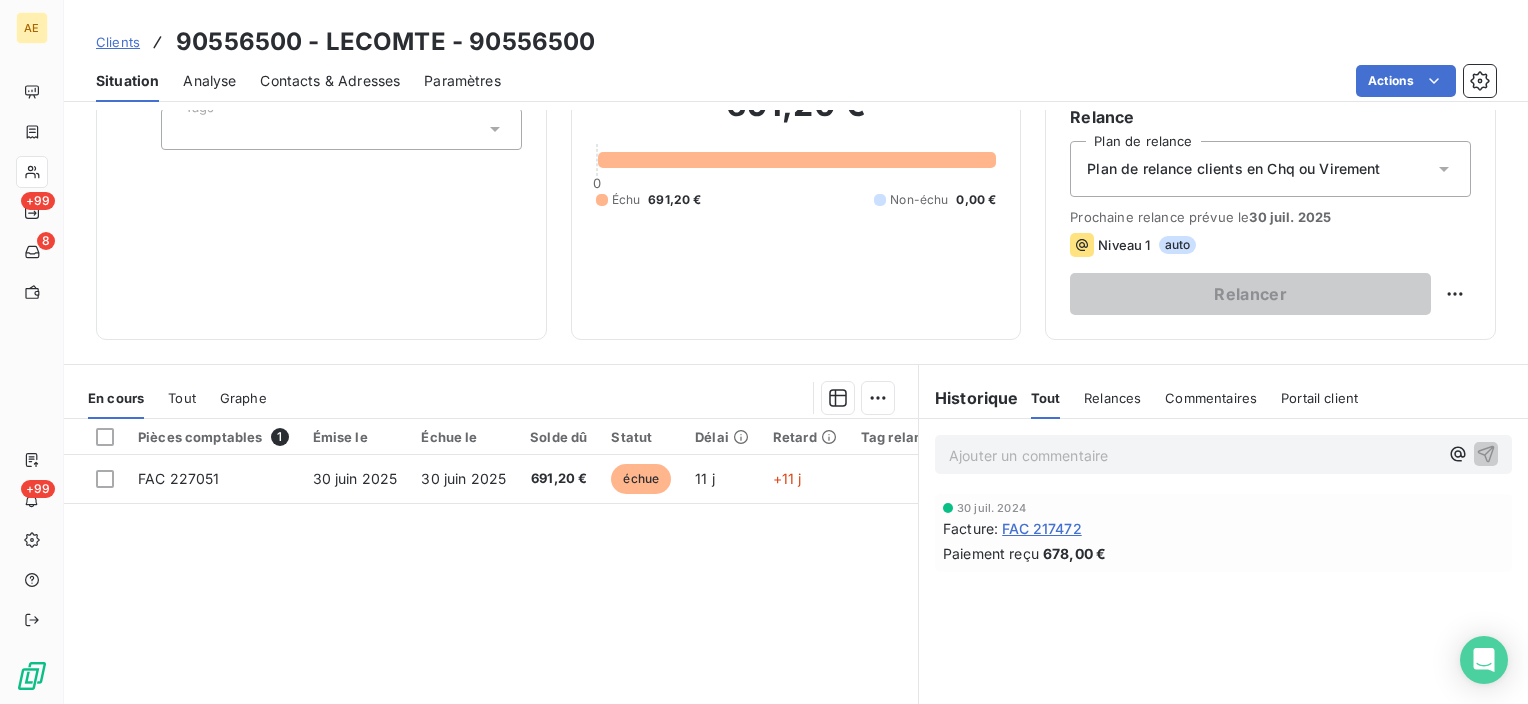 scroll, scrollTop: 200, scrollLeft: 0, axis: vertical 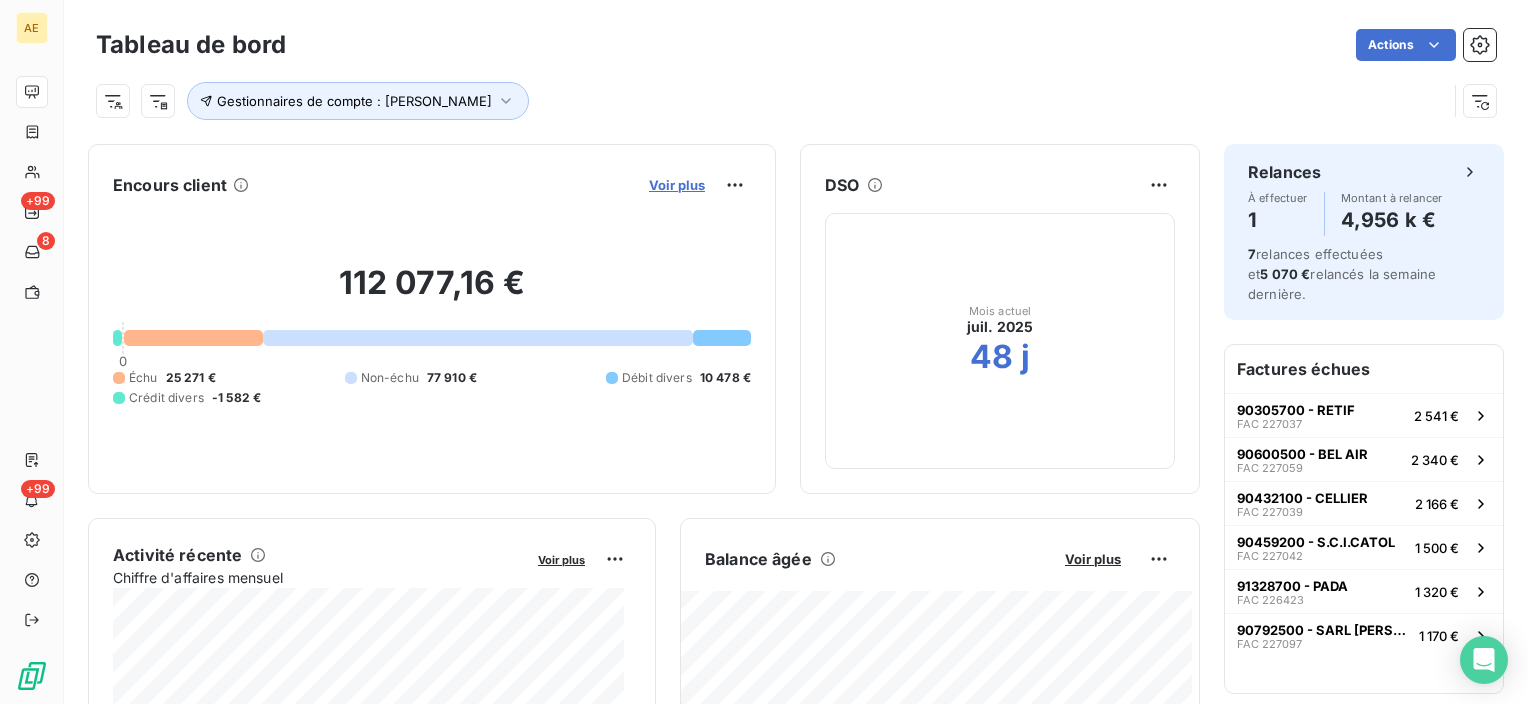 click on "Voir plus" at bounding box center (677, 185) 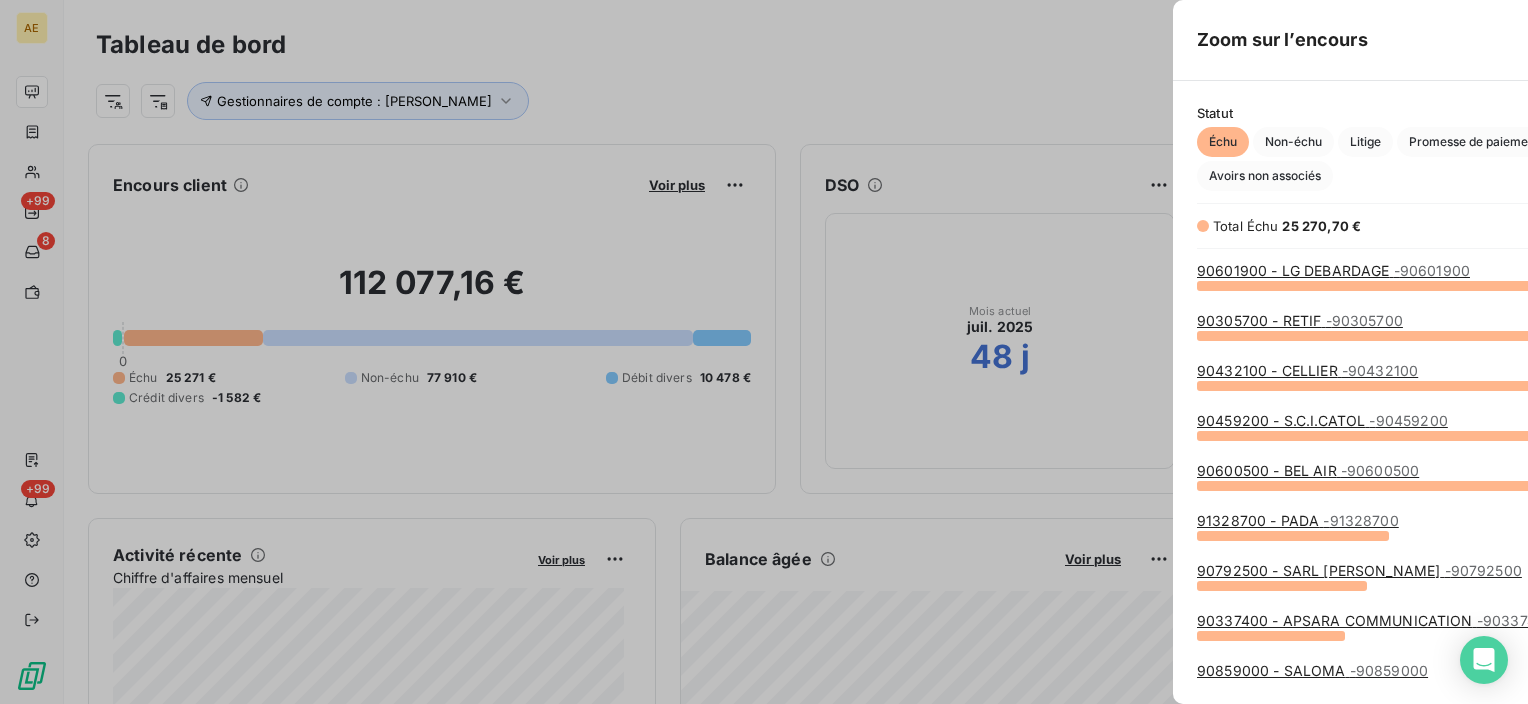 scroll, scrollTop: 16, scrollLeft: 16, axis: both 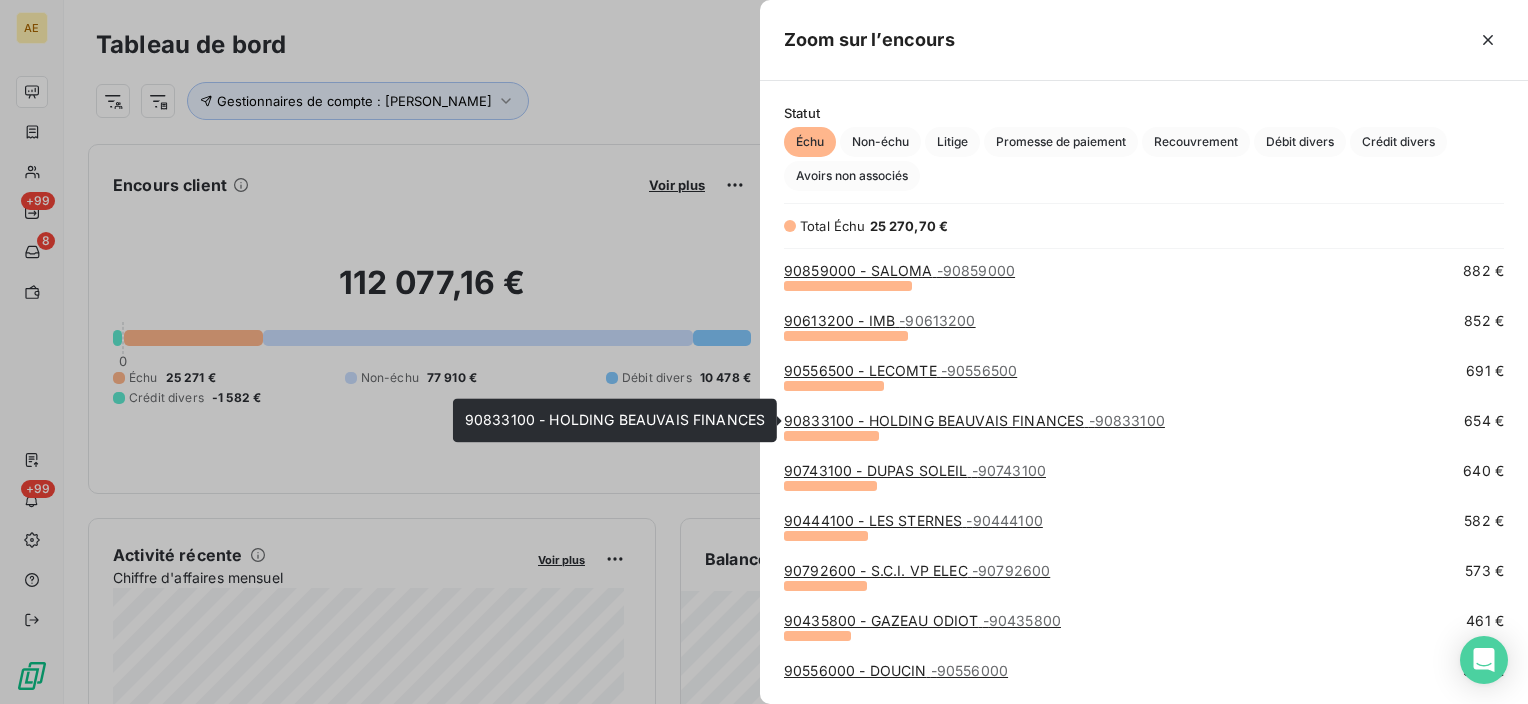 click on "90833100 - HOLDING BEAUVAIS FINANCES   -  90833100" at bounding box center (974, 420) 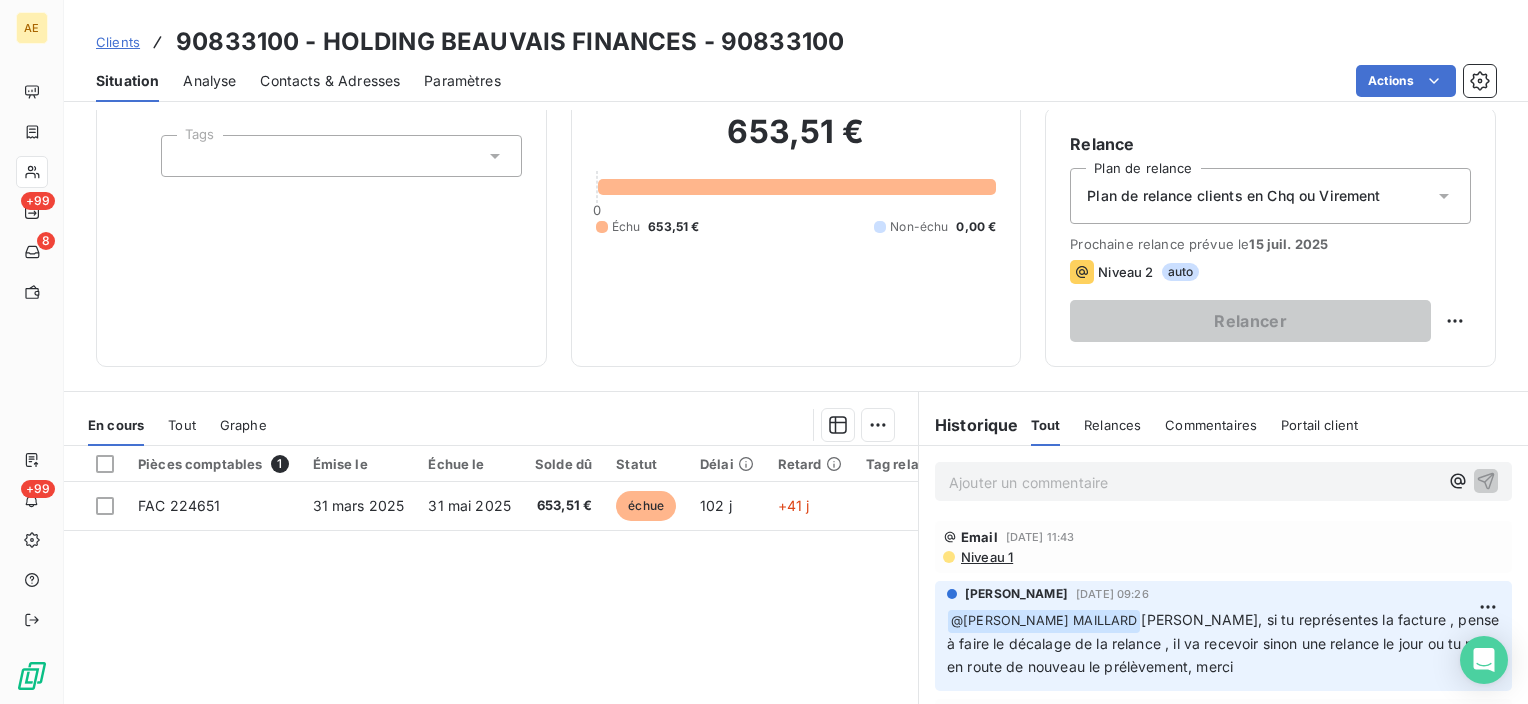 scroll, scrollTop: 200, scrollLeft: 0, axis: vertical 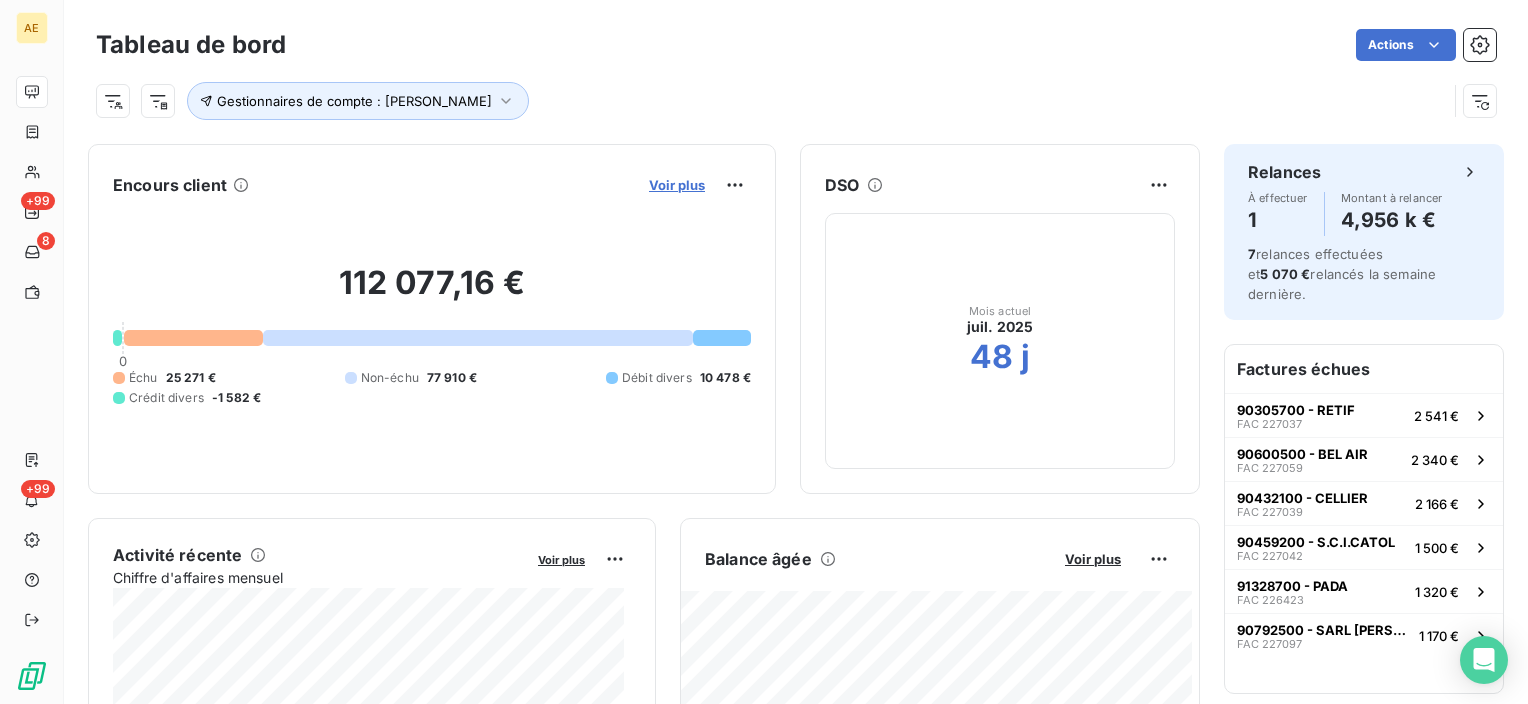 click on "Voir plus" at bounding box center (677, 185) 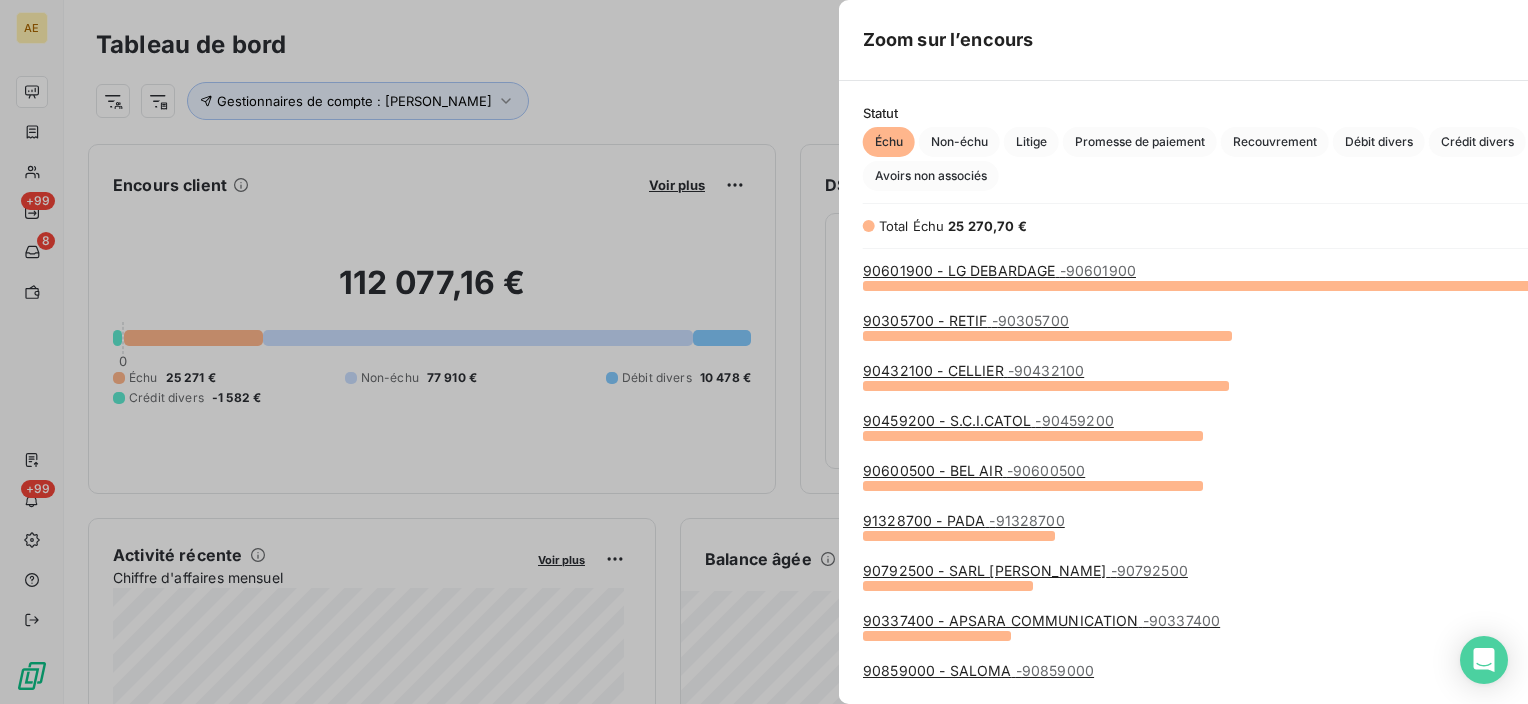 scroll, scrollTop: 16, scrollLeft: 16, axis: both 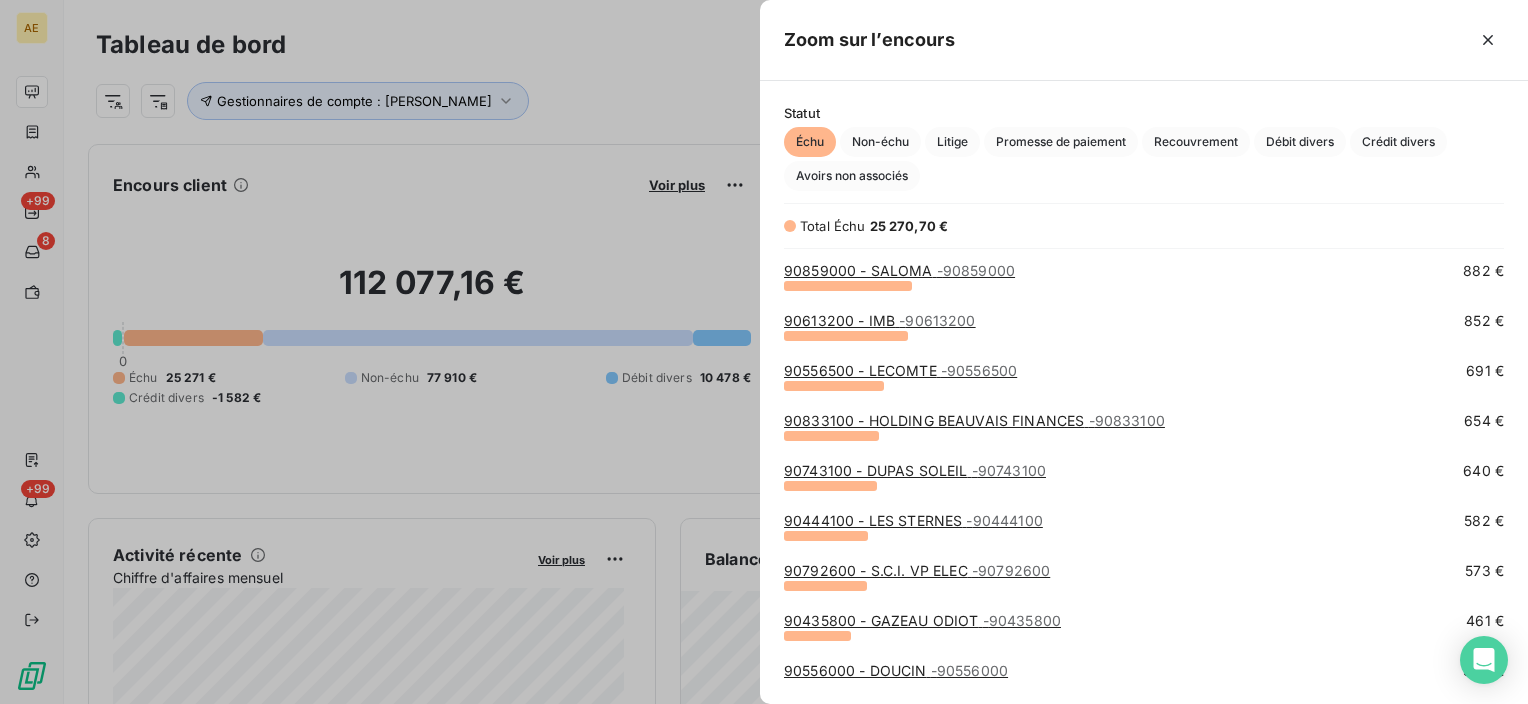 click on "90743100 - DUPAS SOLEIL   -  90743100" at bounding box center (915, 470) 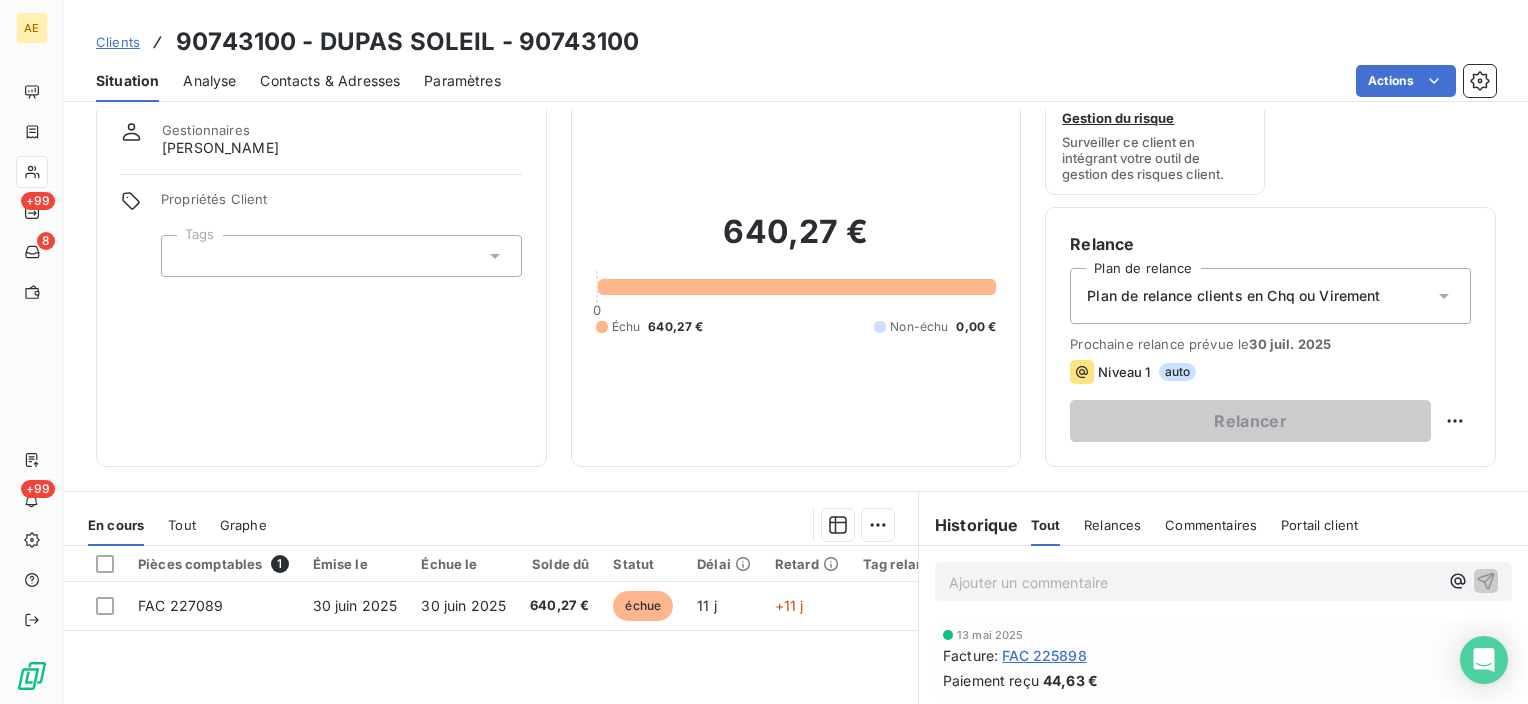 scroll, scrollTop: 100, scrollLeft: 0, axis: vertical 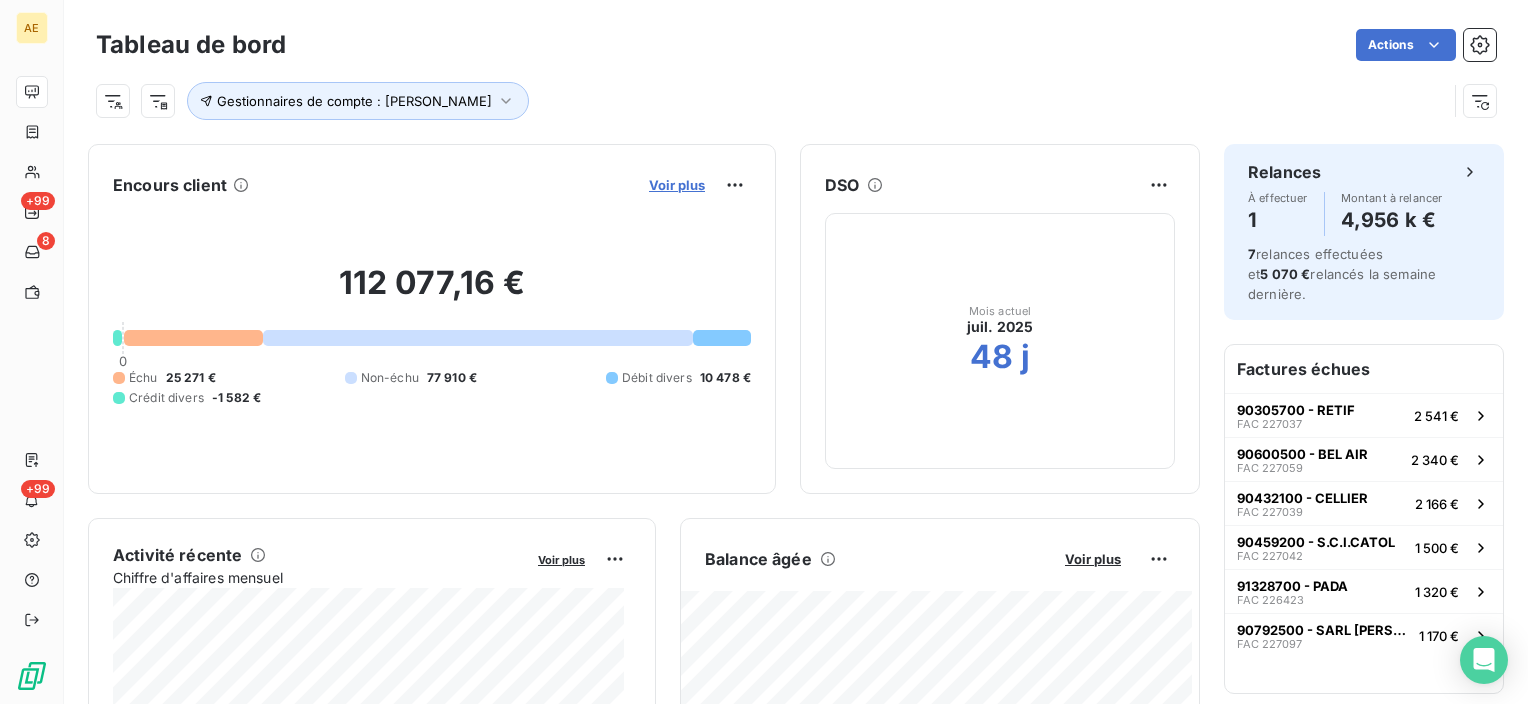click on "Voir plus" at bounding box center (677, 185) 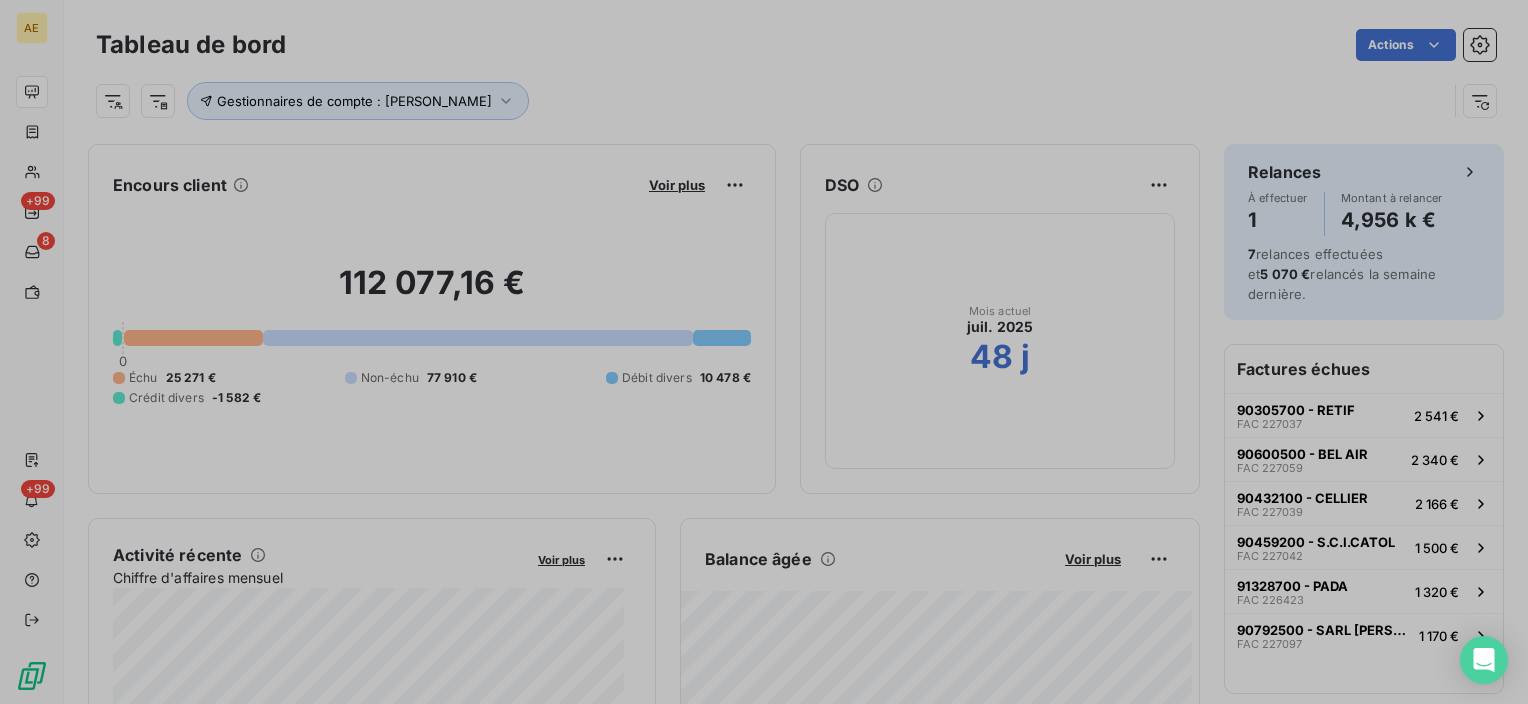 scroll, scrollTop: 688, scrollLeft: 752, axis: both 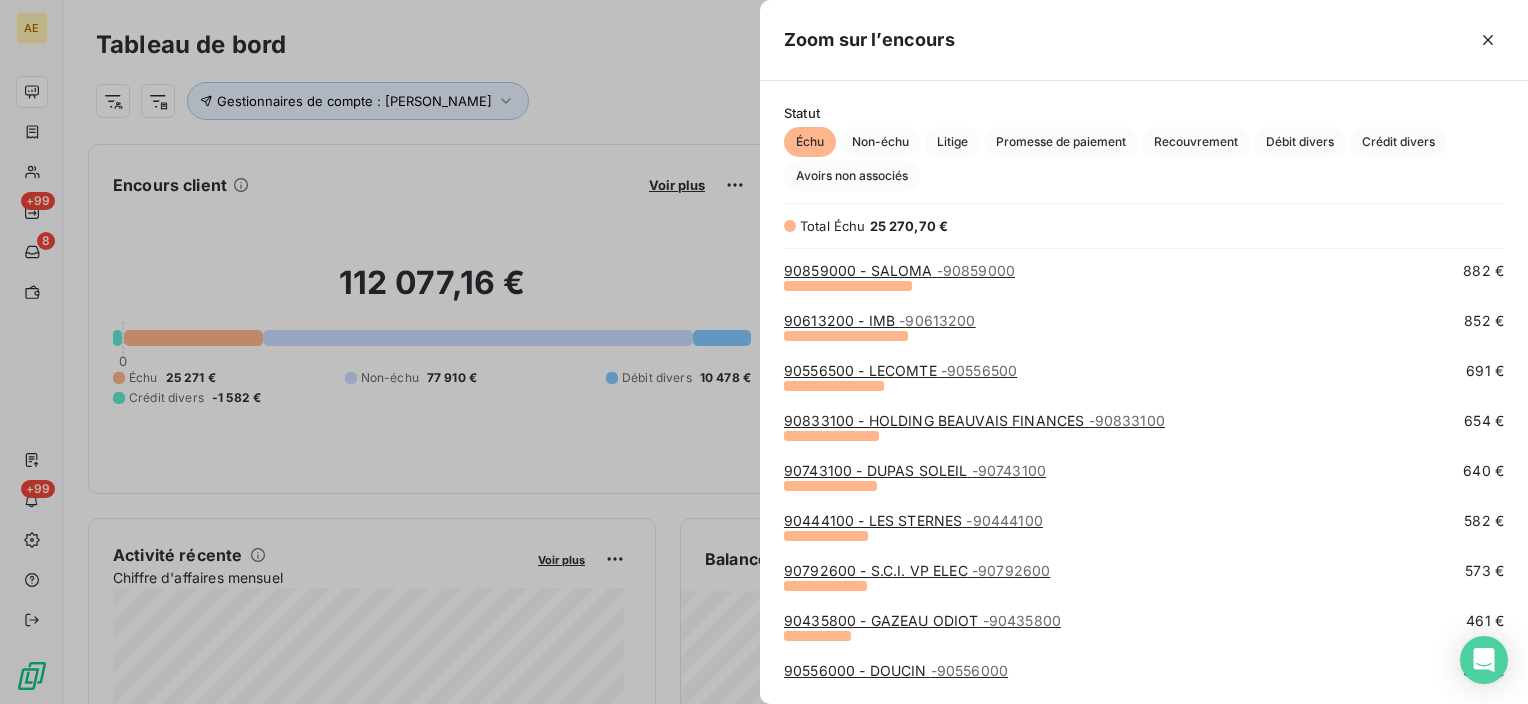 click on "90444100 - LES STERNES   -  90444100" at bounding box center (913, 520) 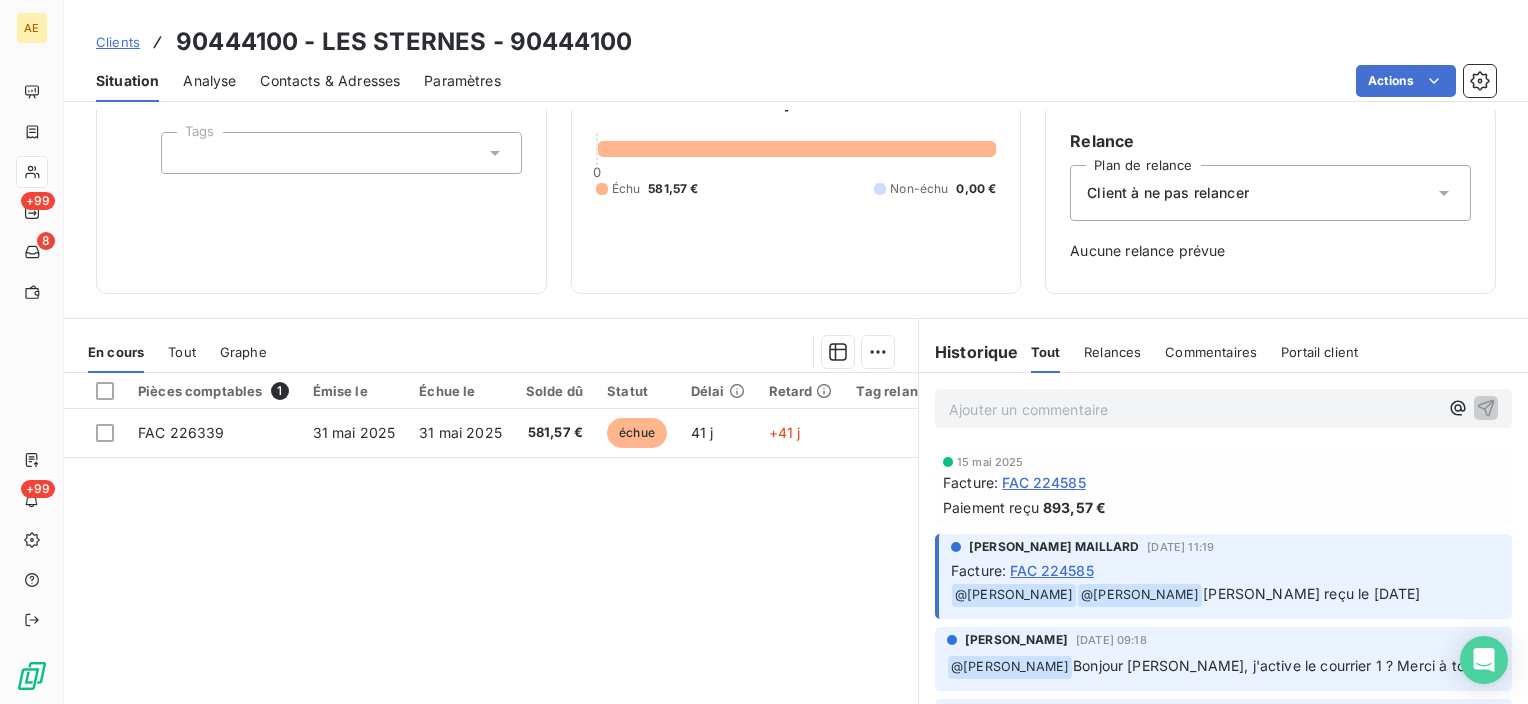 scroll, scrollTop: 200, scrollLeft: 0, axis: vertical 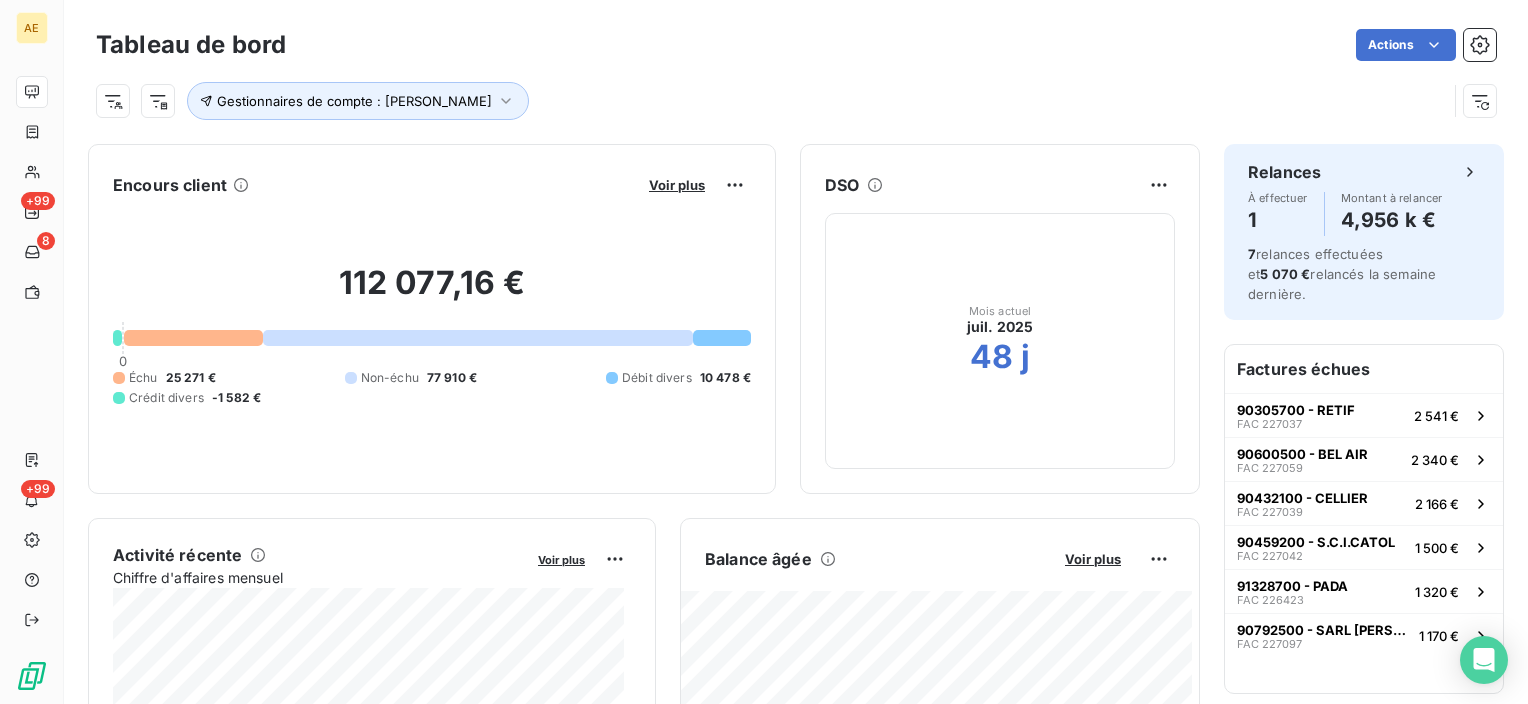 click on "Voir plus" at bounding box center (677, 185) 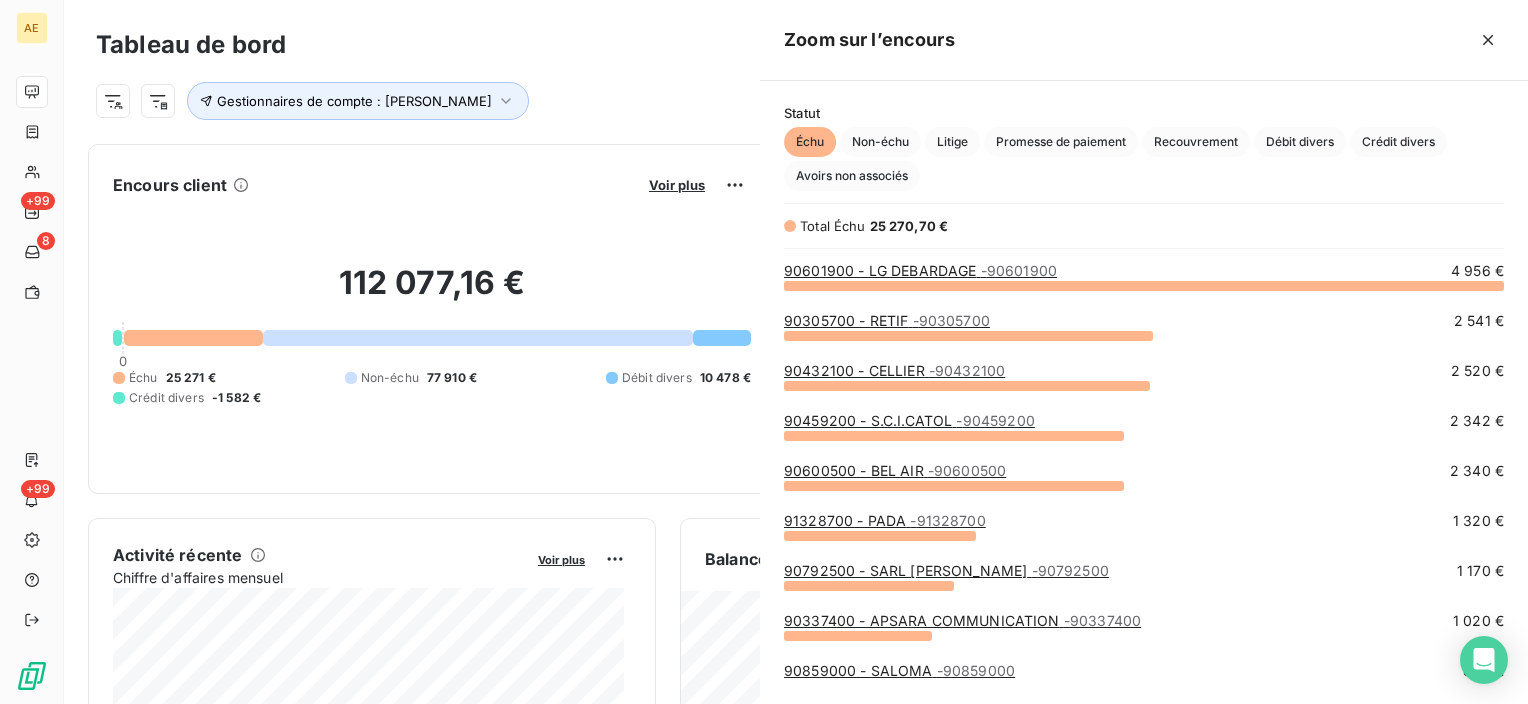 scroll, scrollTop: 16, scrollLeft: 16, axis: both 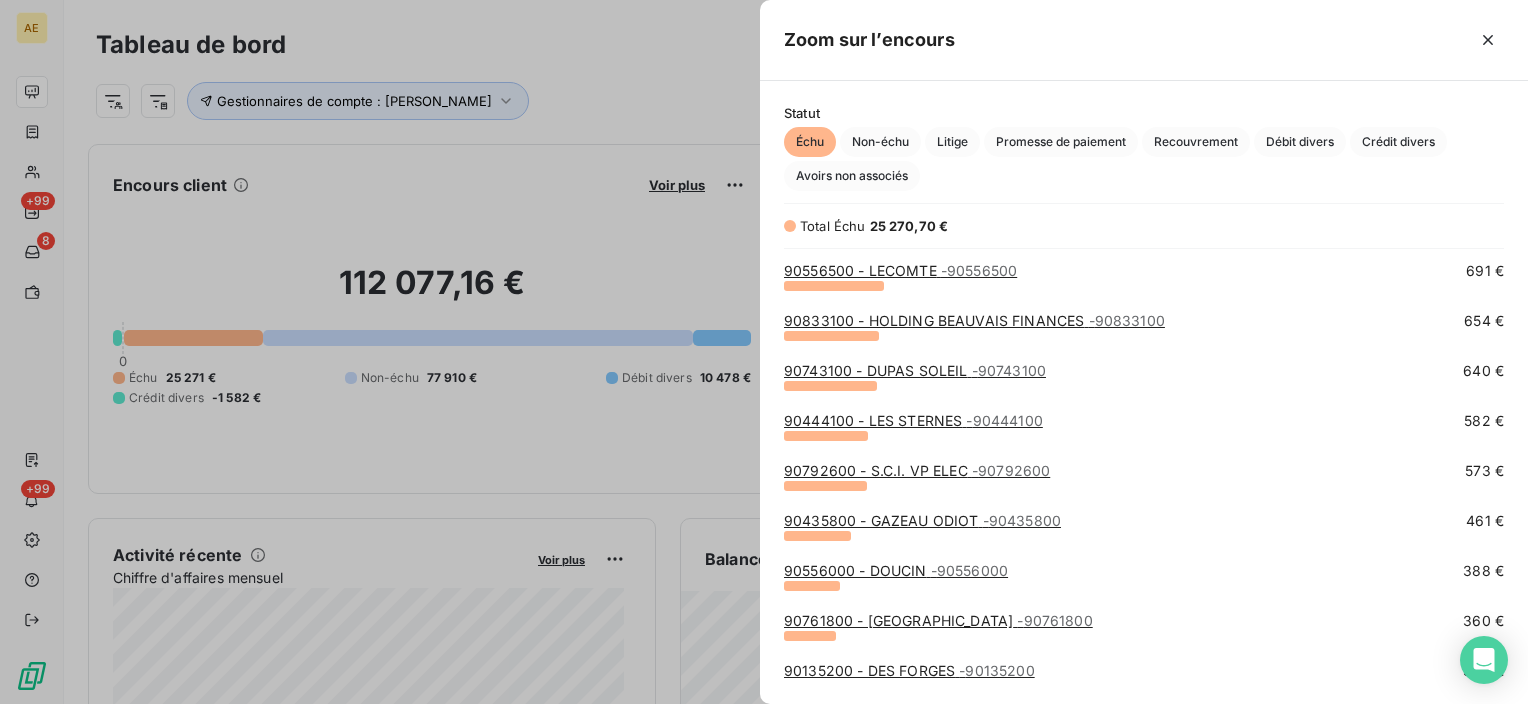click on "90792600 - S.C.I. VP ELEC   -  90792600" at bounding box center (917, 470) 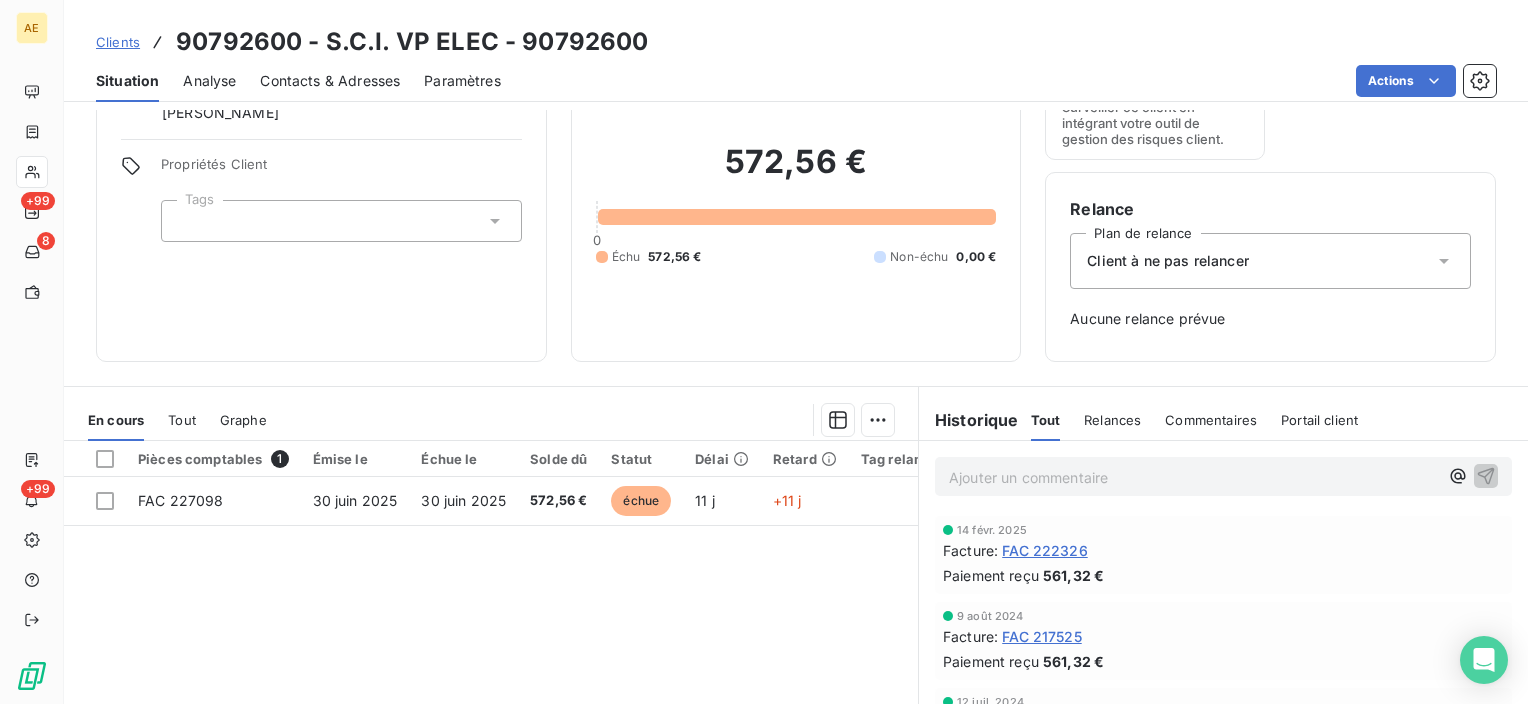scroll, scrollTop: 280, scrollLeft: 0, axis: vertical 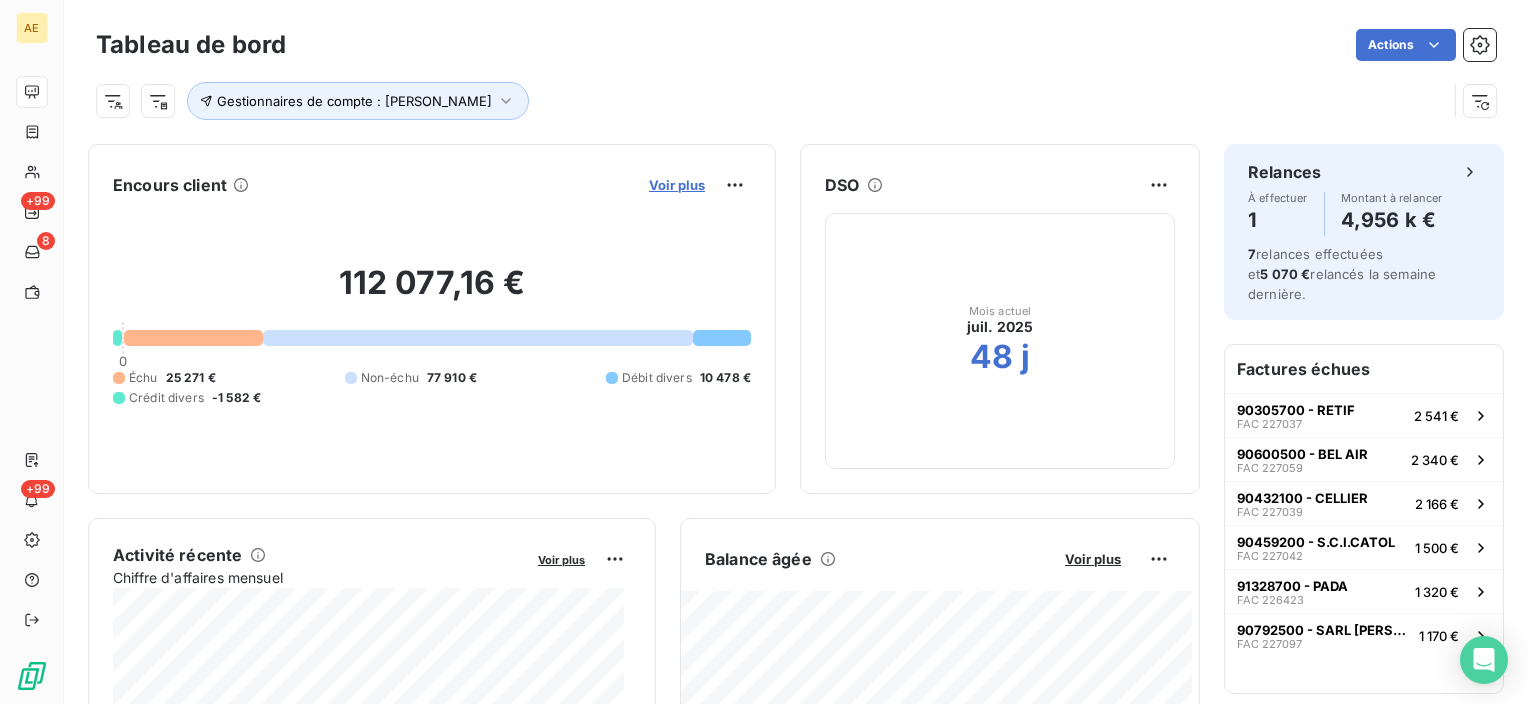 click on "Voir plus" at bounding box center (677, 185) 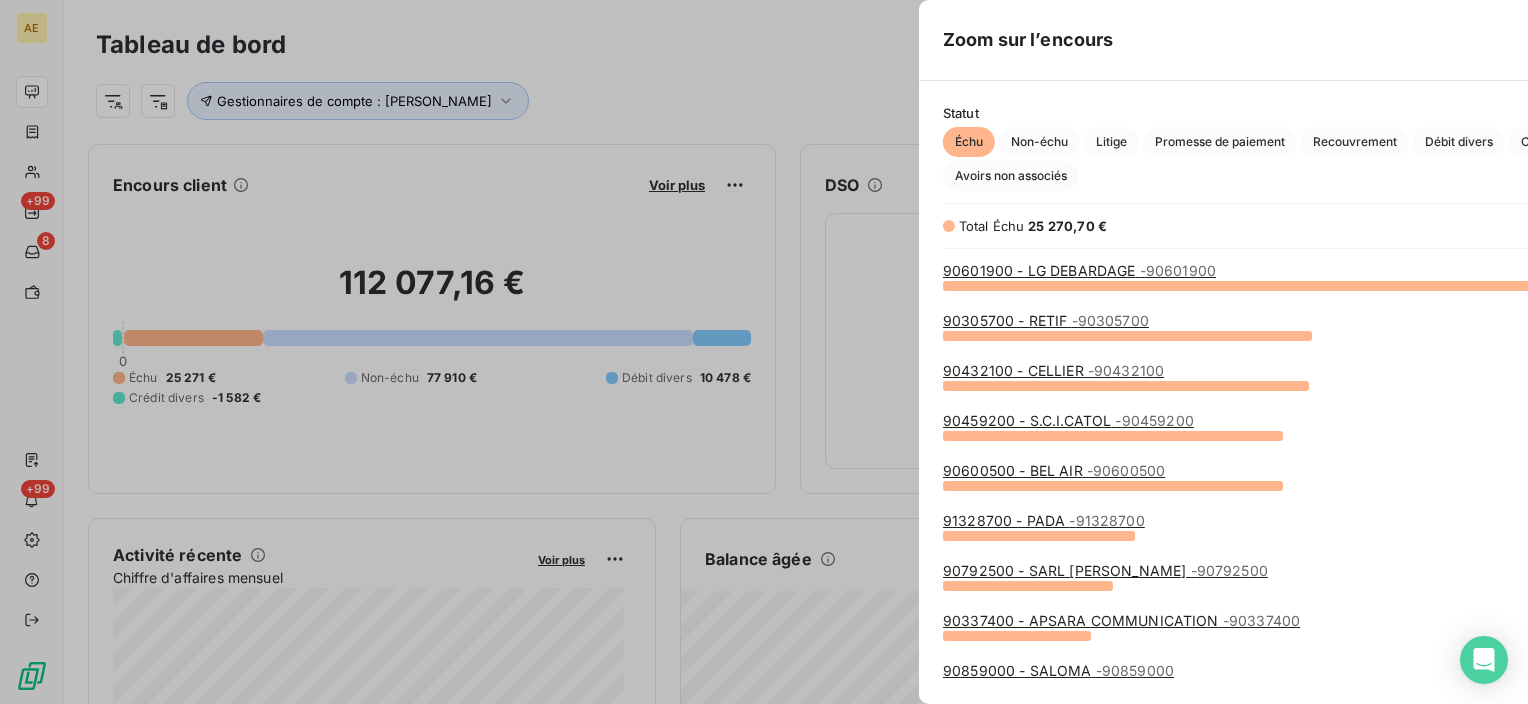 scroll, scrollTop: 16, scrollLeft: 16, axis: both 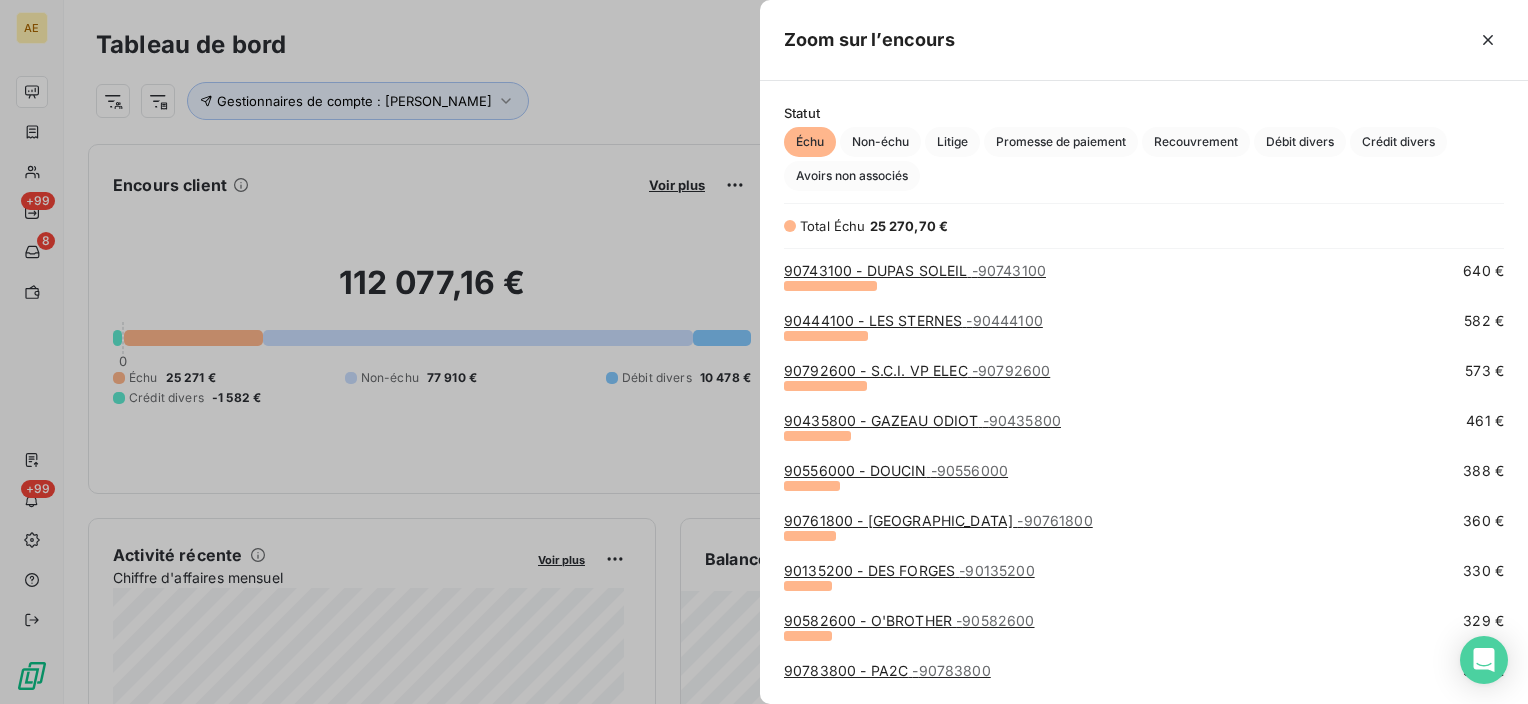 click on "90435800 - GAZEAU ODIOT   -  90435800" at bounding box center (922, 420) 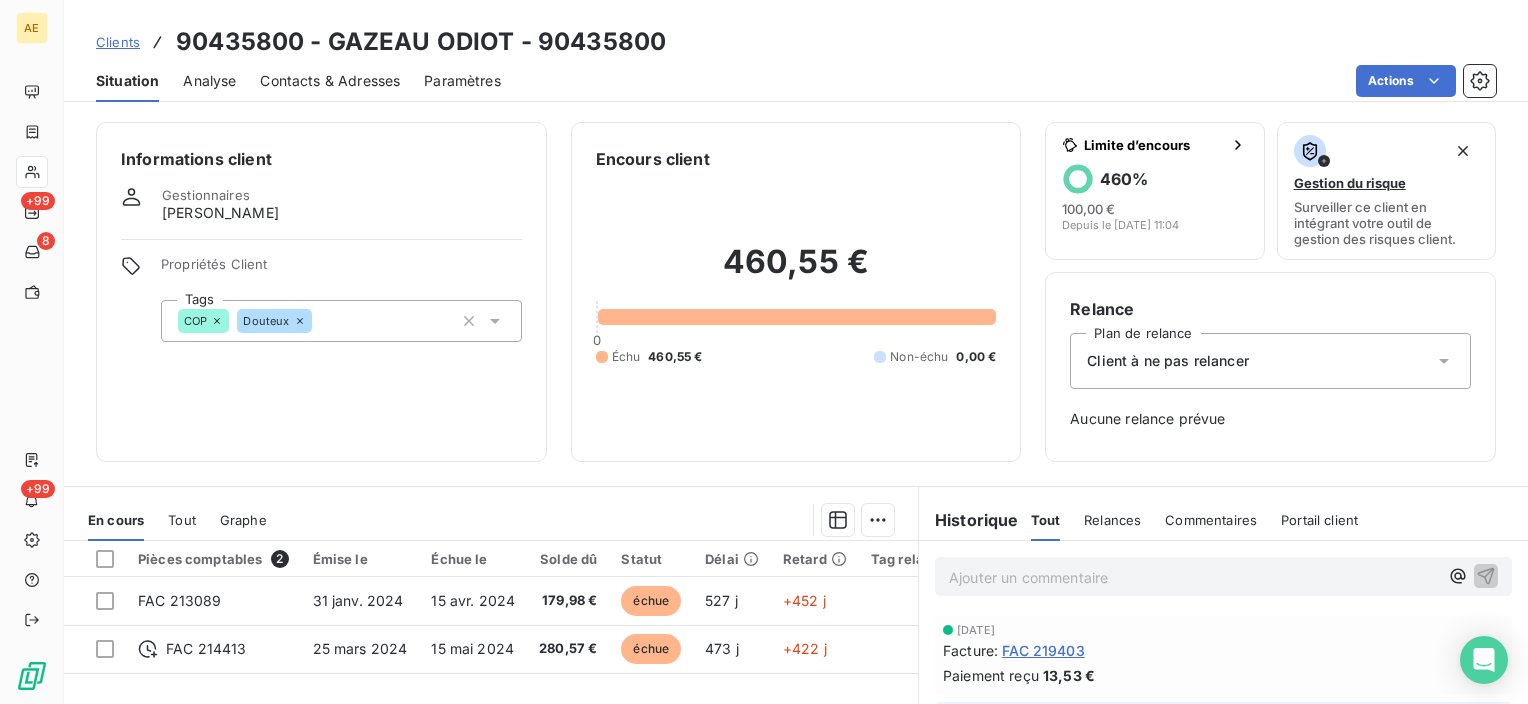 scroll, scrollTop: 100, scrollLeft: 0, axis: vertical 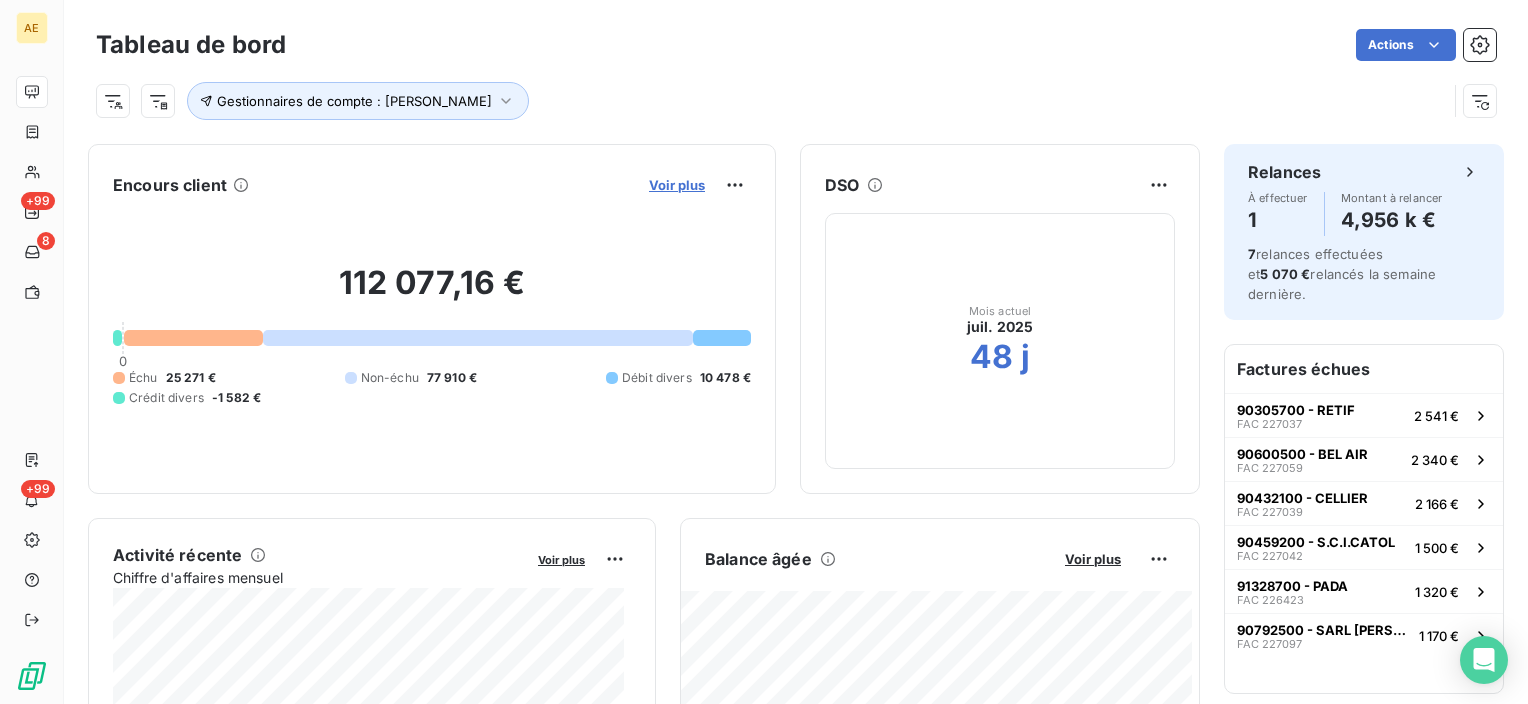 click on "Voir plus" at bounding box center (677, 185) 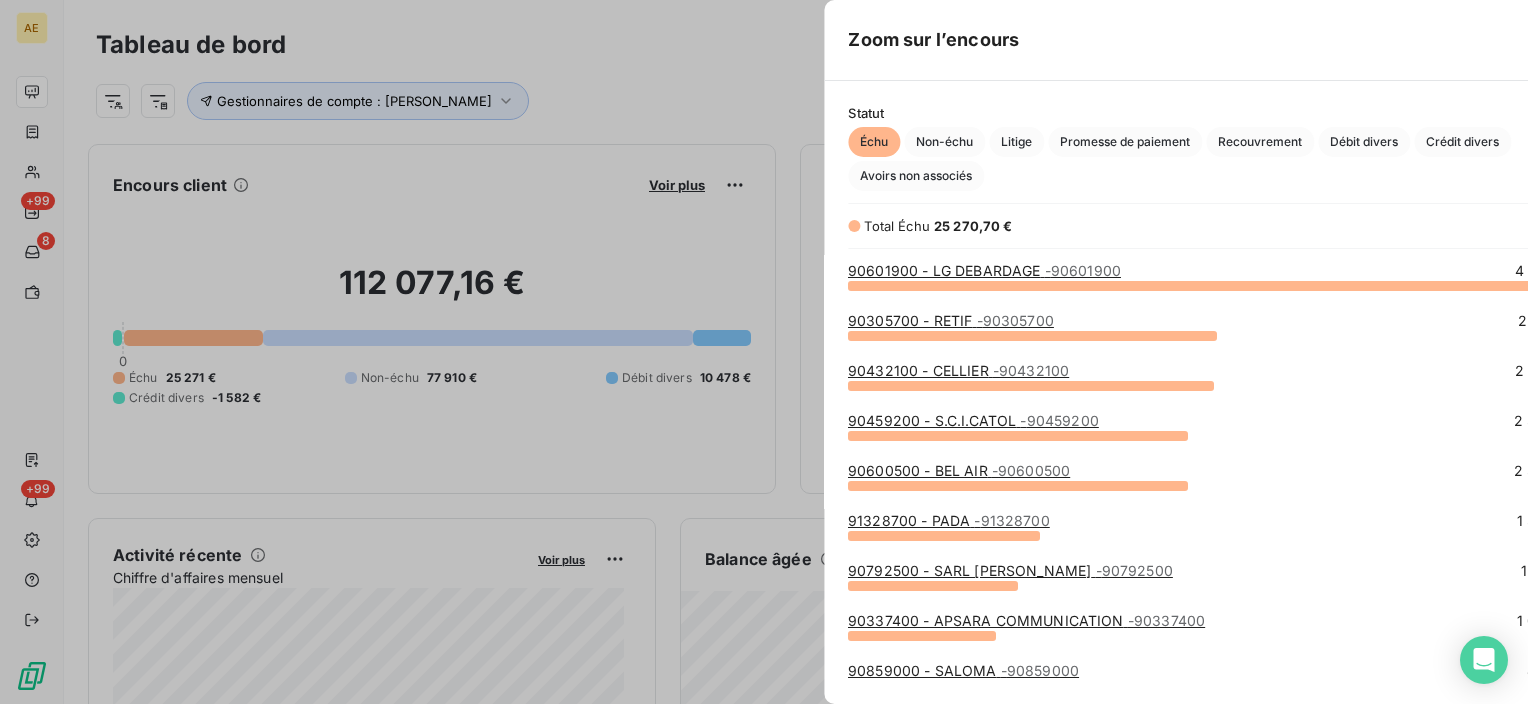 scroll, scrollTop: 16, scrollLeft: 16, axis: both 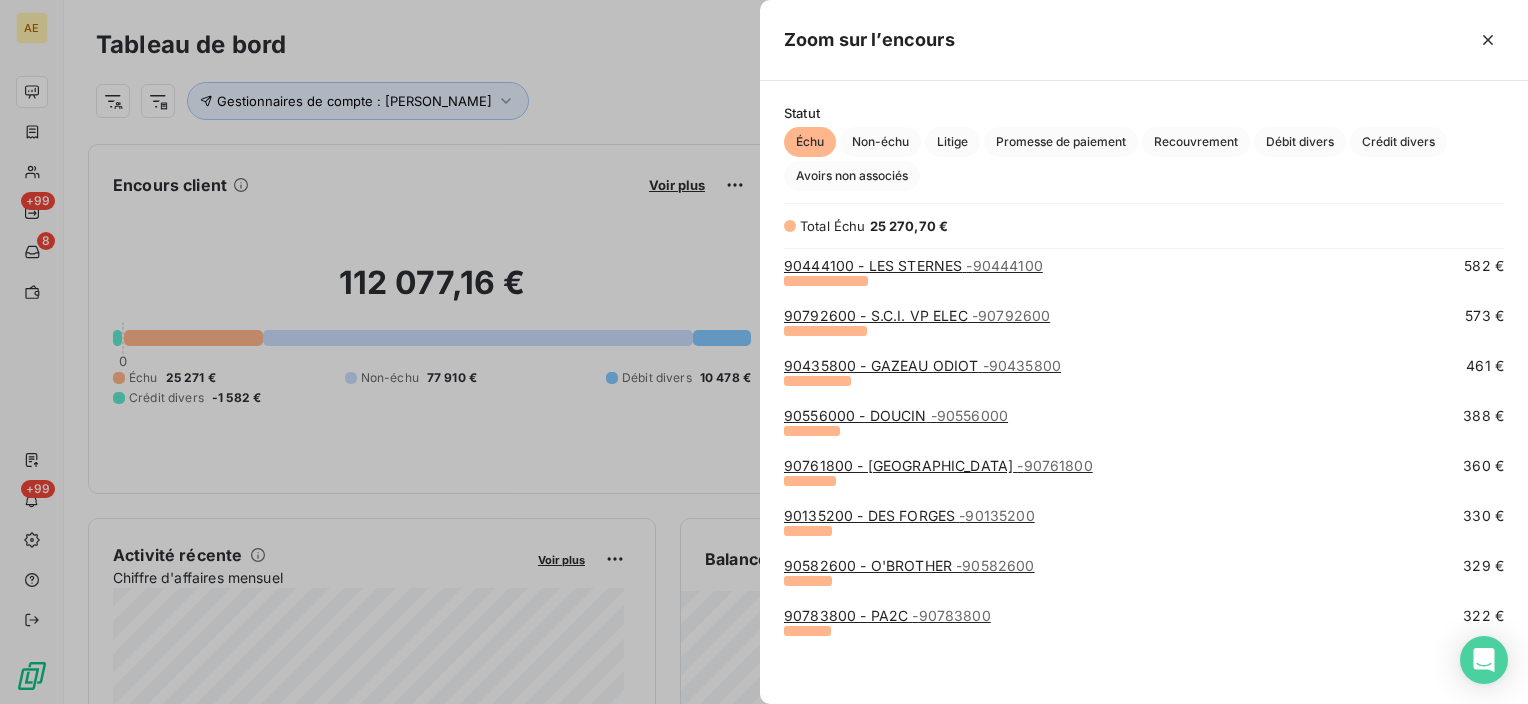 click on "90761800 - [GEOGRAPHIC_DATA]   -  90761800" at bounding box center [938, 465] 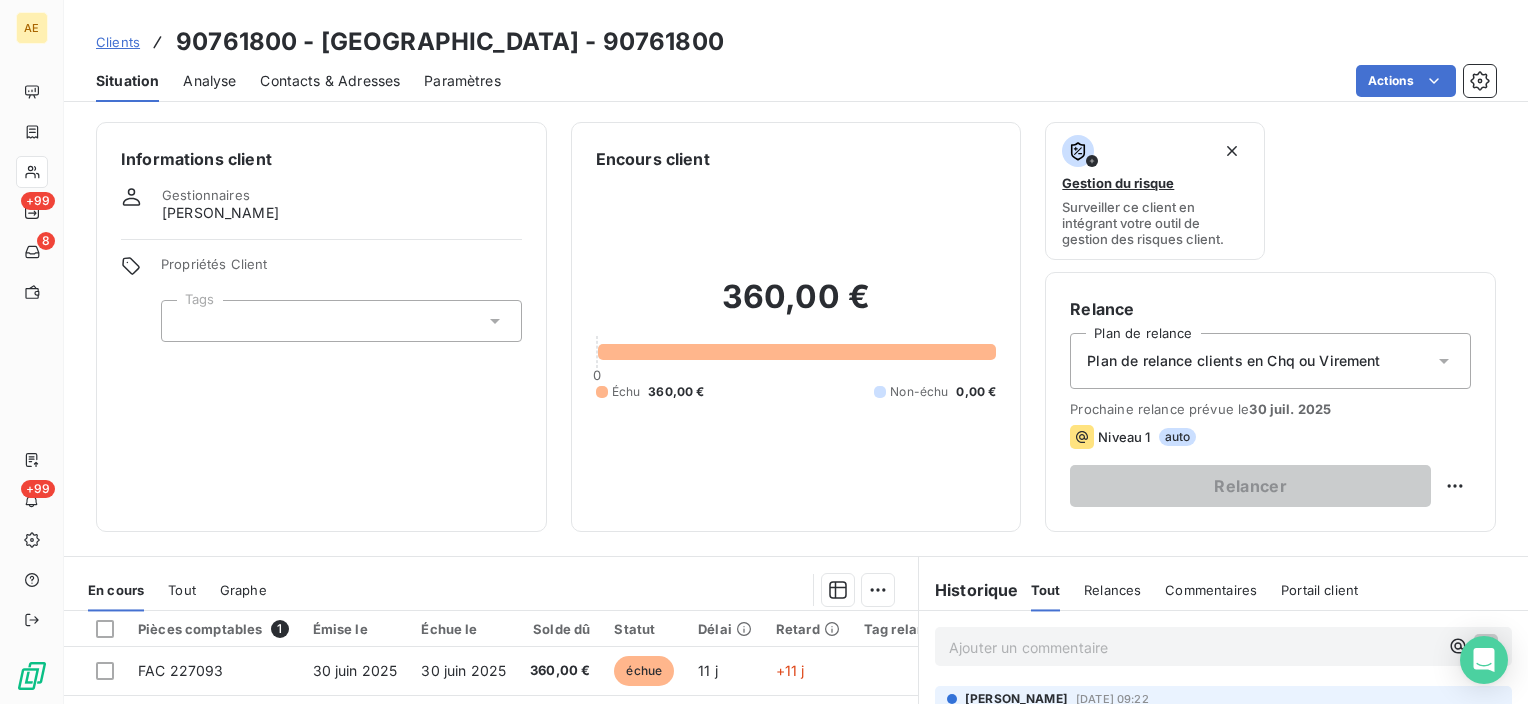 scroll, scrollTop: 200, scrollLeft: 0, axis: vertical 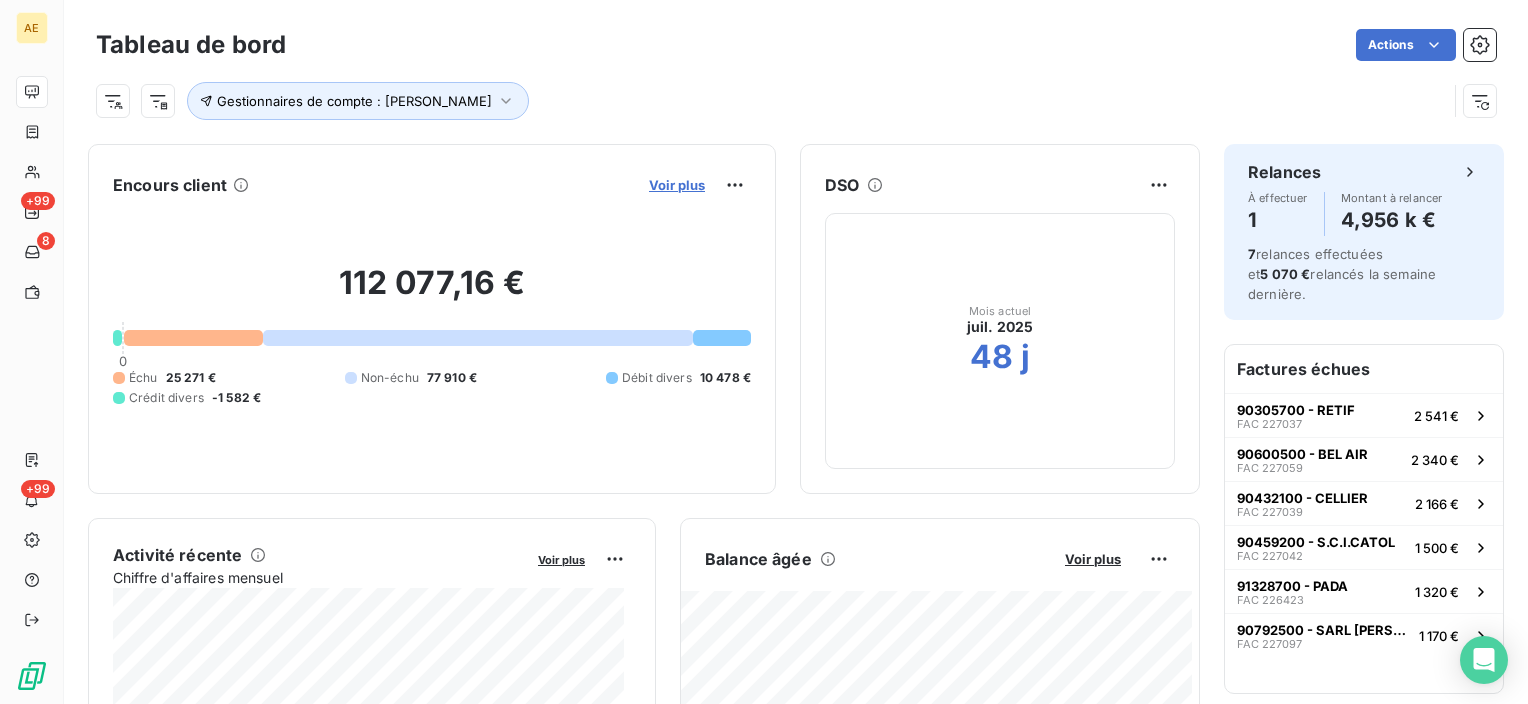 click on "Voir plus" at bounding box center (677, 185) 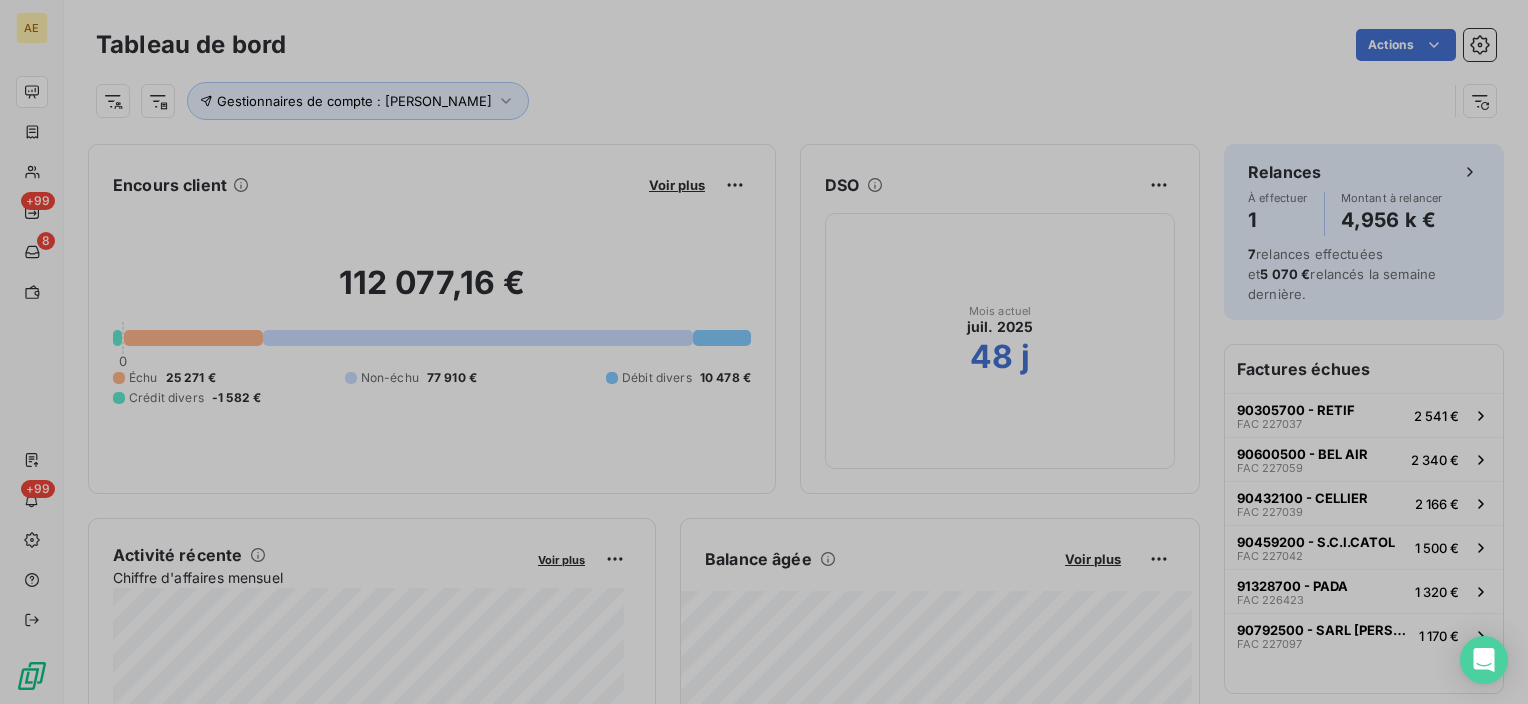 scroll, scrollTop: 688, scrollLeft: 752, axis: both 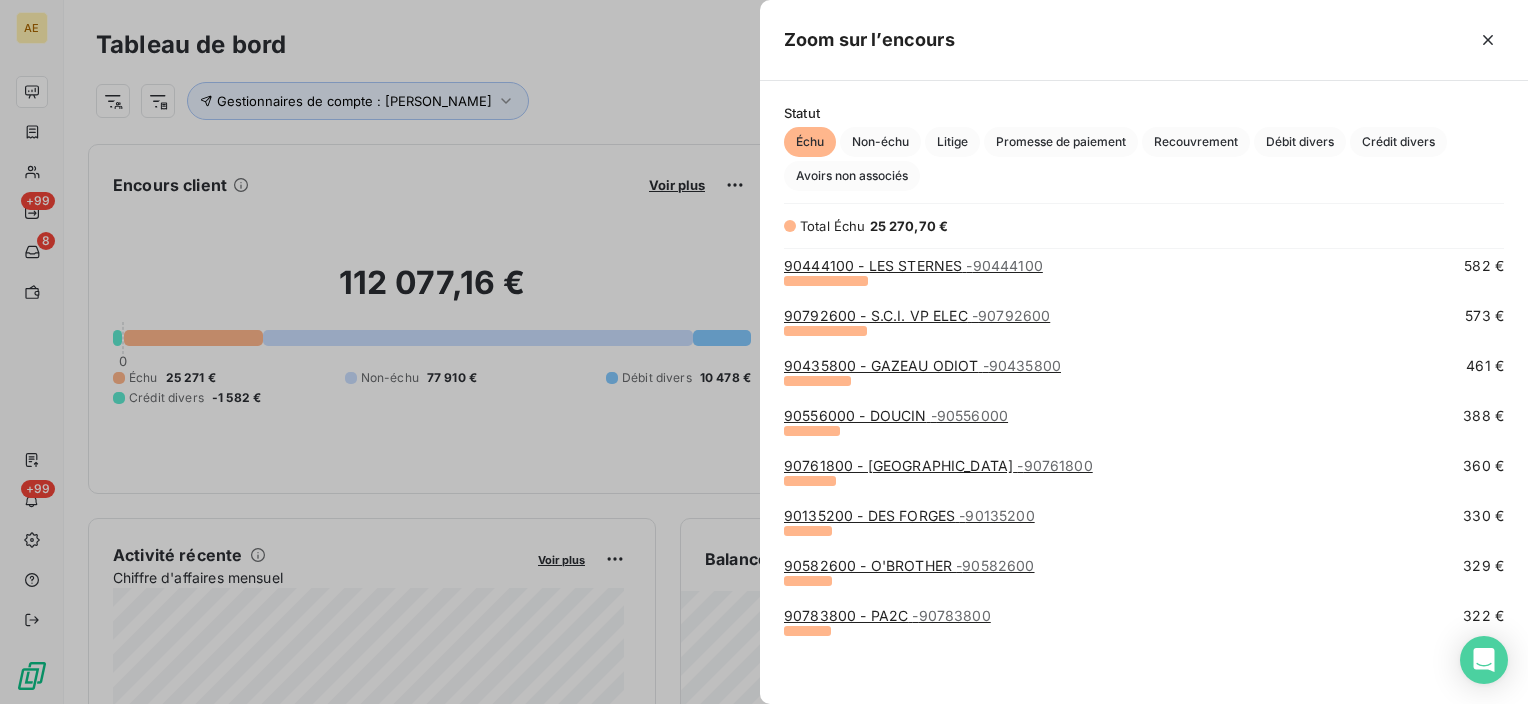 click on "90135200 - DES FORGES   -  90135200" at bounding box center [909, 515] 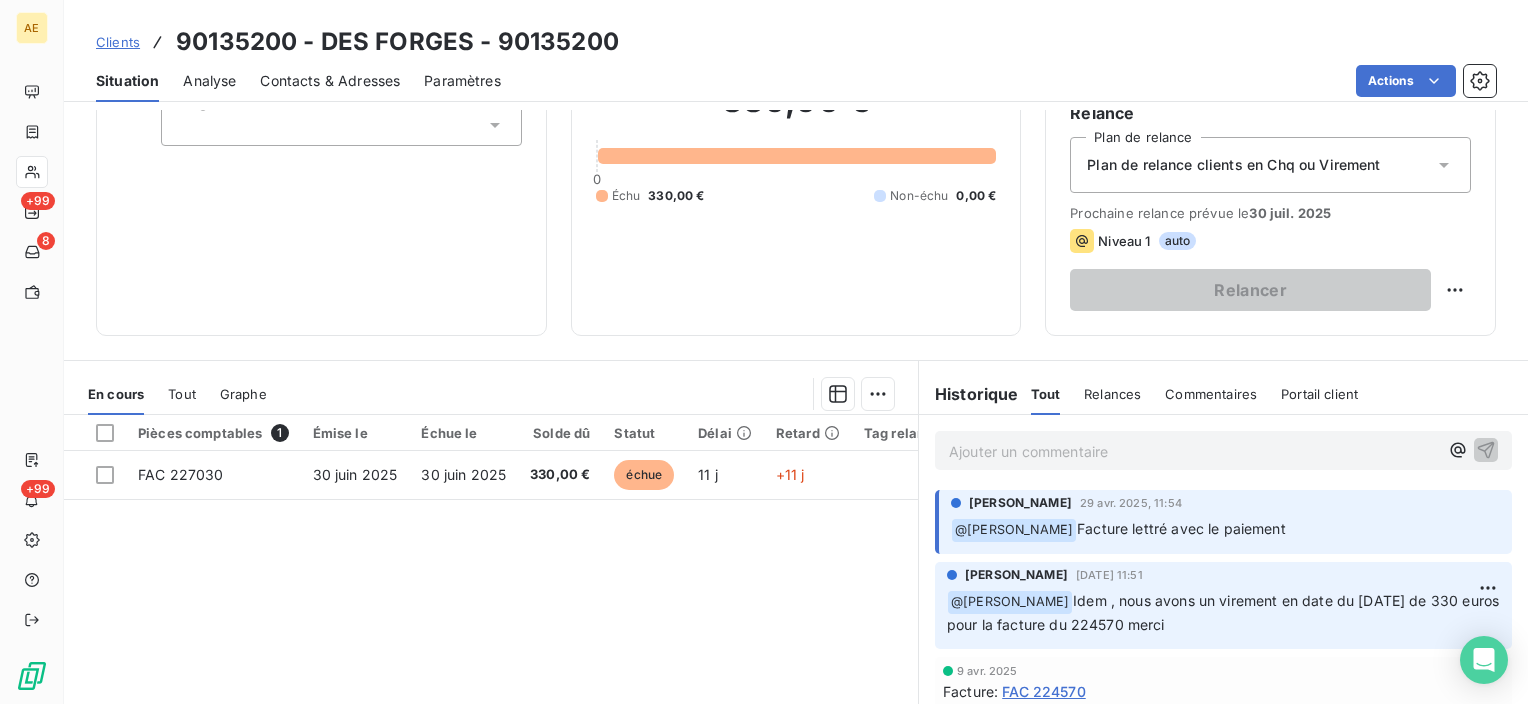 scroll, scrollTop: 200, scrollLeft: 0, axis: vertical 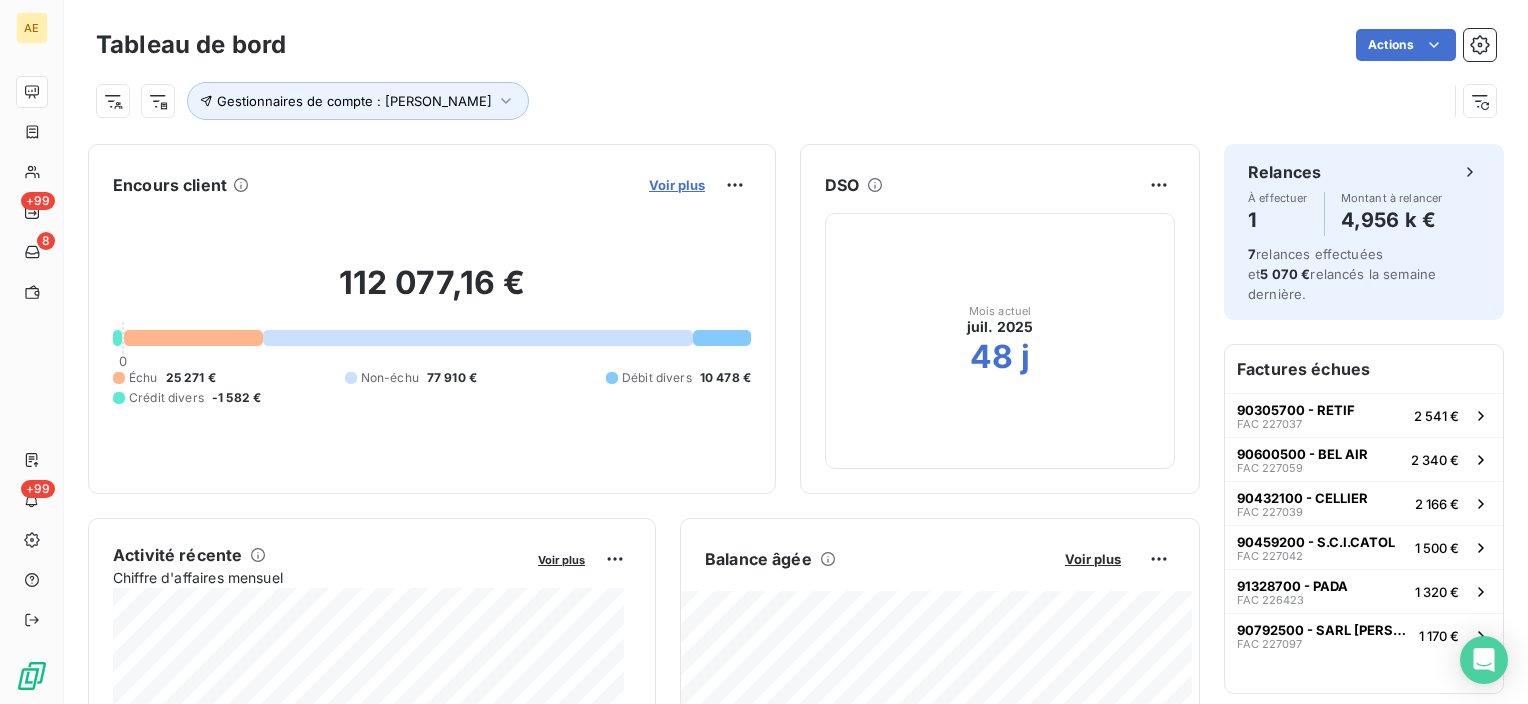 click on "Voir plus" at bounding box center [677, 185] 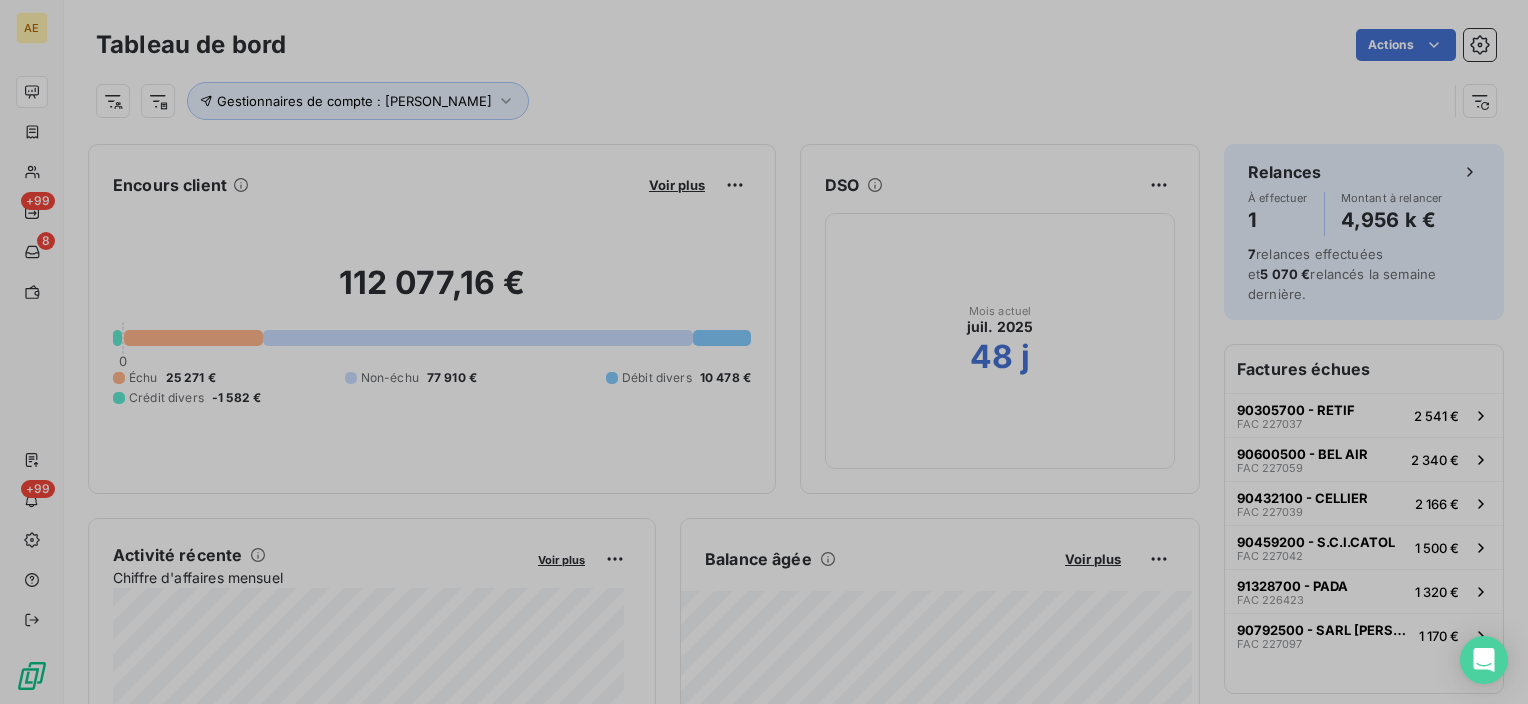 scroll, scrollTop: 688, scrollLeft: 752, axis: both 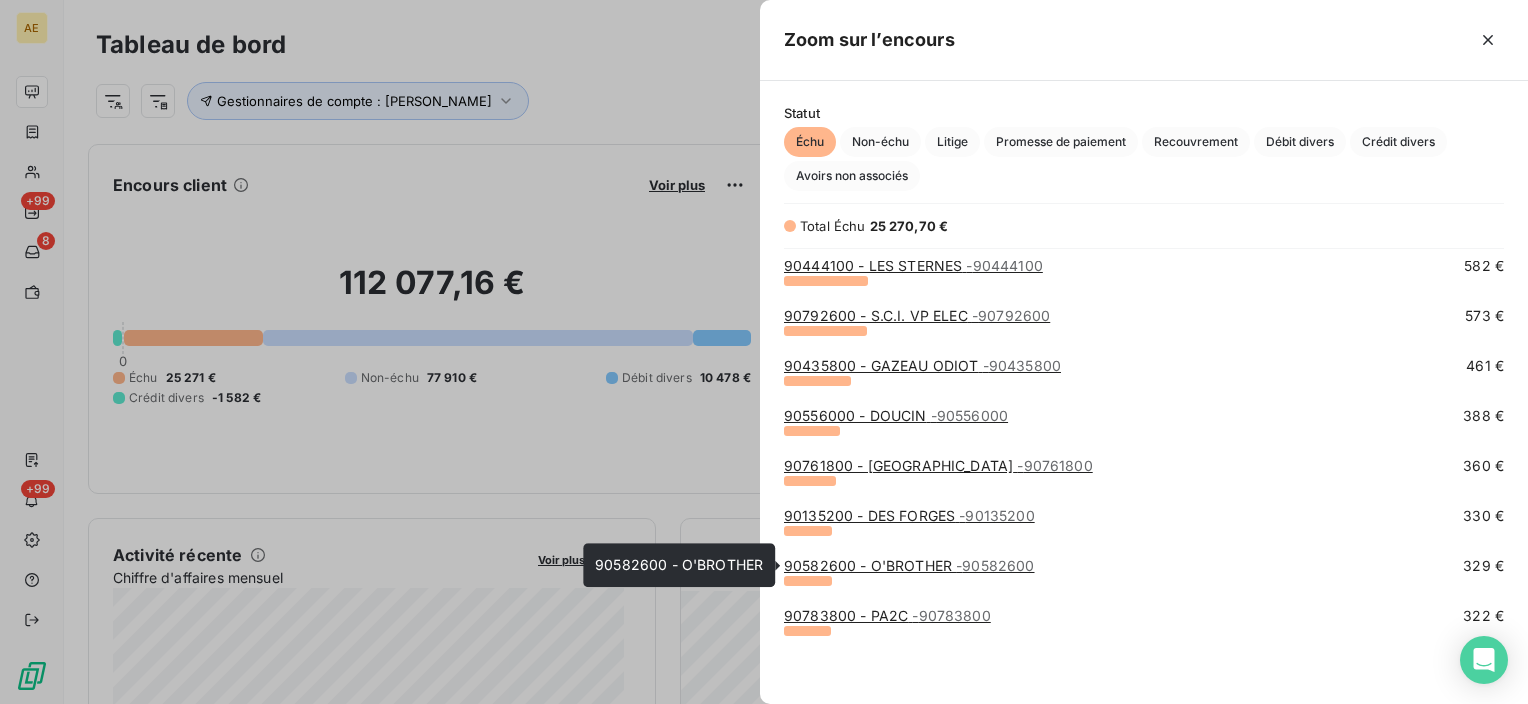 click on "90582600 - O'BROTHER   -  90582600" at bounding box center [909, 565] 